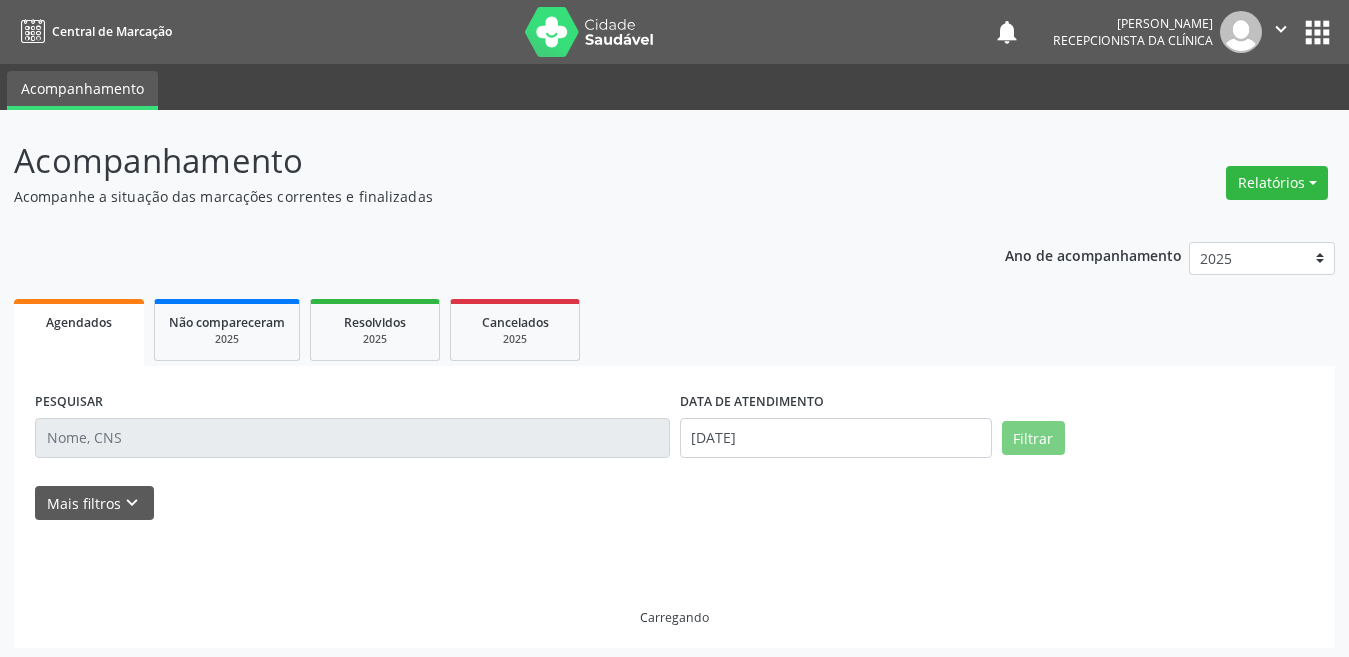 scroll, scrollTop: 0, scrollLeft: 0, axis: both 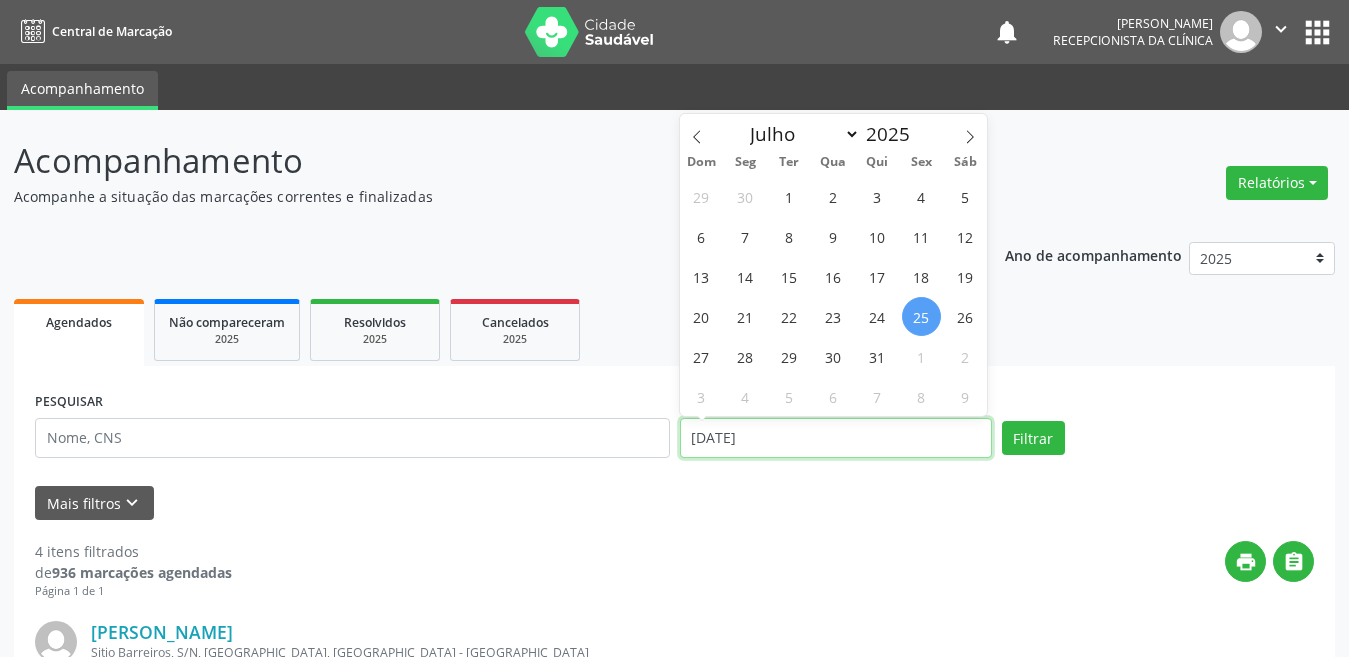 click on "[DATE]" at bounding box center (836, 438) 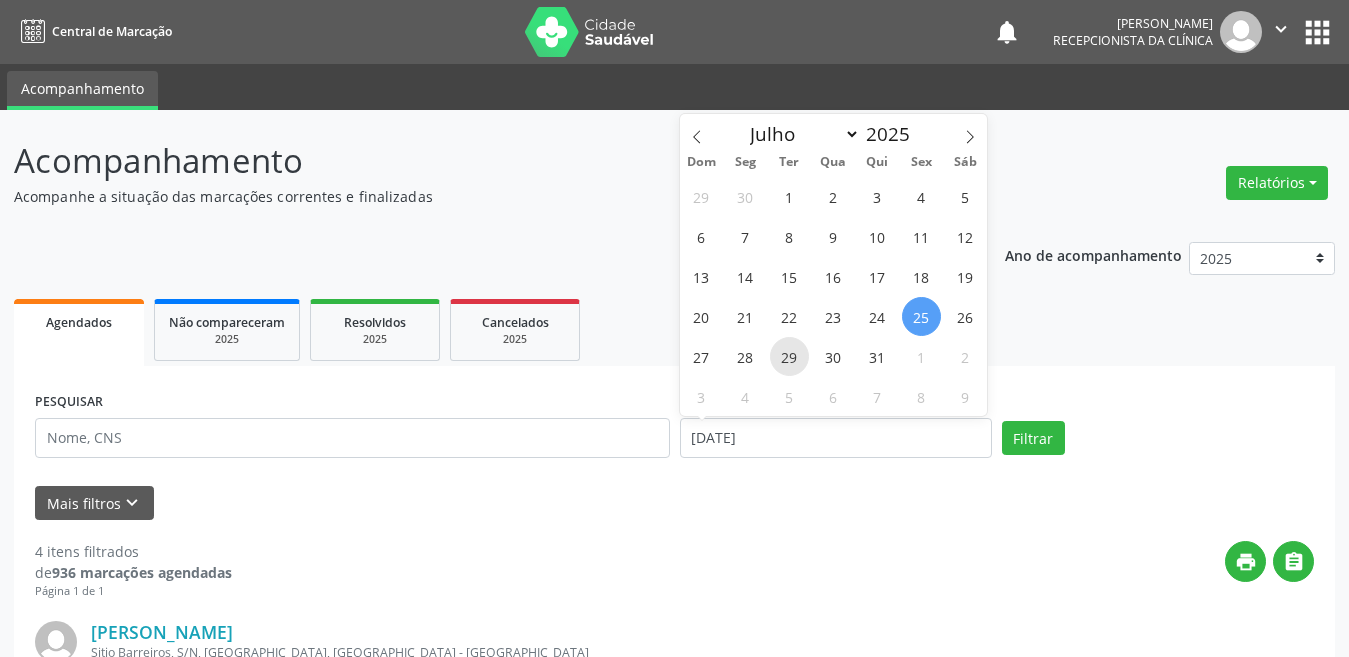 click on "29" at bounding box center (789, 356) 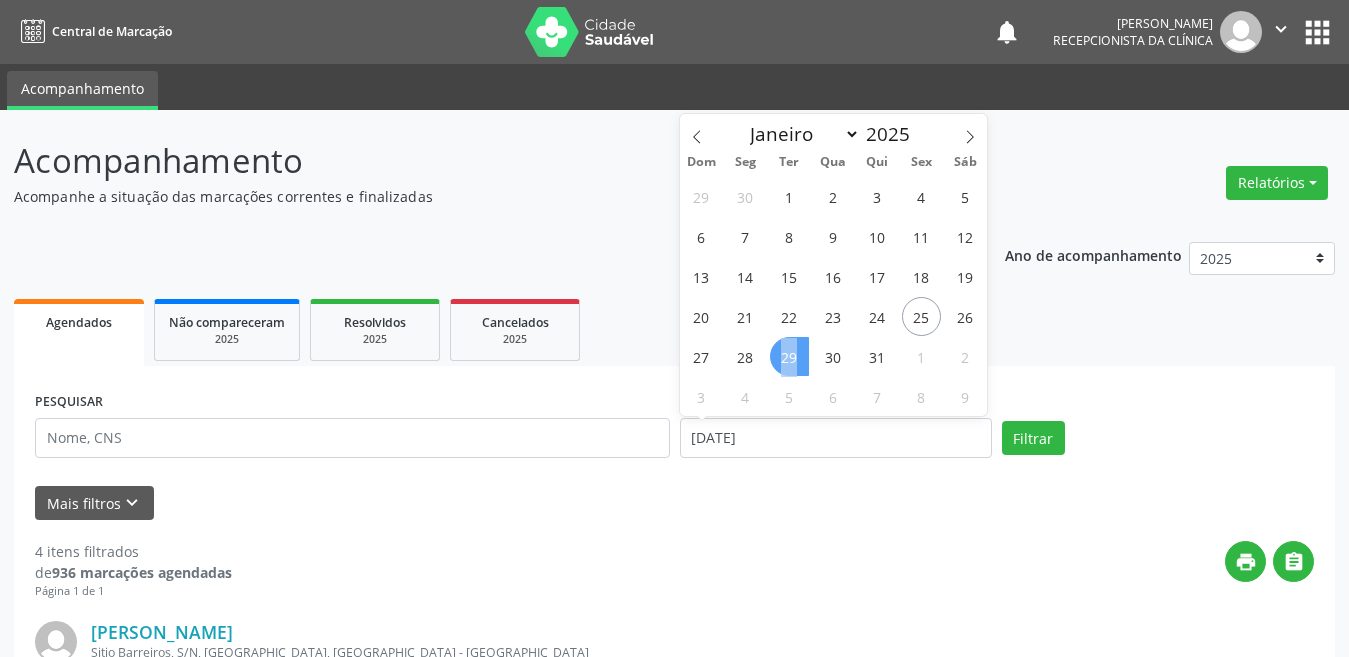 click on "29" at bounding box center (789, 356) 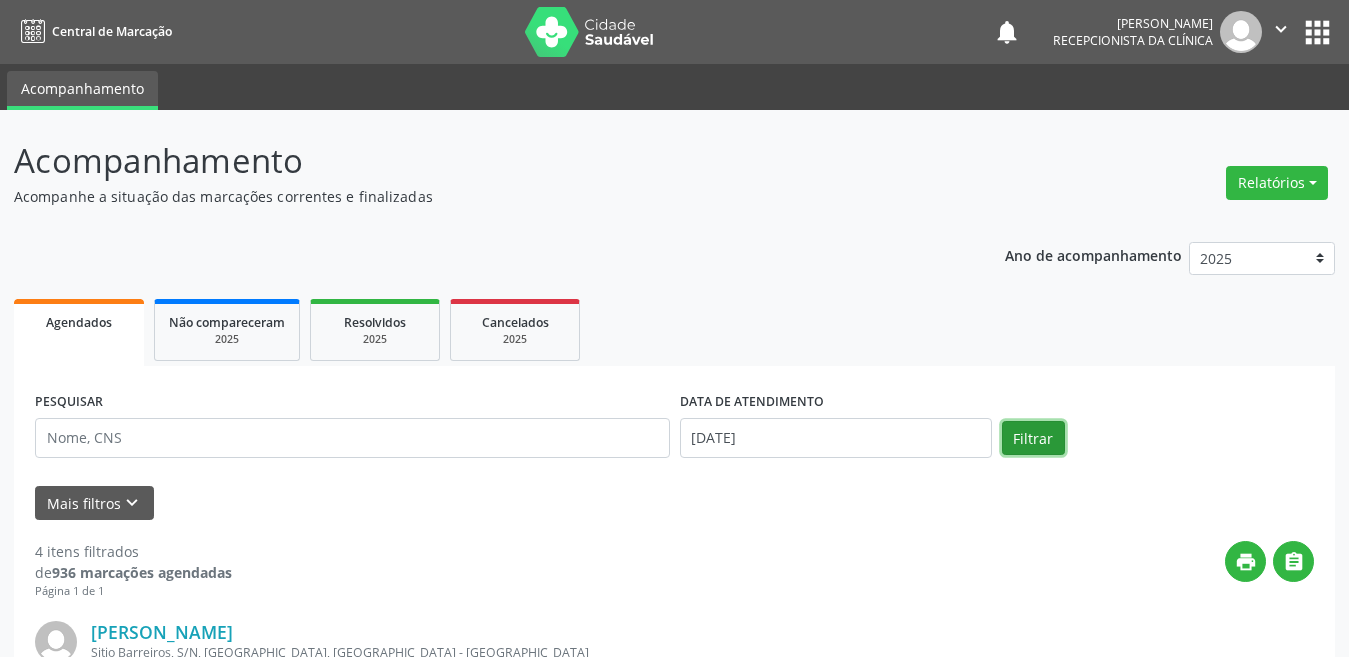click on "Filtrar" at bounding box center [1033, 438] 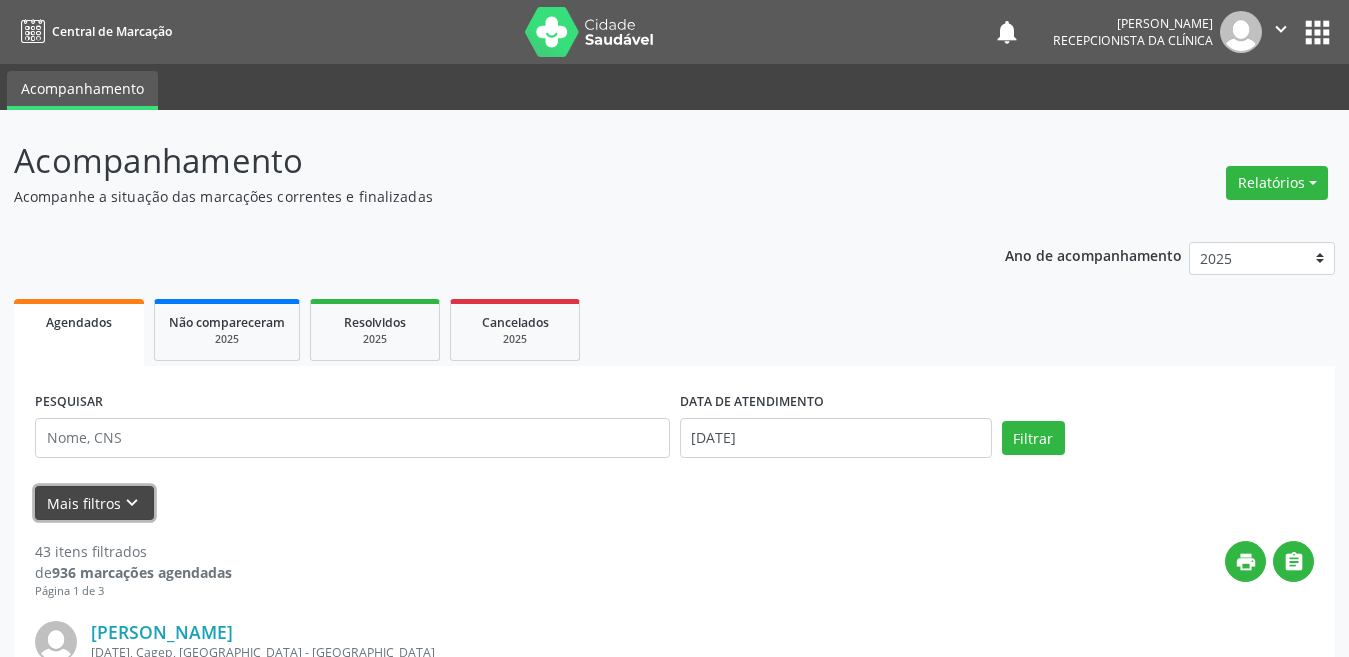 click on "Mais filtros
keyboard_arrow_down" at bounding box center [94, 503] 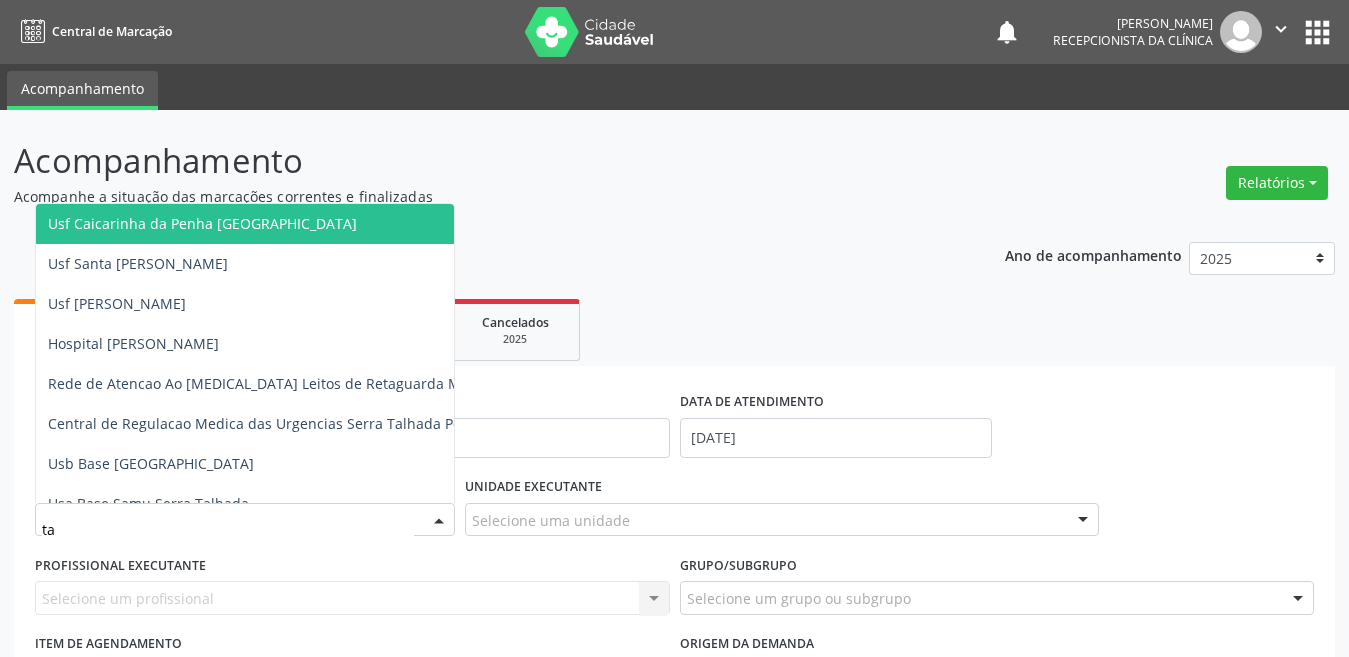type on "tau" 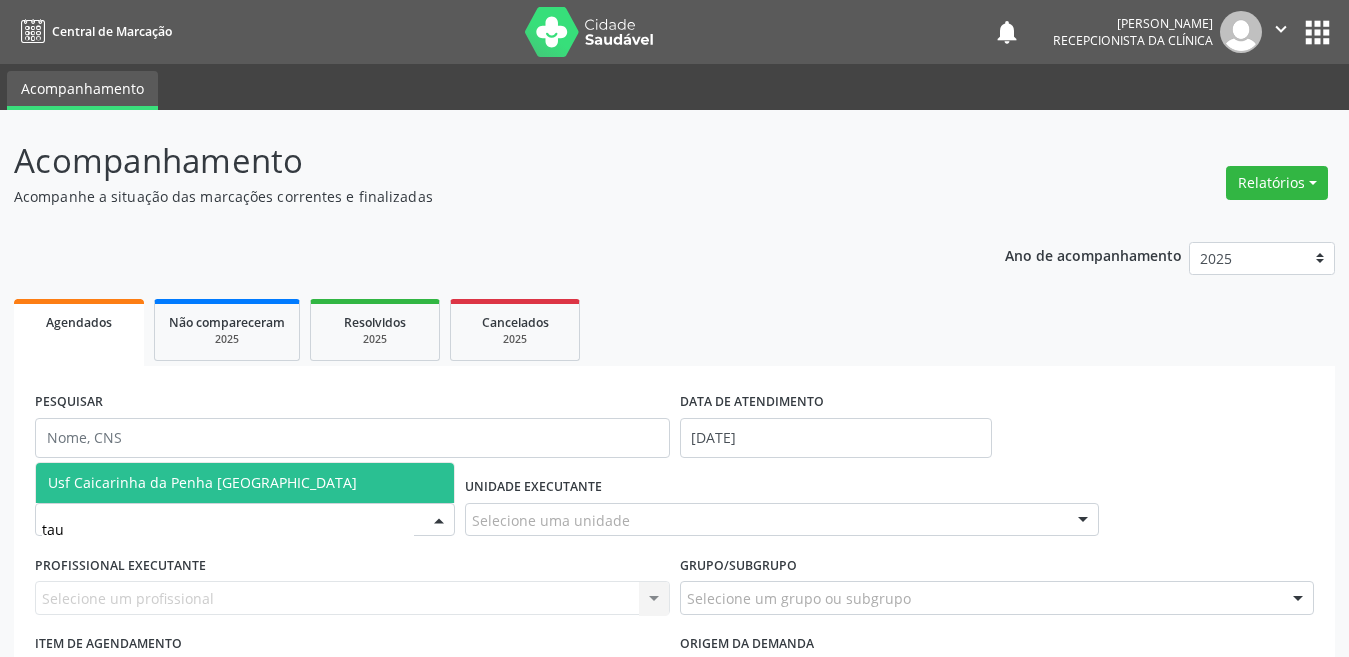 click on "Usf Caicarinha da Penha [GEOGRAPHIC_DATA]" at bounding box center (245, 483) 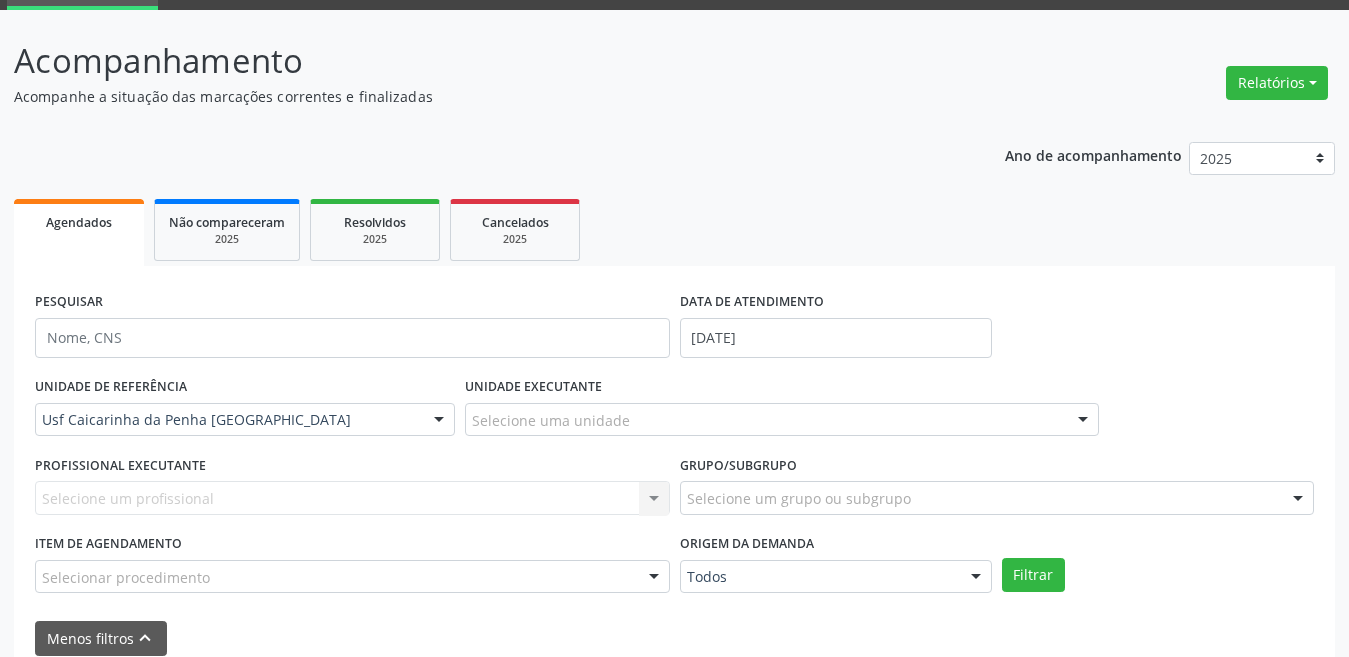 scroll, scrollTop: 200, scrollLeft: 0, axis: vertical 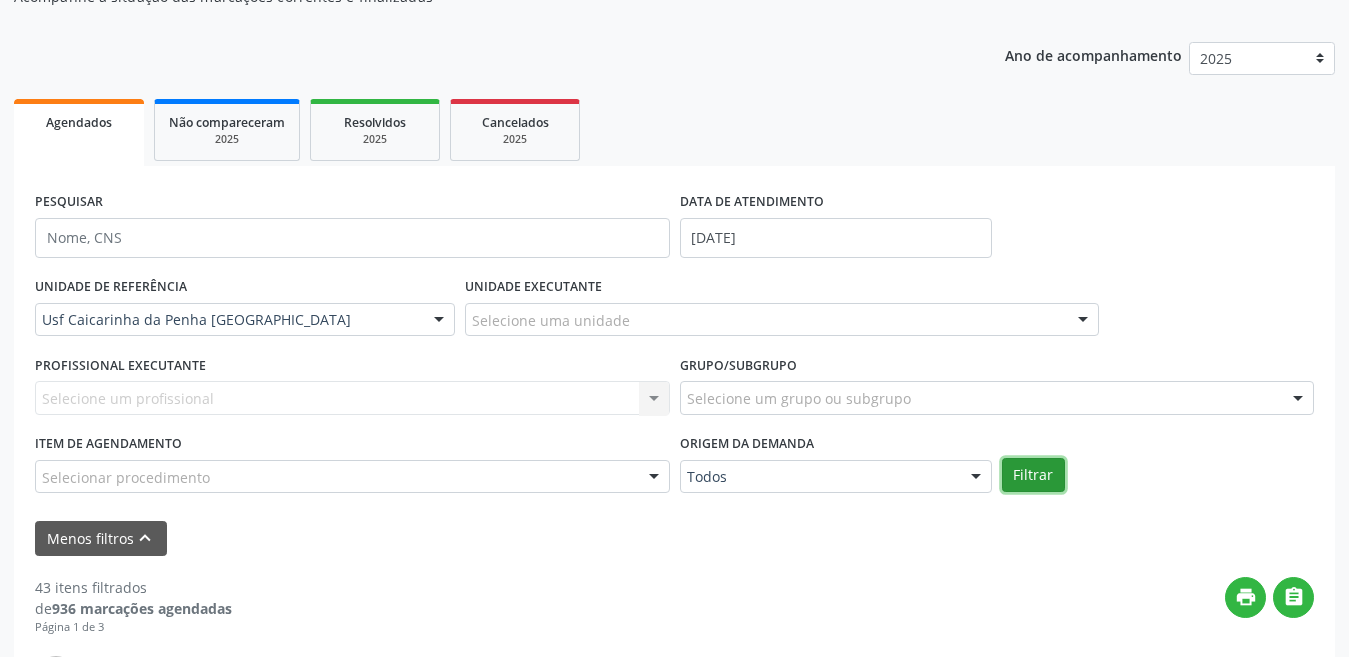click on "Filtrar" at bounding box center [1033, 475] 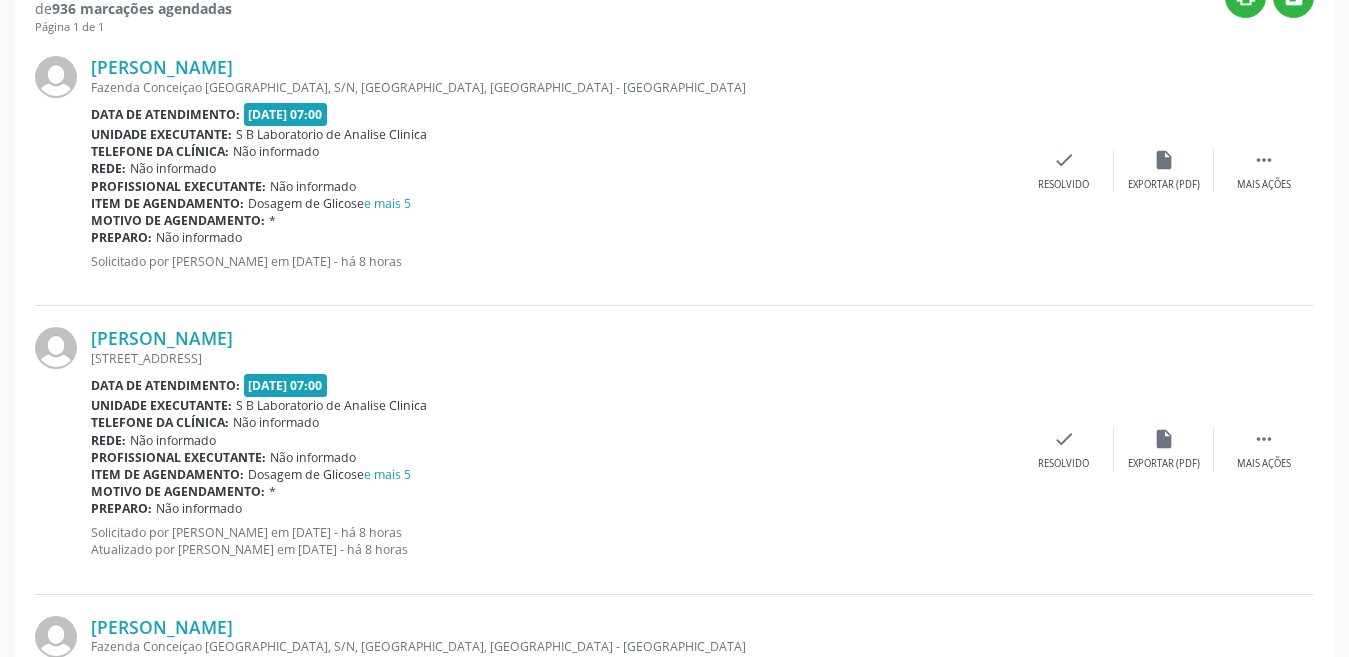 scroll, scrollTop: 500, scrollLeft: 0, axis: vertical 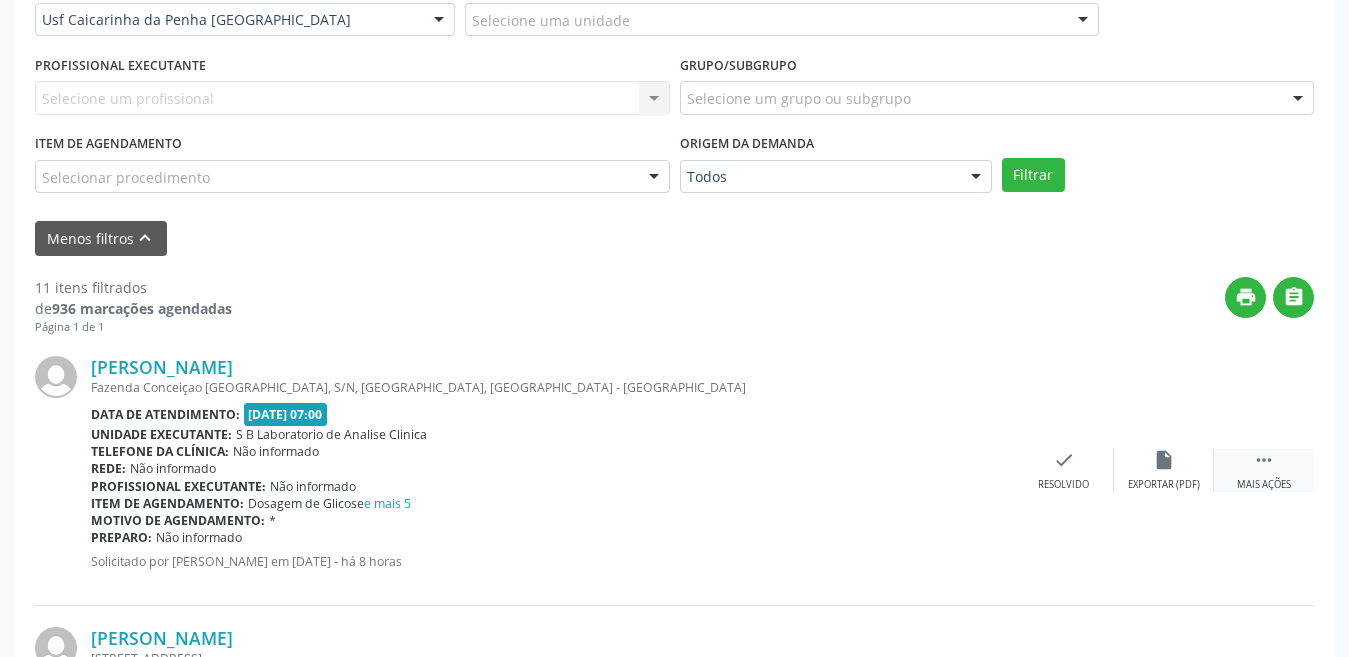 click on "" at bounding box center (1264, 460) 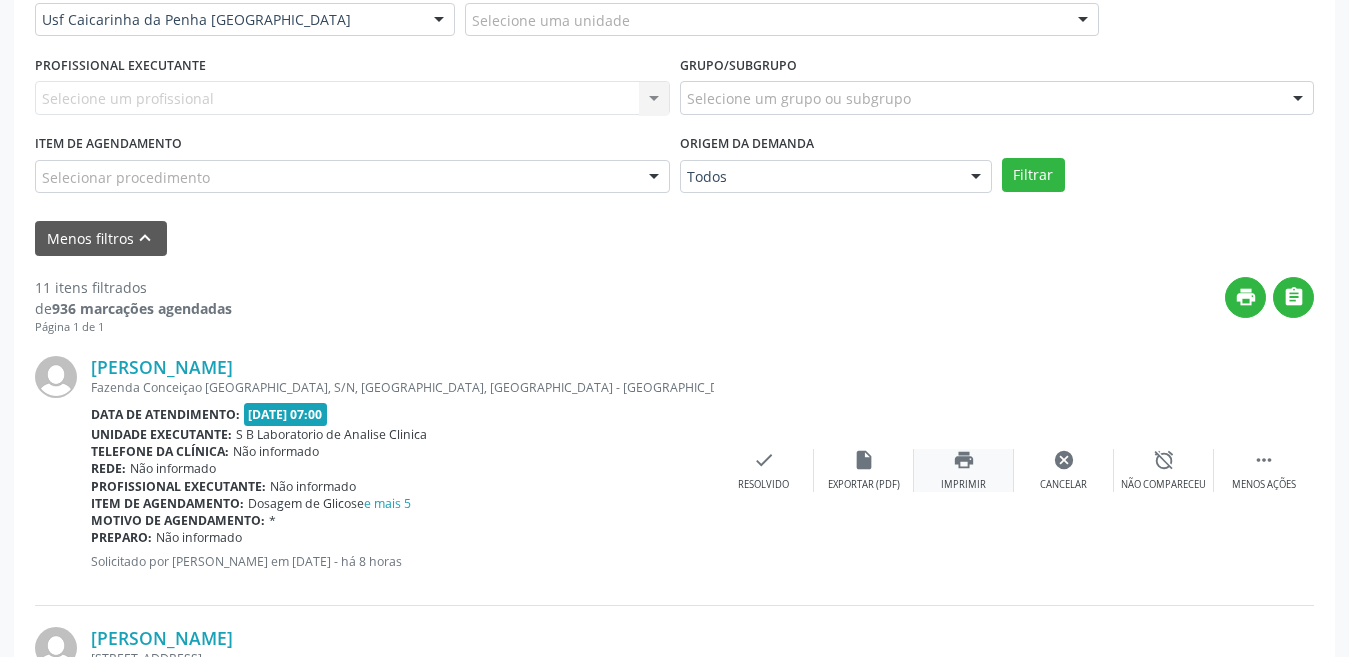 click on "Imprimir" at bounding box center [963, 485] 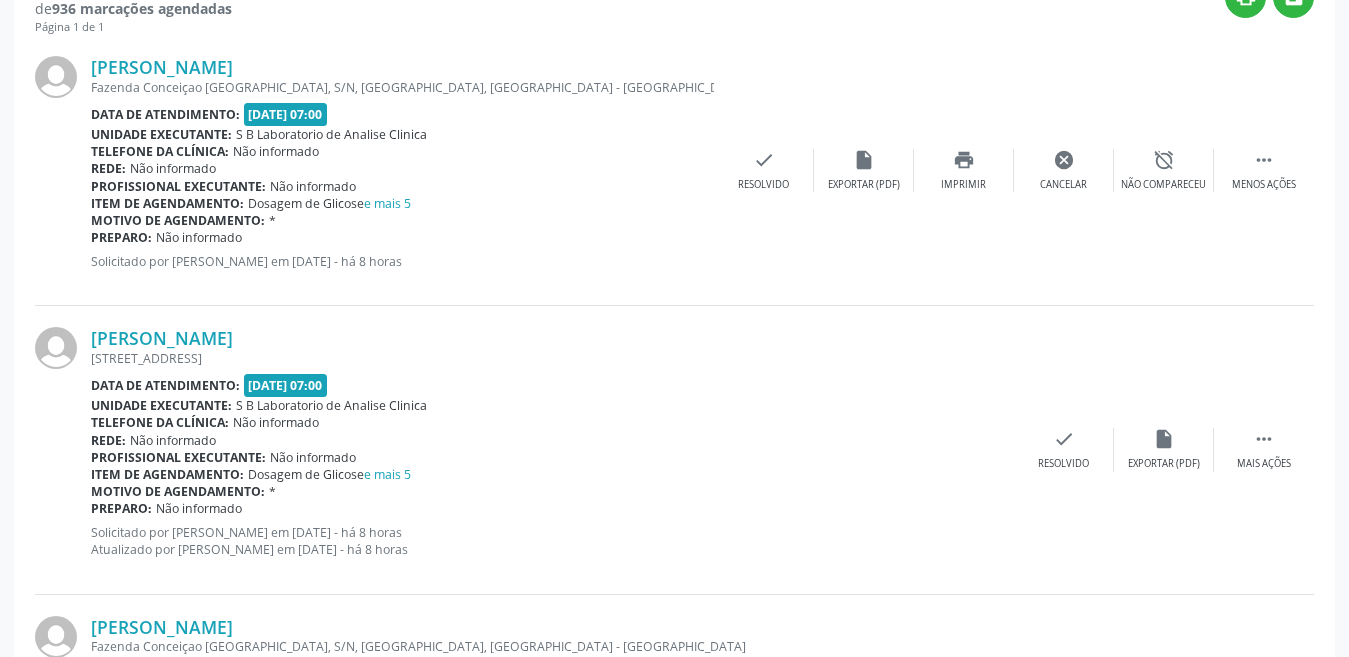 scroll, scrollTop: 900, scrollLeft: 0, axis: vertical 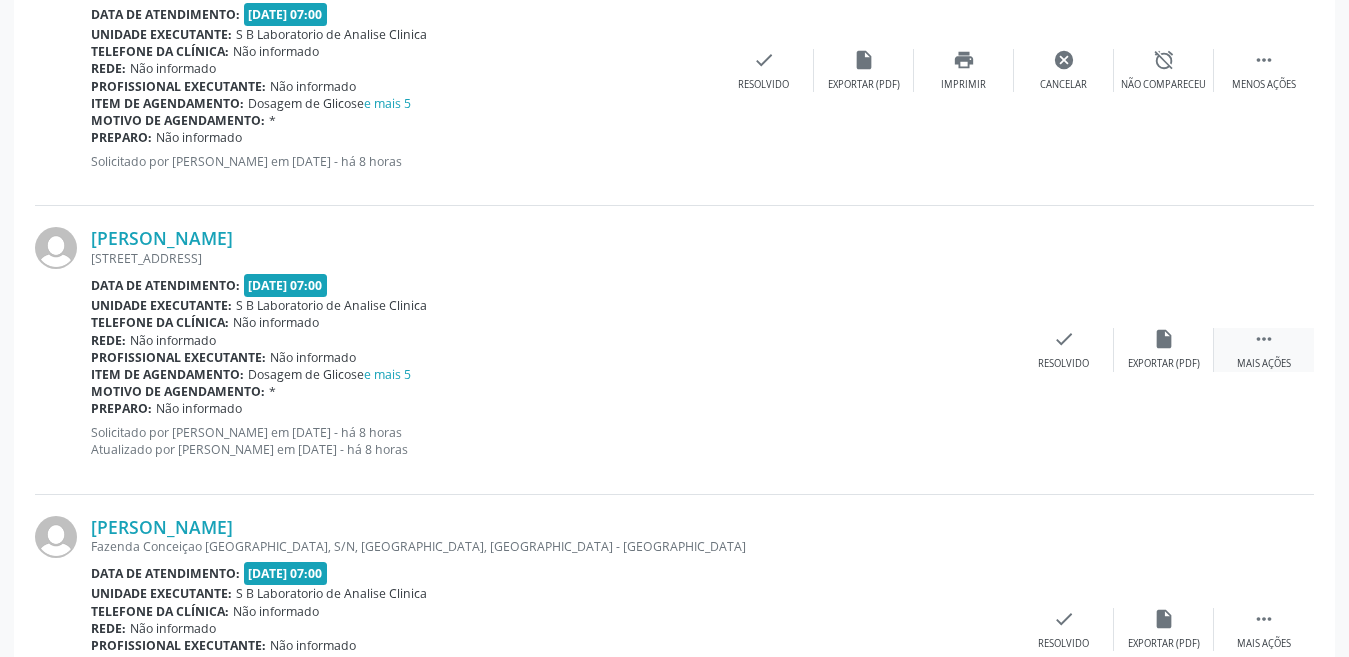 click on "
Mais ações" at bounding box center (1264, 349) 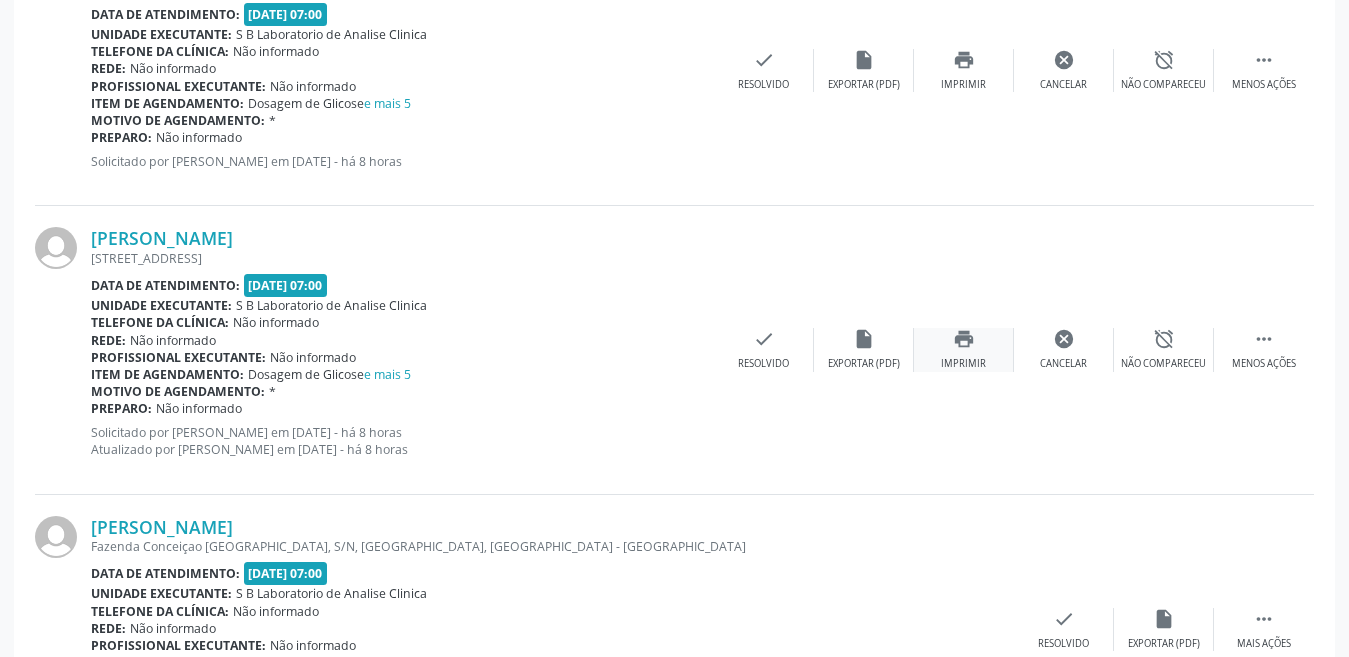 click on "print
Imprimir" at bounding box center (964, 349) 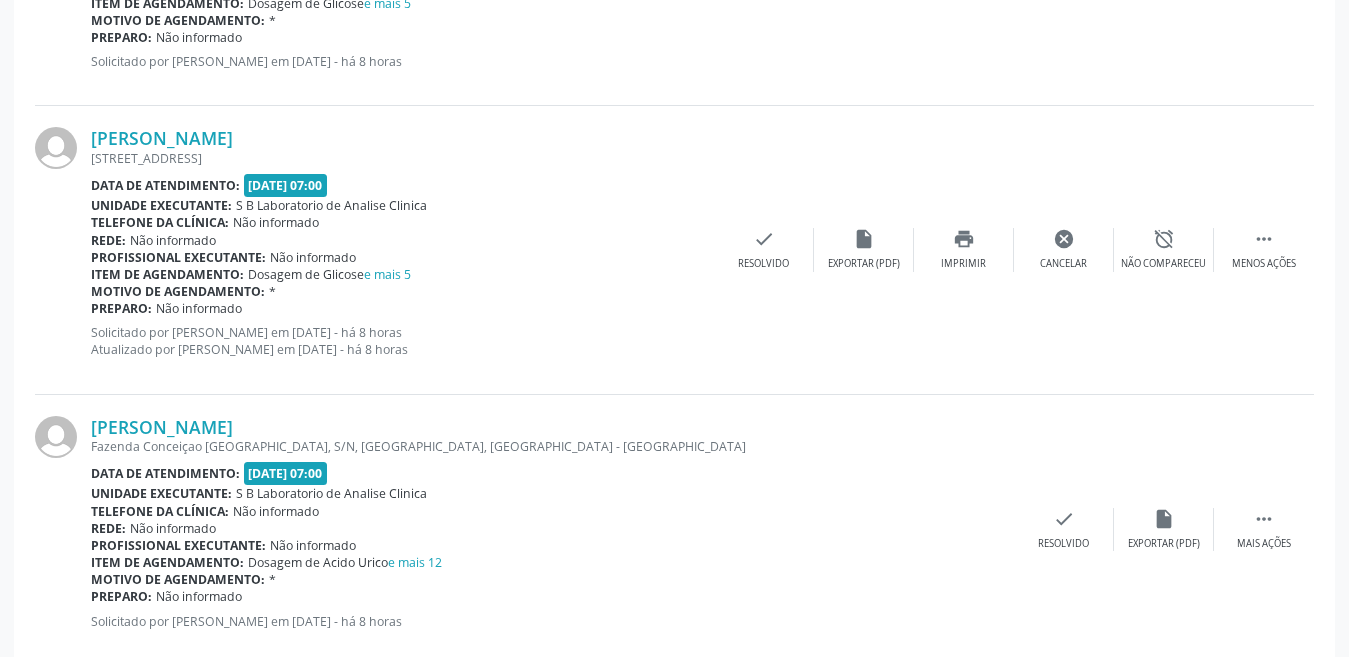 scroll, scrollTop: 1100, scrollLeft: 0, axis: vertical 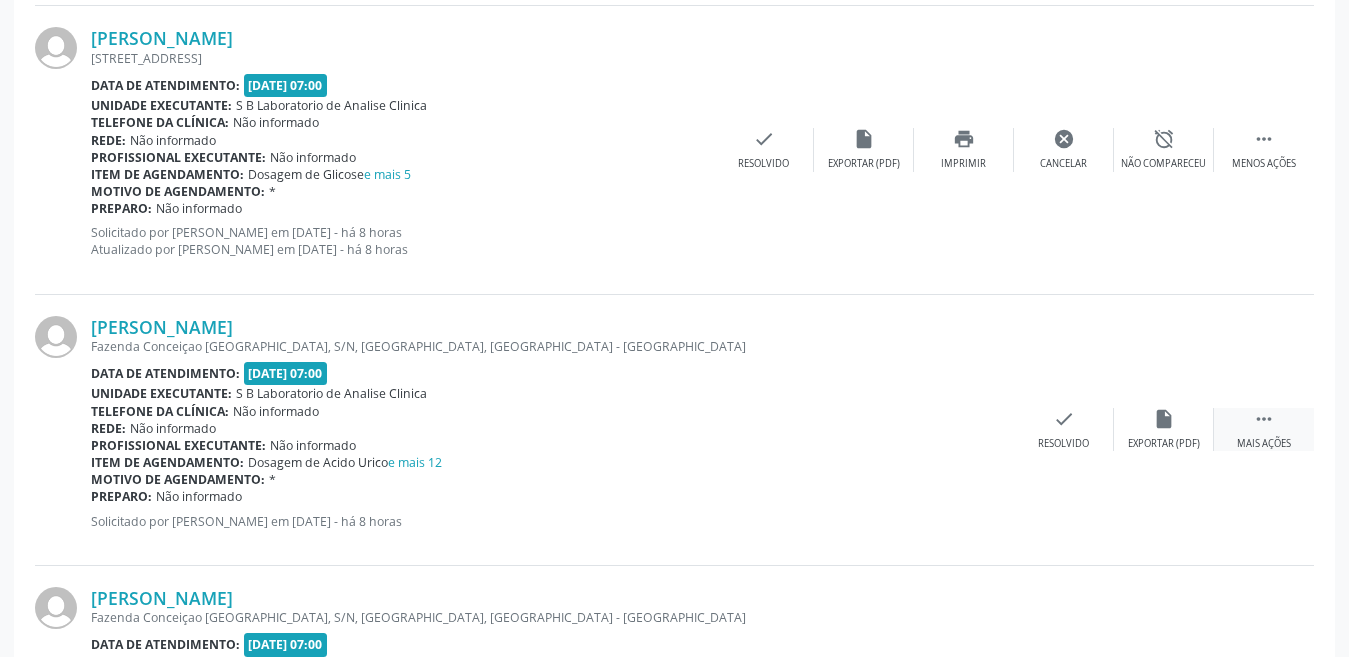 click on "" at bounding box center [1264, 419] 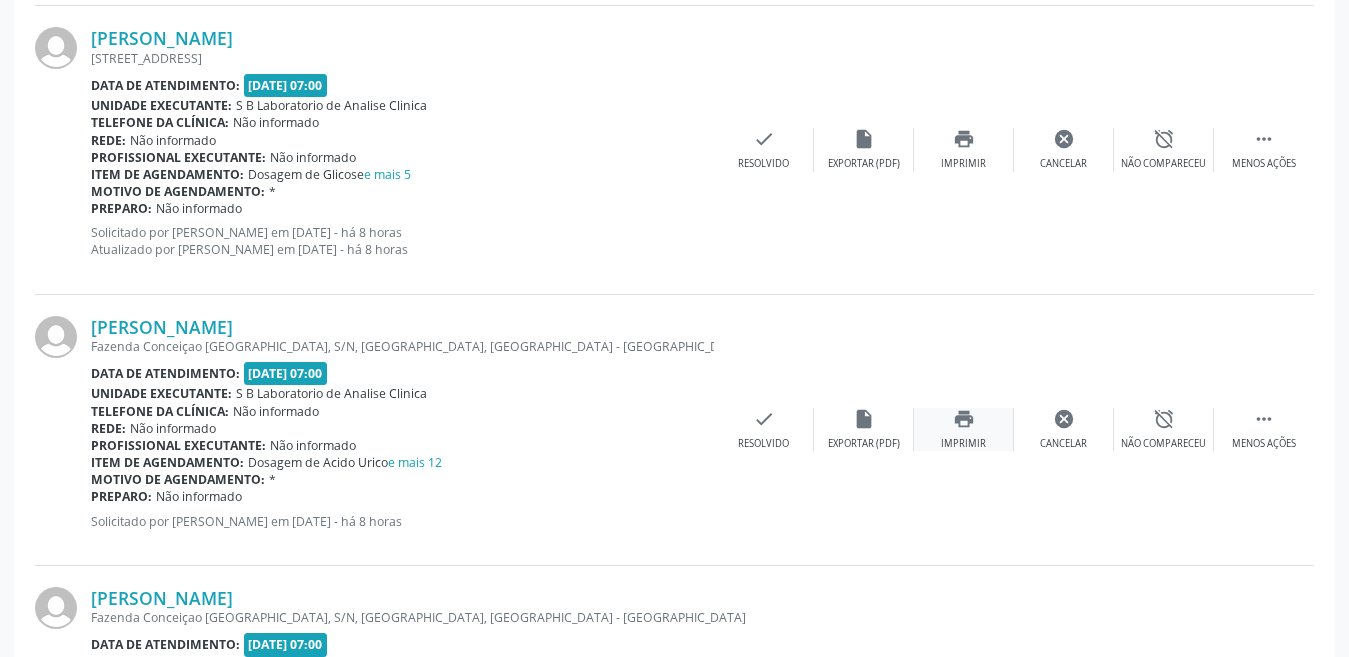 click on "print
Imprimir" at bounding box center (964, 429) 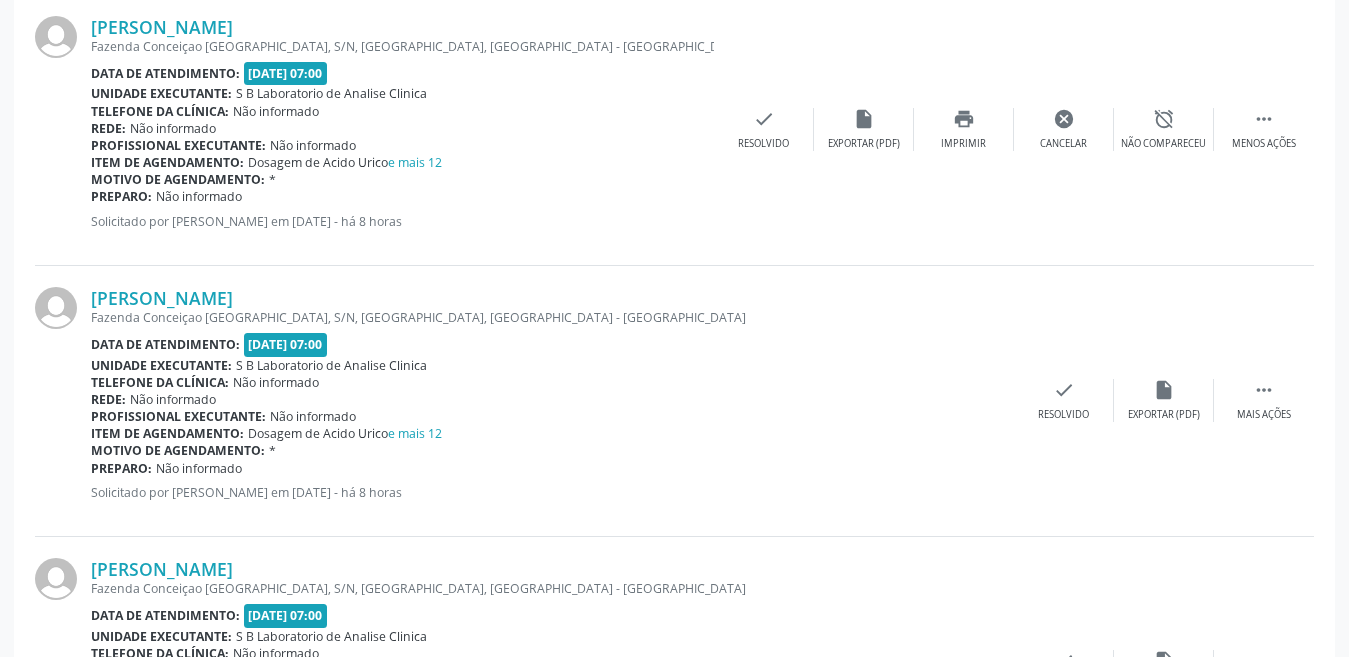 scroll, scrollTop: 1500, scrollLeft: 0, axis: vertical 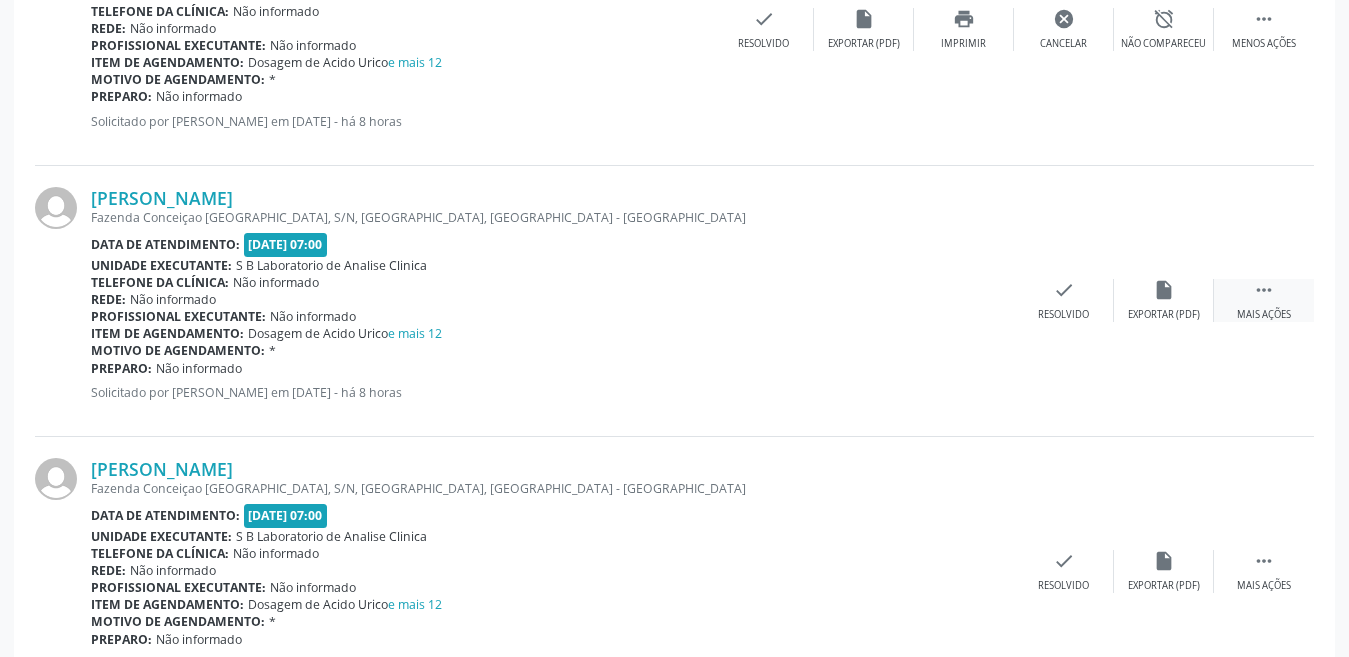 click on "
Mais ações" at bounding box center [1264, 300] 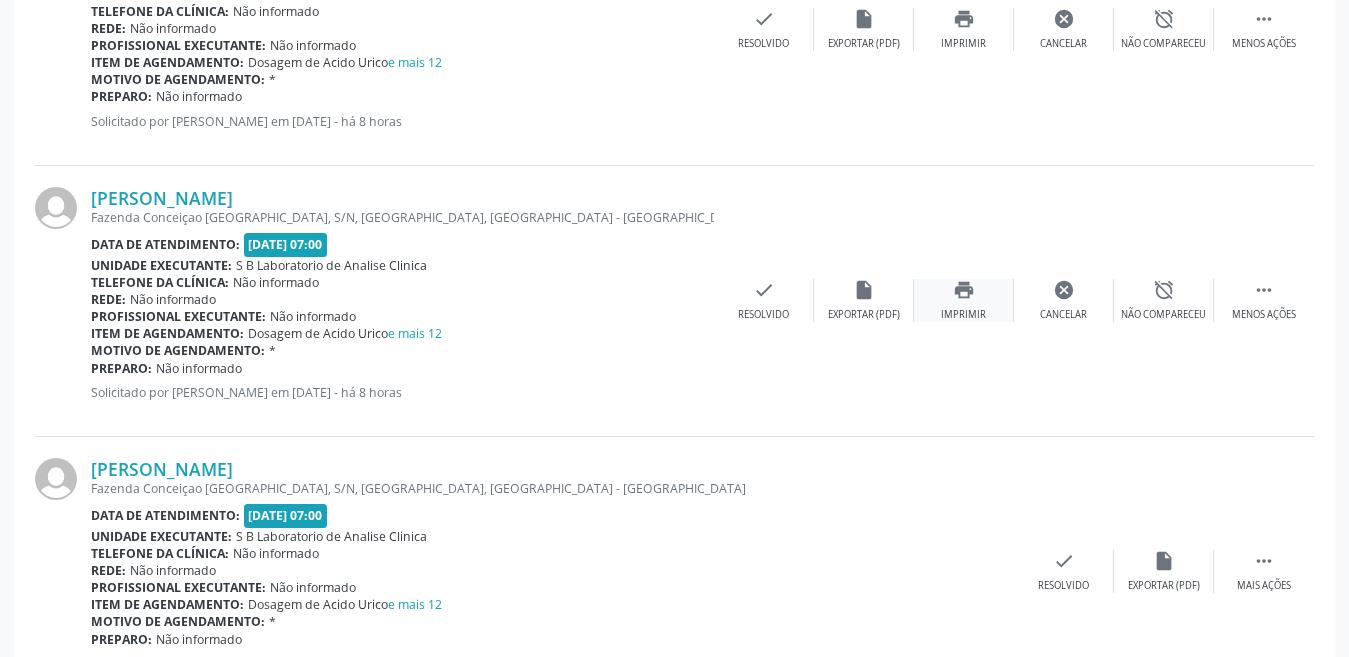 click on "print
Imprimir" at bounding box center [964, 300] 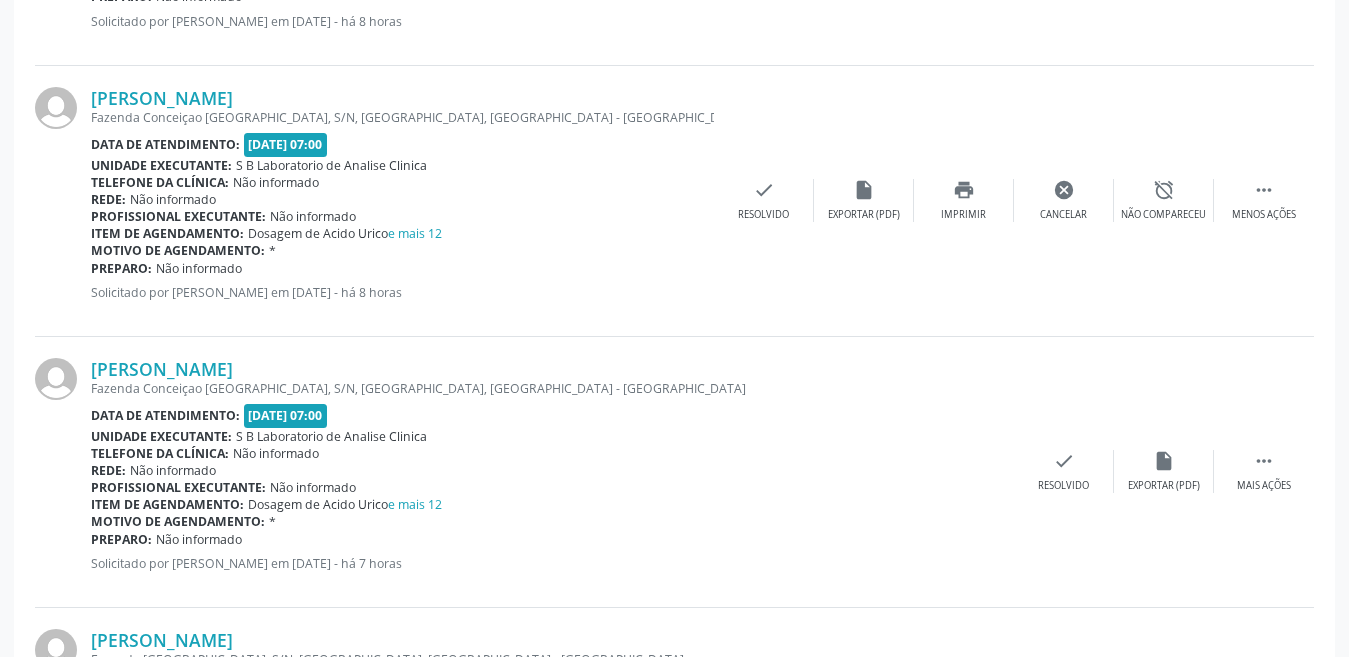 scroll, scrollTop: 1700, scrollLeft: 0, axis: vertical 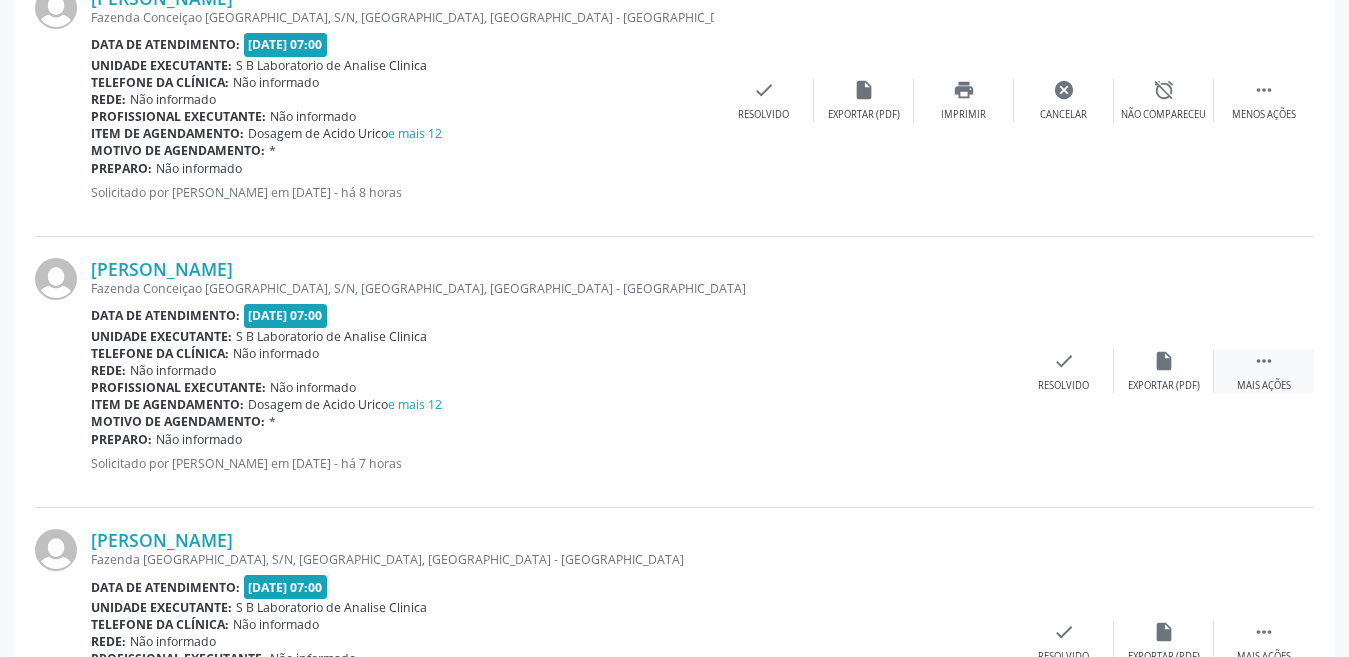 click on "Mais ações" at bounding box center (1264, 386) 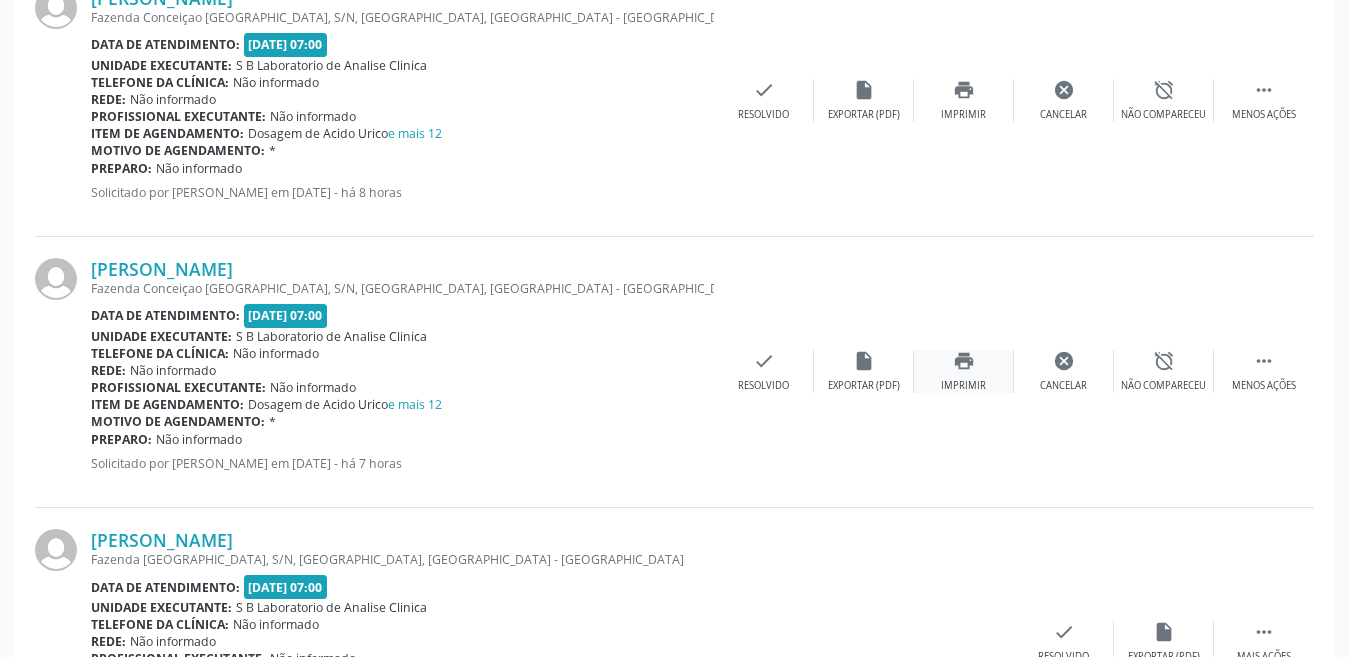 click on "Imprimir" at bounding box center (963, 386) 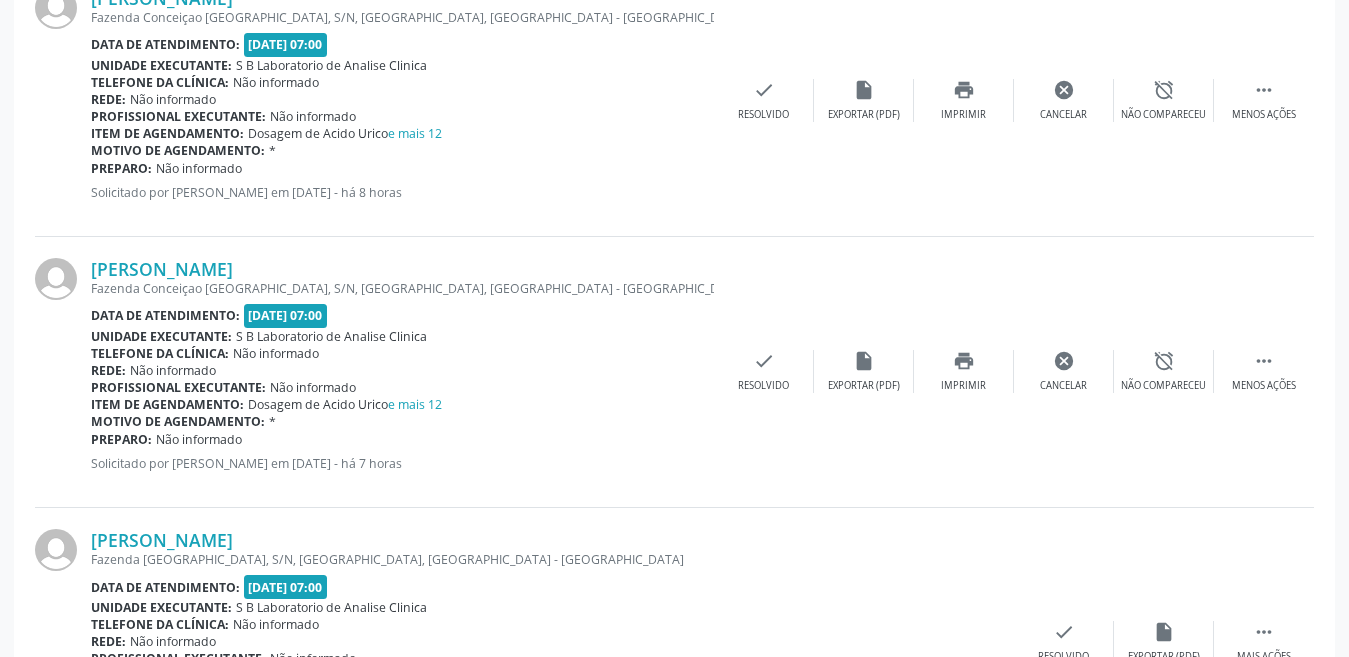 scroll, scrollTop: 1900, scrollLeft: 0, axis: vertical 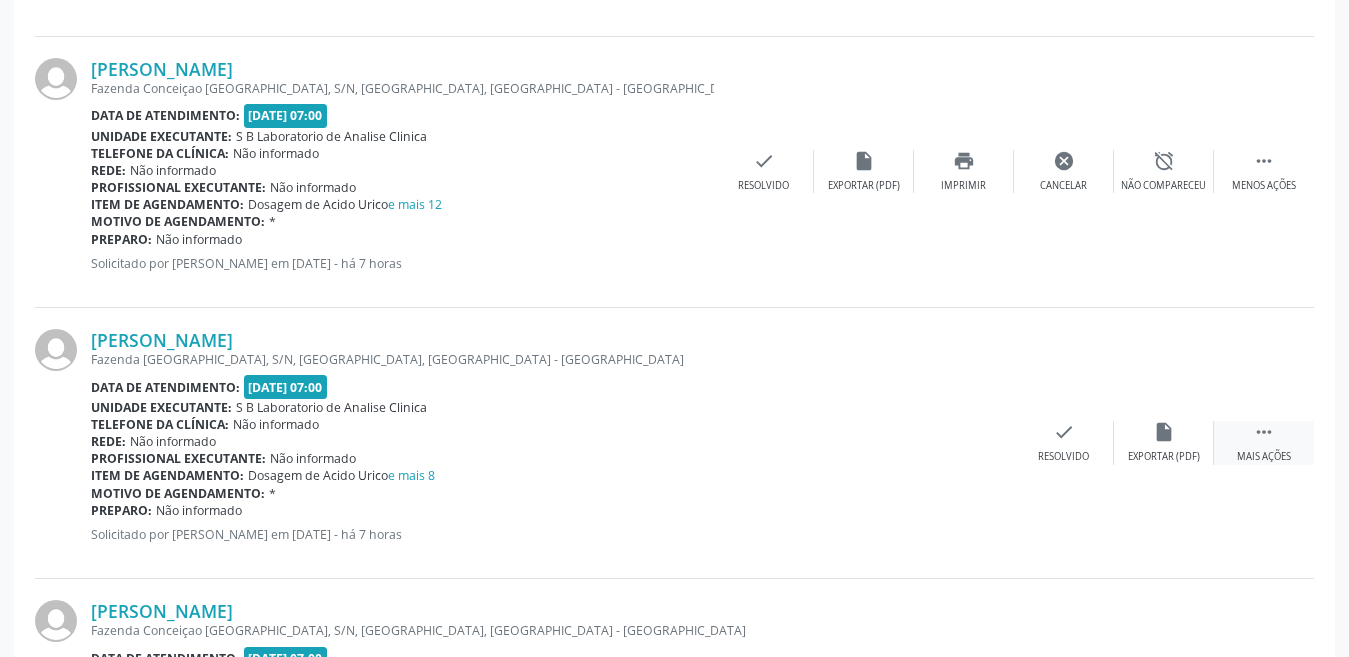 click on "Mais ações" at bounding box center (1264, 457) 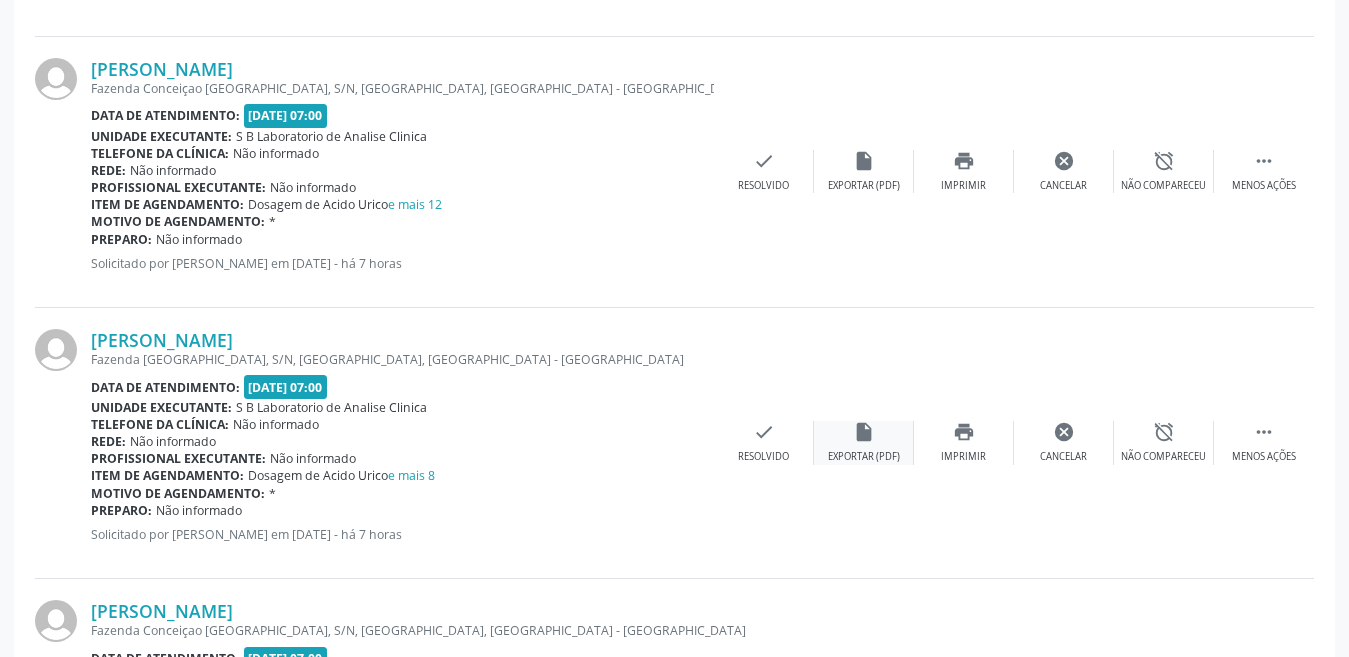 click on "Exportar (PDF)" at bounding box center [864, 457] 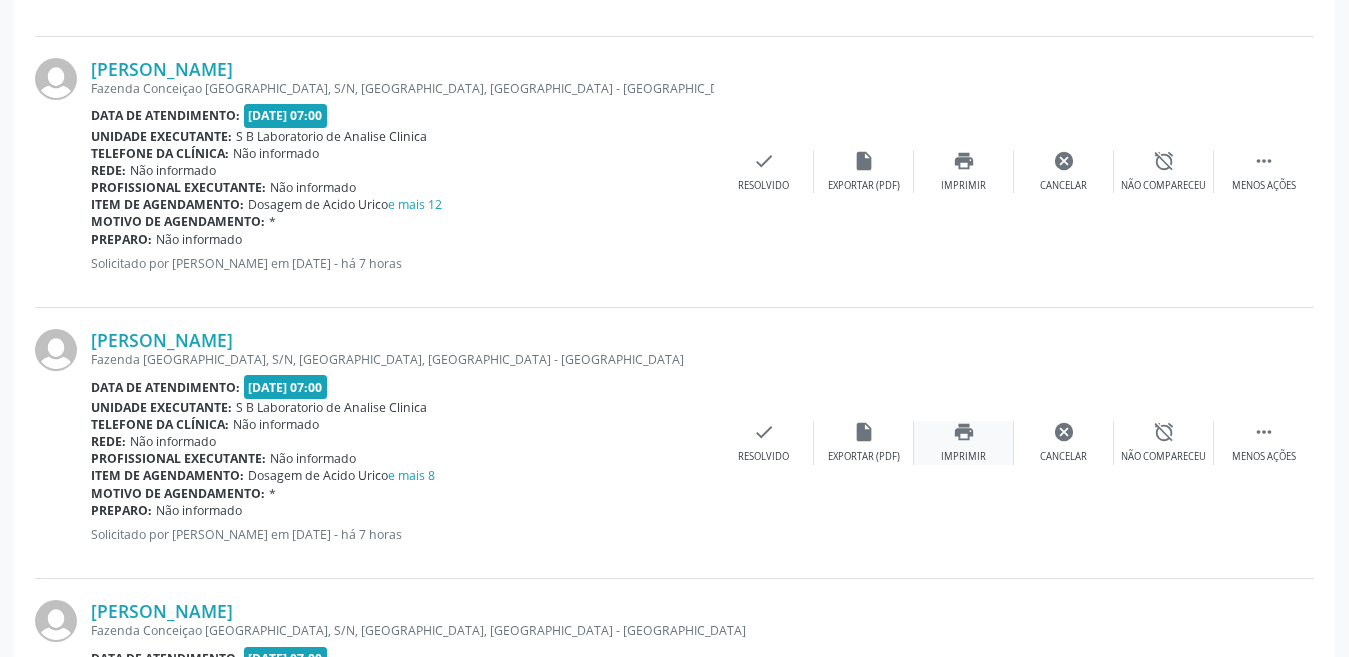 click on "print
Imprimir" at bounding box center (964, 442) 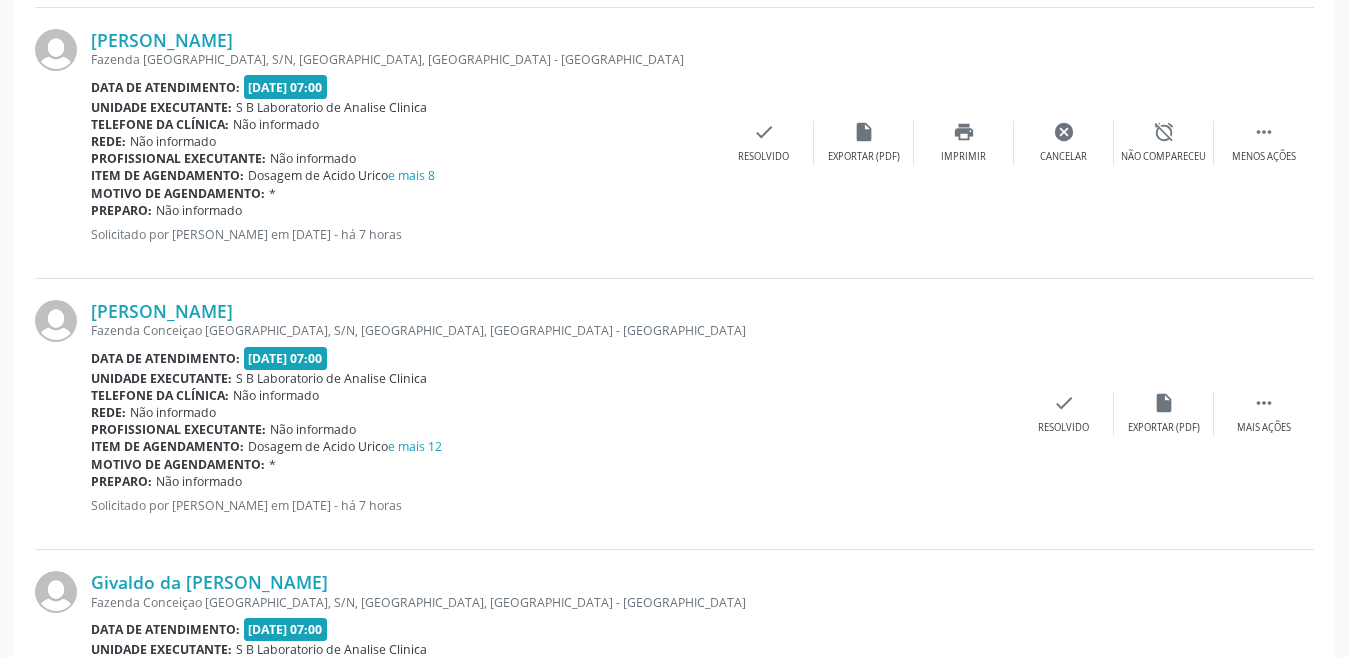 scroll, scrollTop: 2300, scrollLeft: 0, axis: vertical 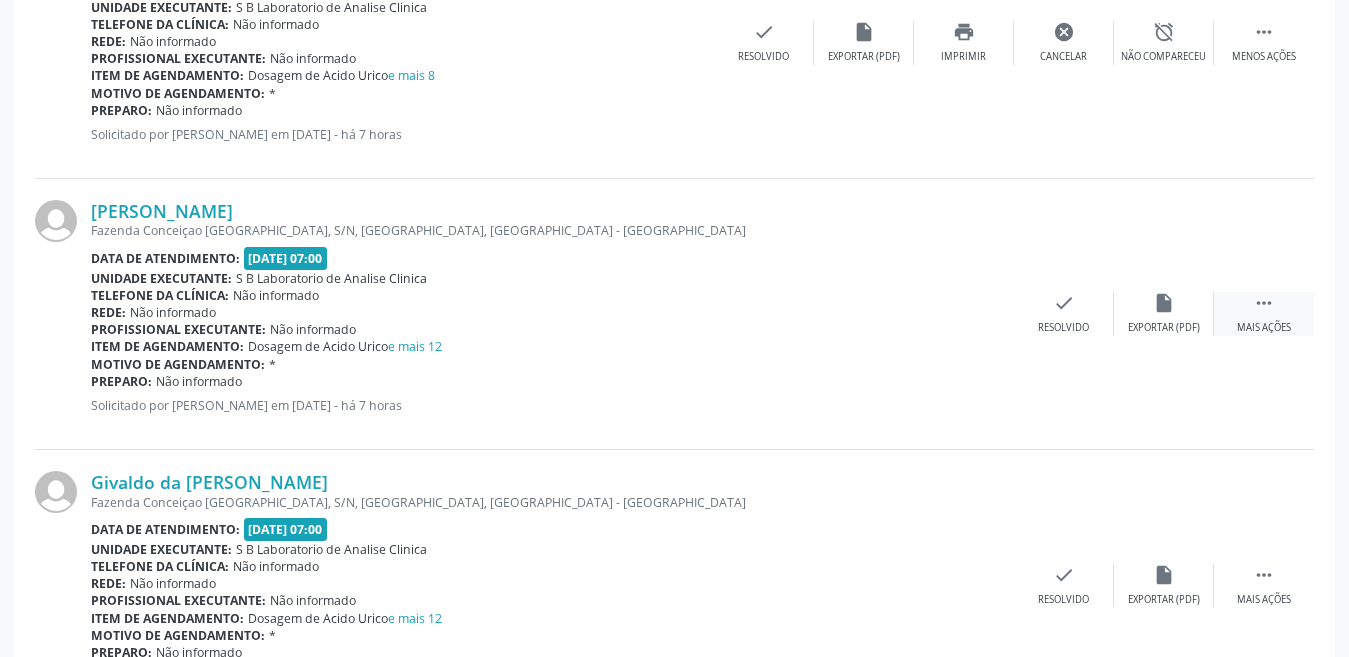 click on "" at bounding box center (1264, 303) 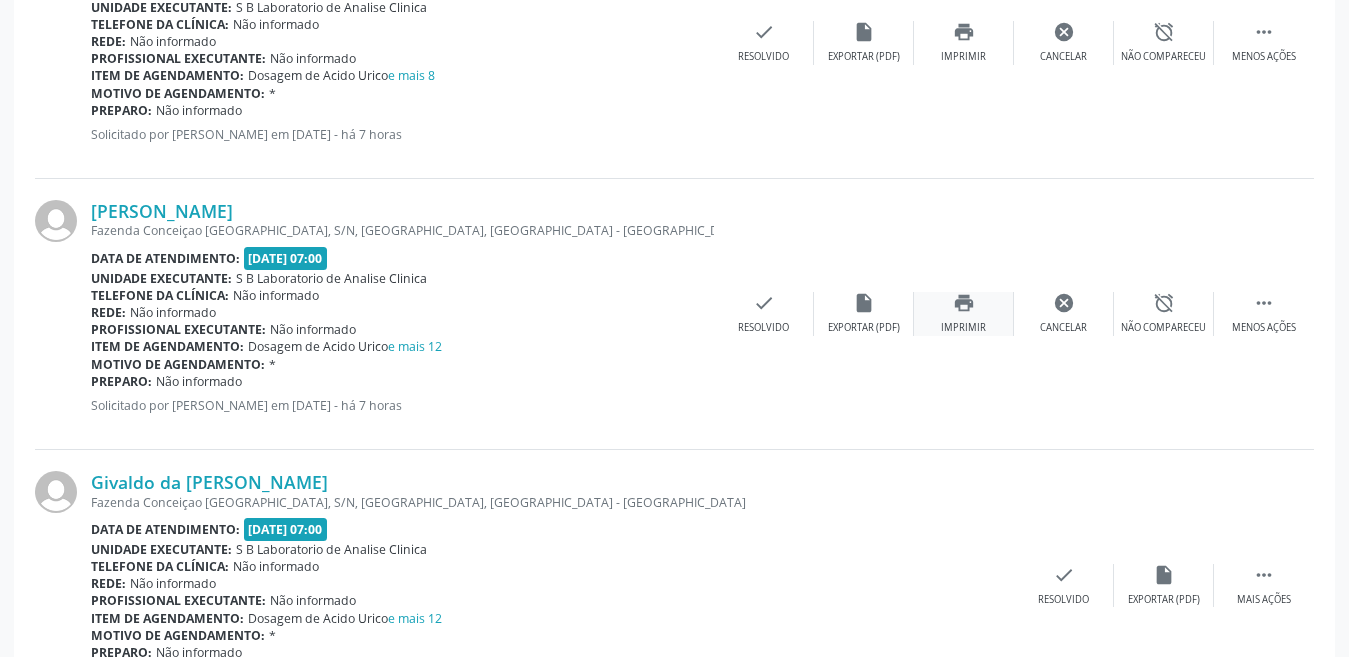 click on "print
Imprimir" at bounding box center [964, 313] 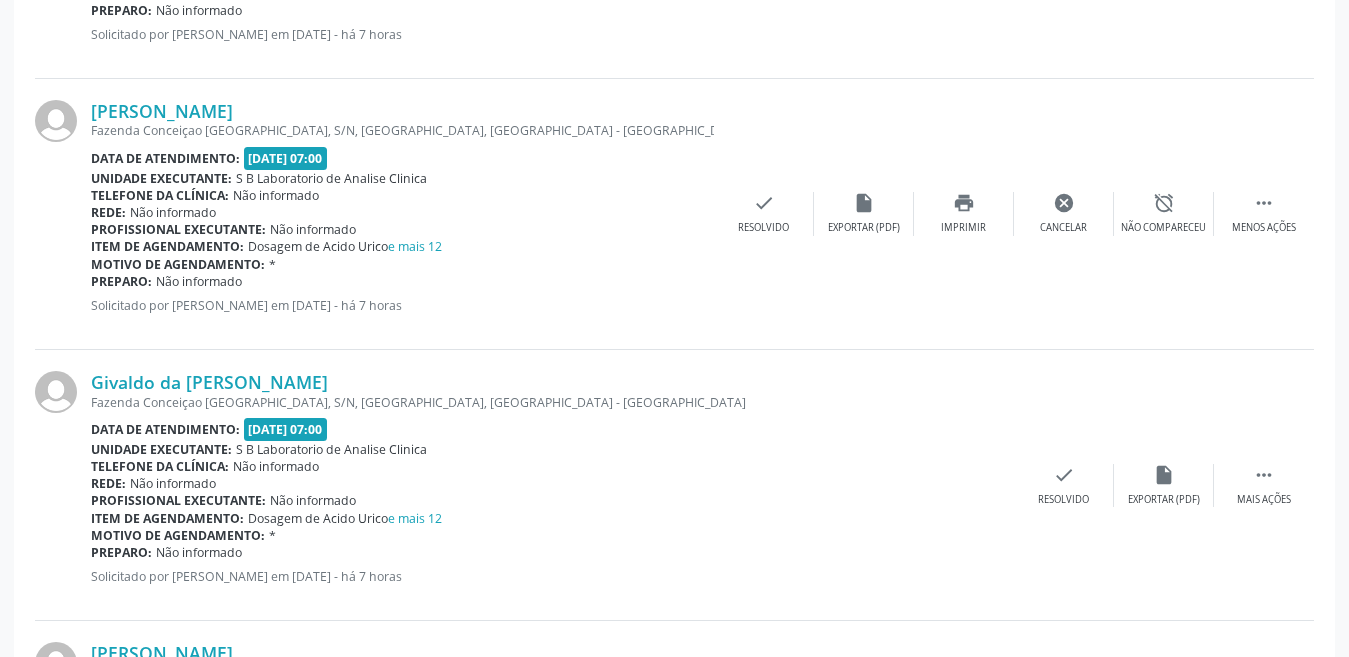 scroll, scrollTop: 2500, scrollLeft: 0, axis: vertical 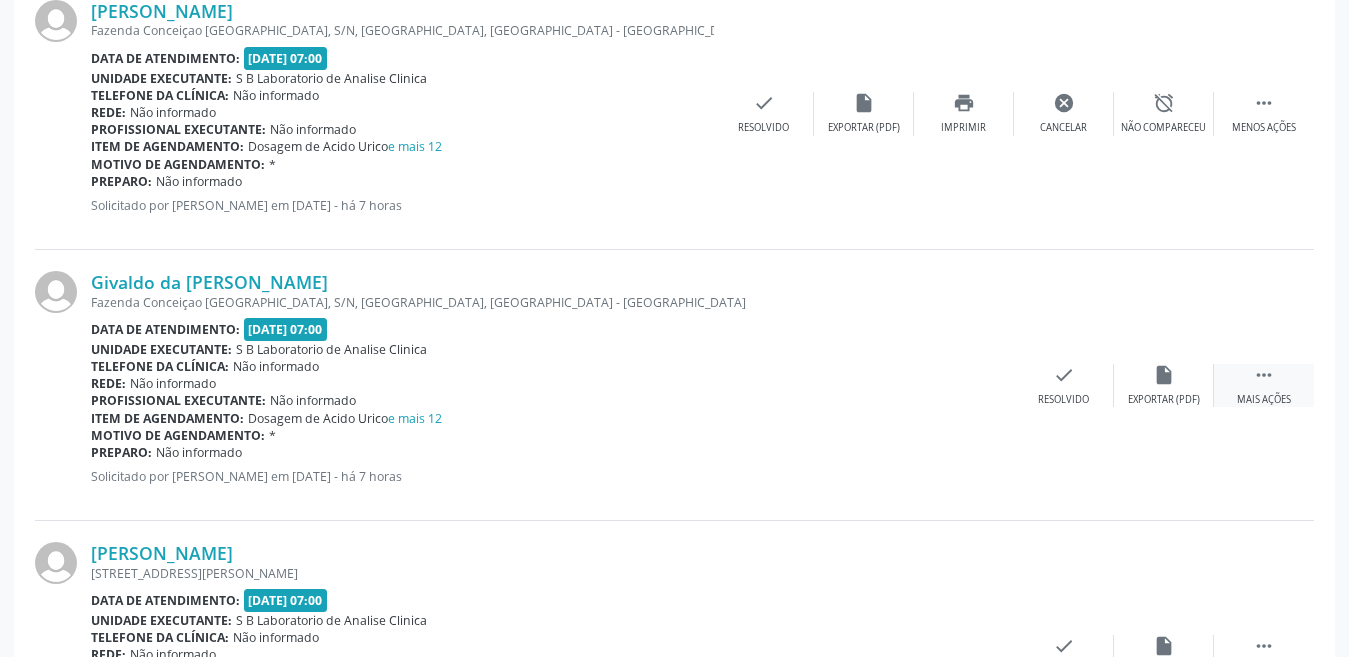 click on "
Mais ações" at bounding box center (1264, 385) 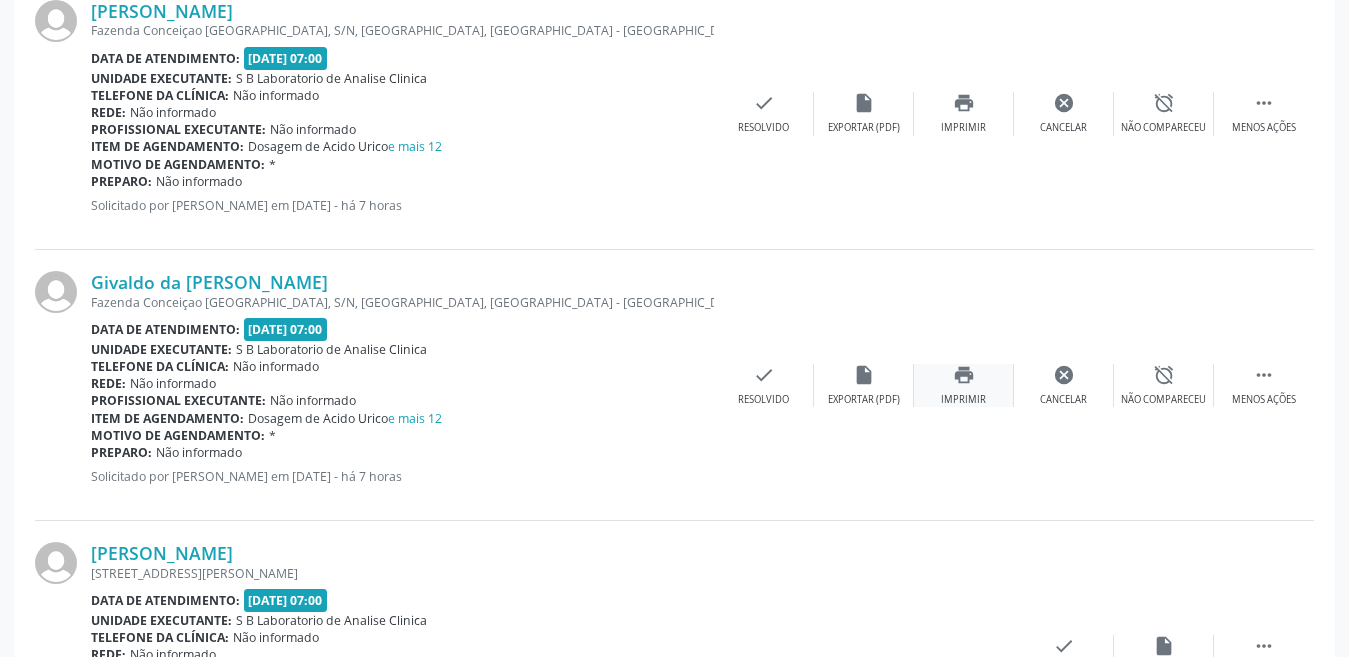click on "print
Imprimir" at bounding box center [964, 385] 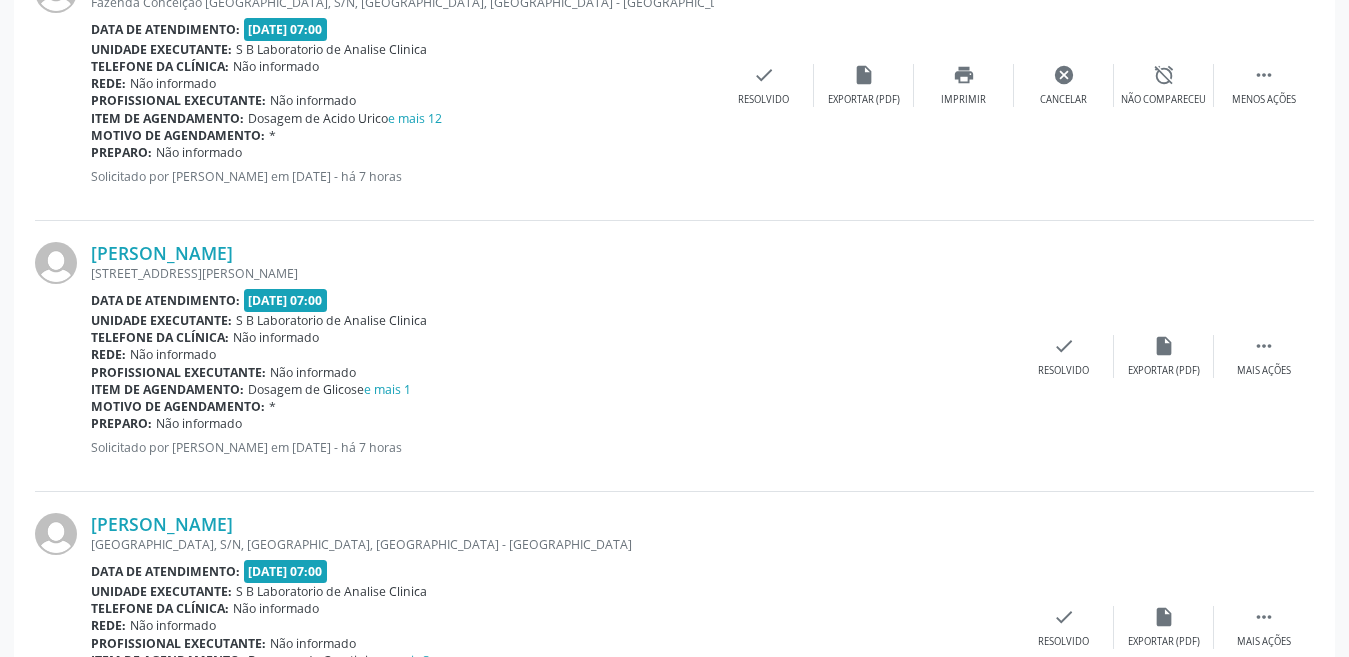 scroll, scrollTop: 2900, scrollLeft: 0, axis: vertical 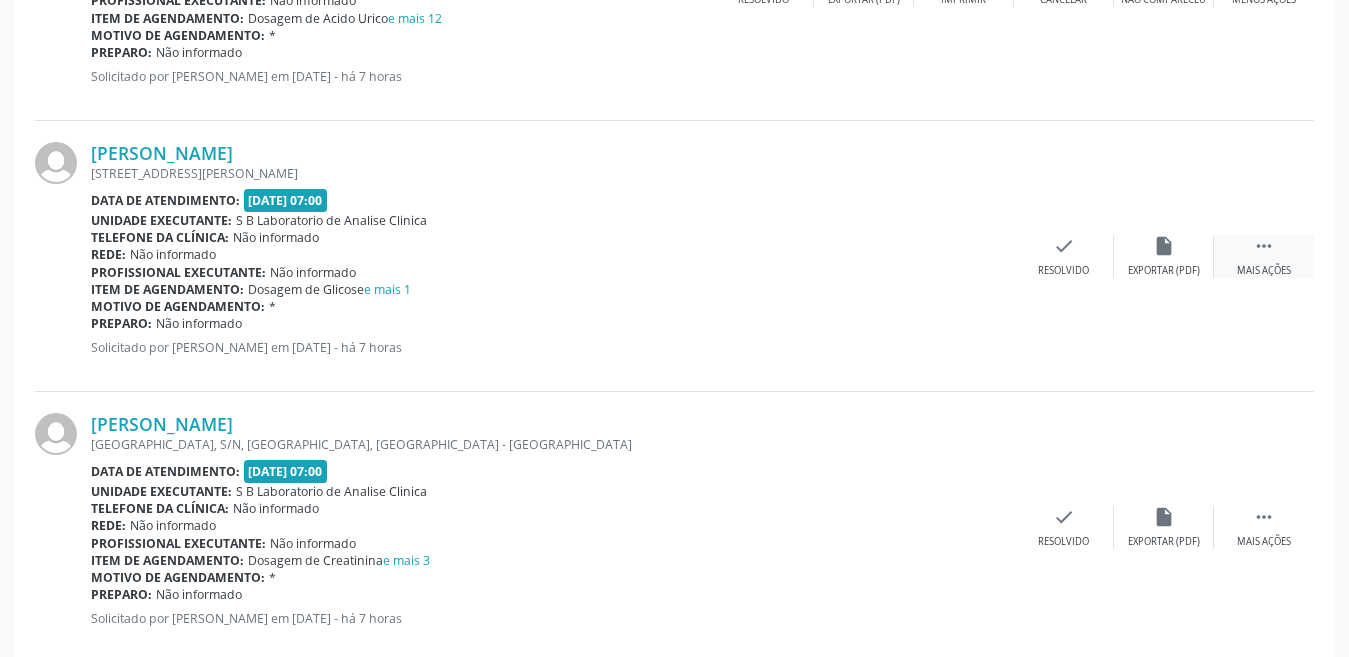 click on "
Mais ações" at bounding box center [1264, 256] 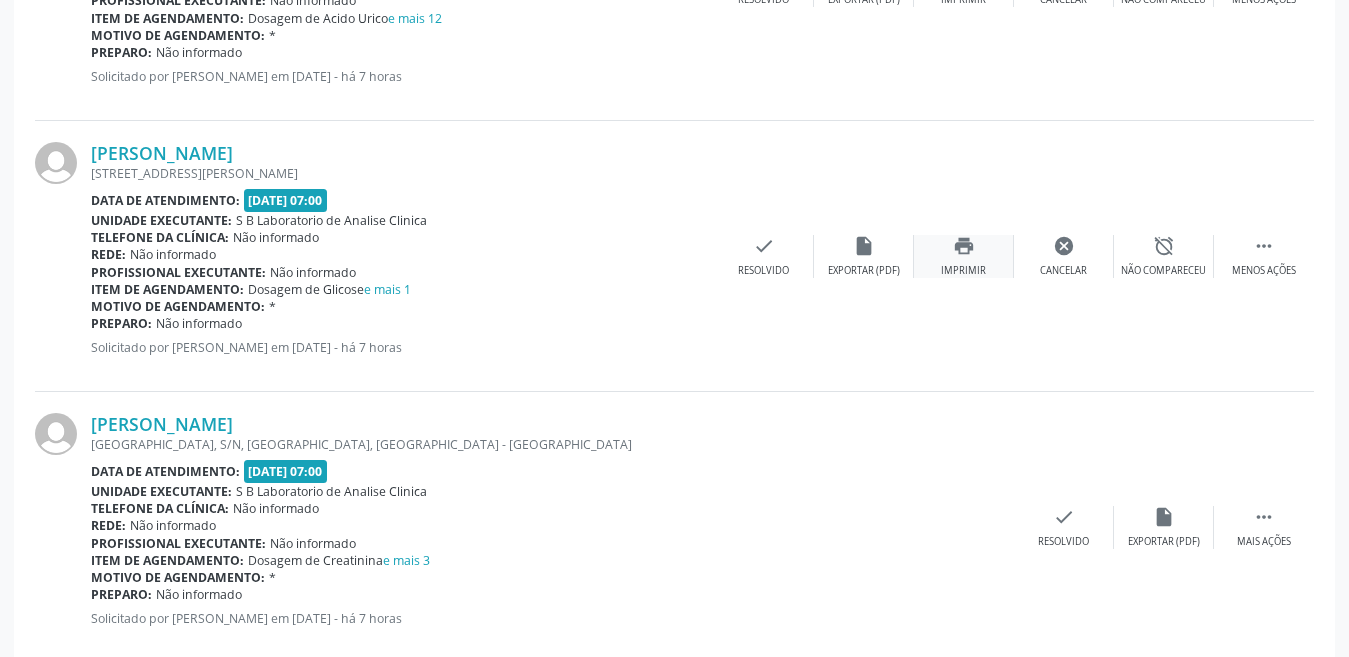 click on "print
Imprimir" at bounding box center (964, 256) 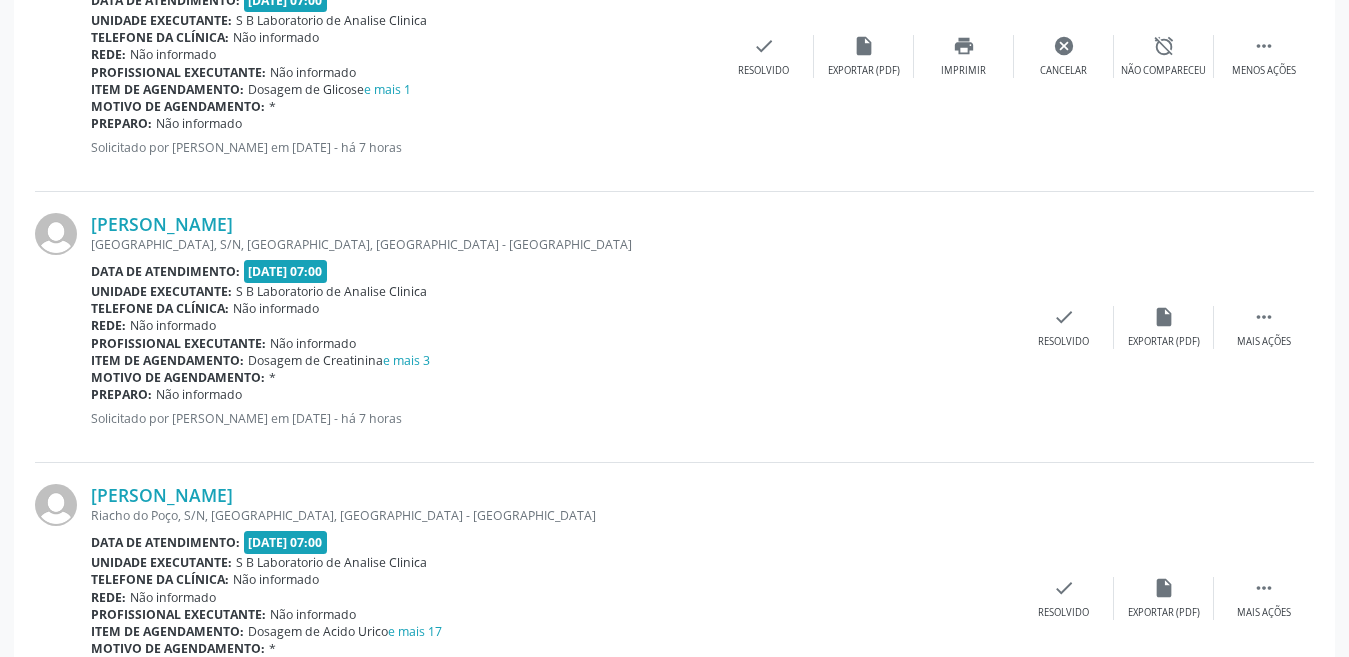 scroll, scrollTop: 3200, scrollLeft: 0, axis: vertical 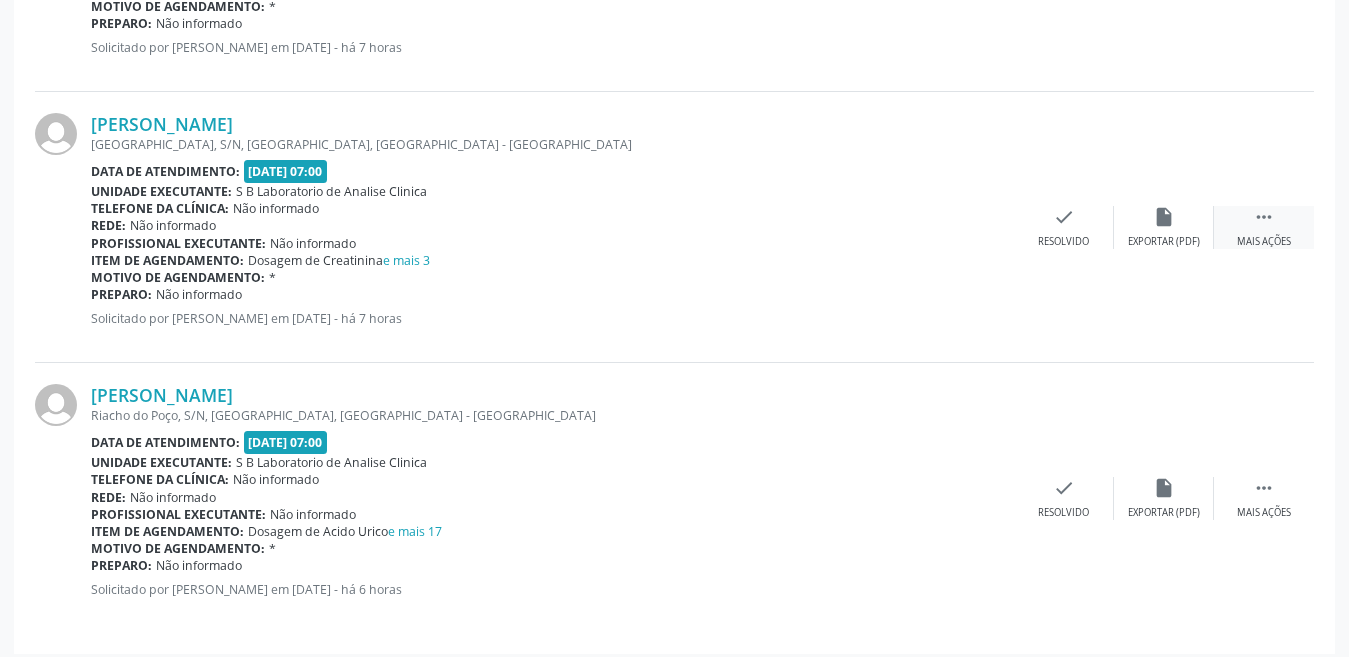 click on "" at bounding box center (1264, 217) 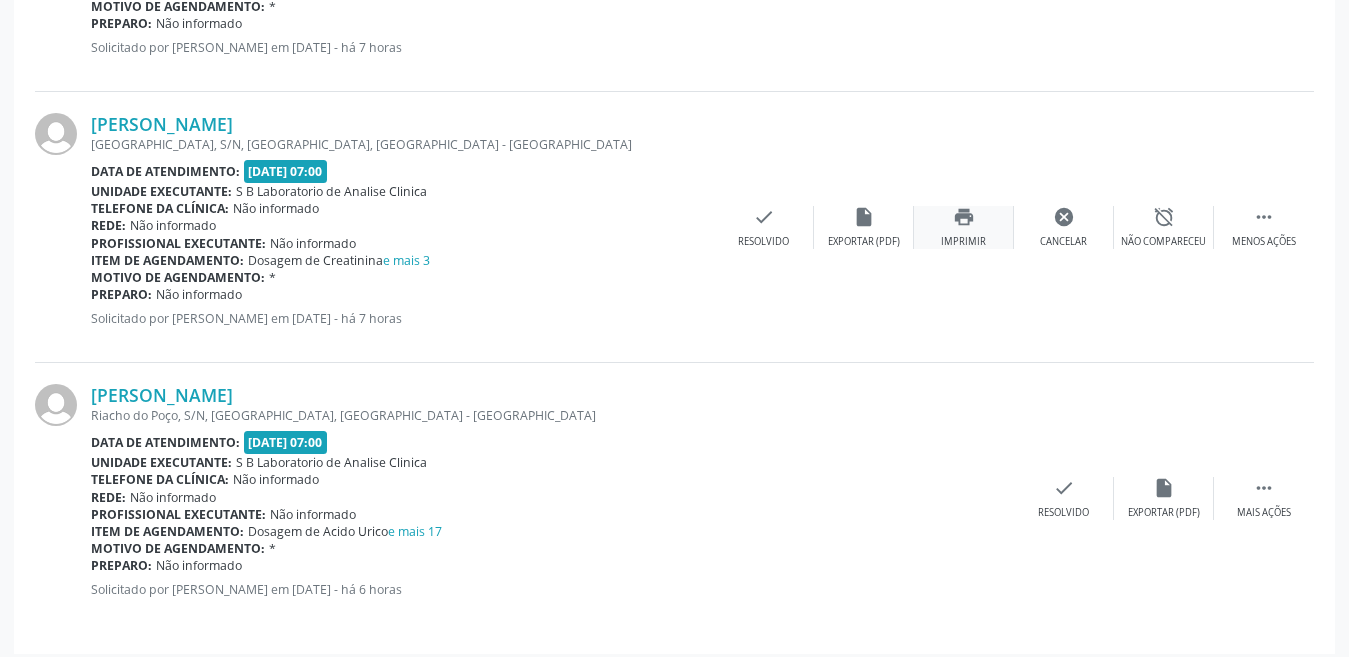 click on "Imprimir" at bounding box center [963, 242] 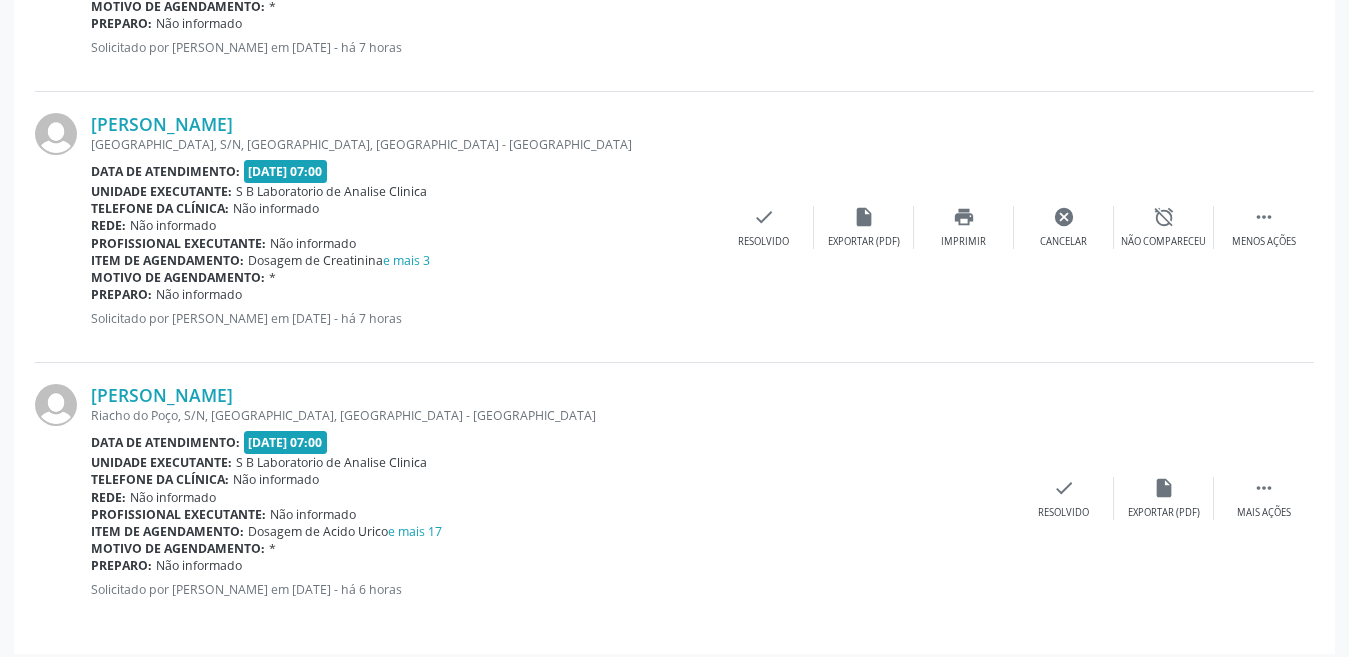 scroll, scrollTop: 3210, scrollLeft: 0, axis: vertical 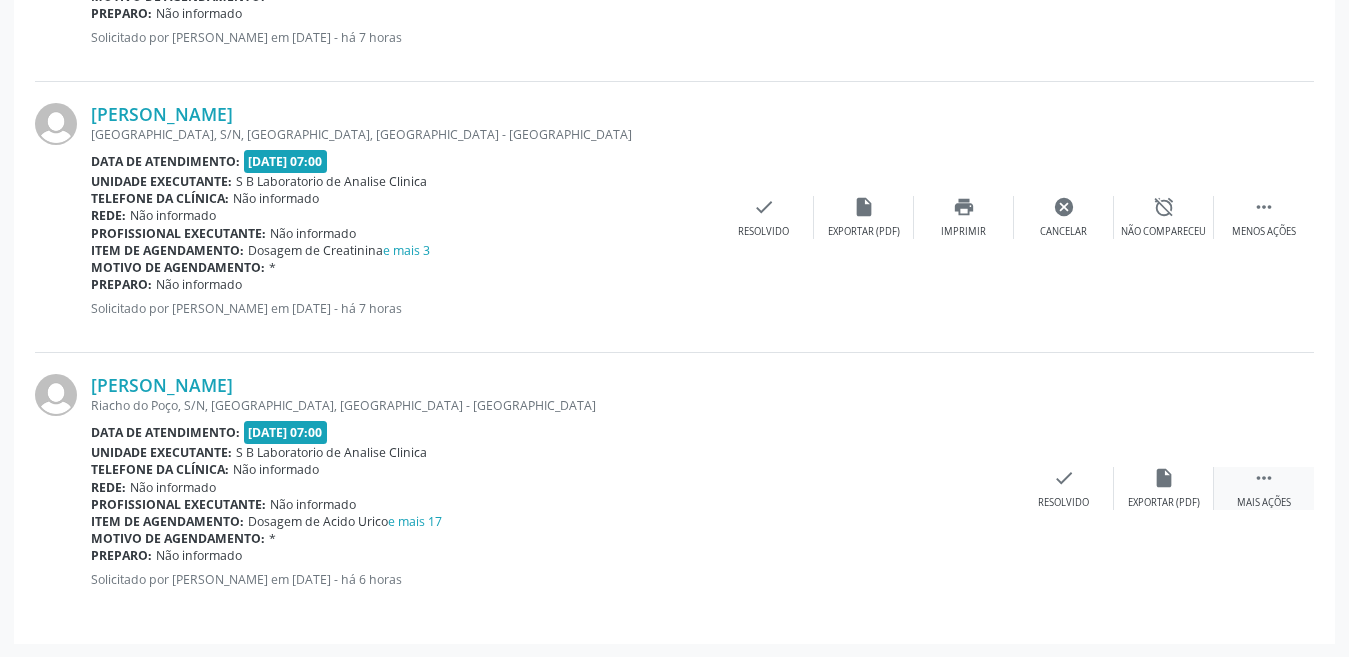 click on "
Mais ações" at bounding box center [1264, 488] 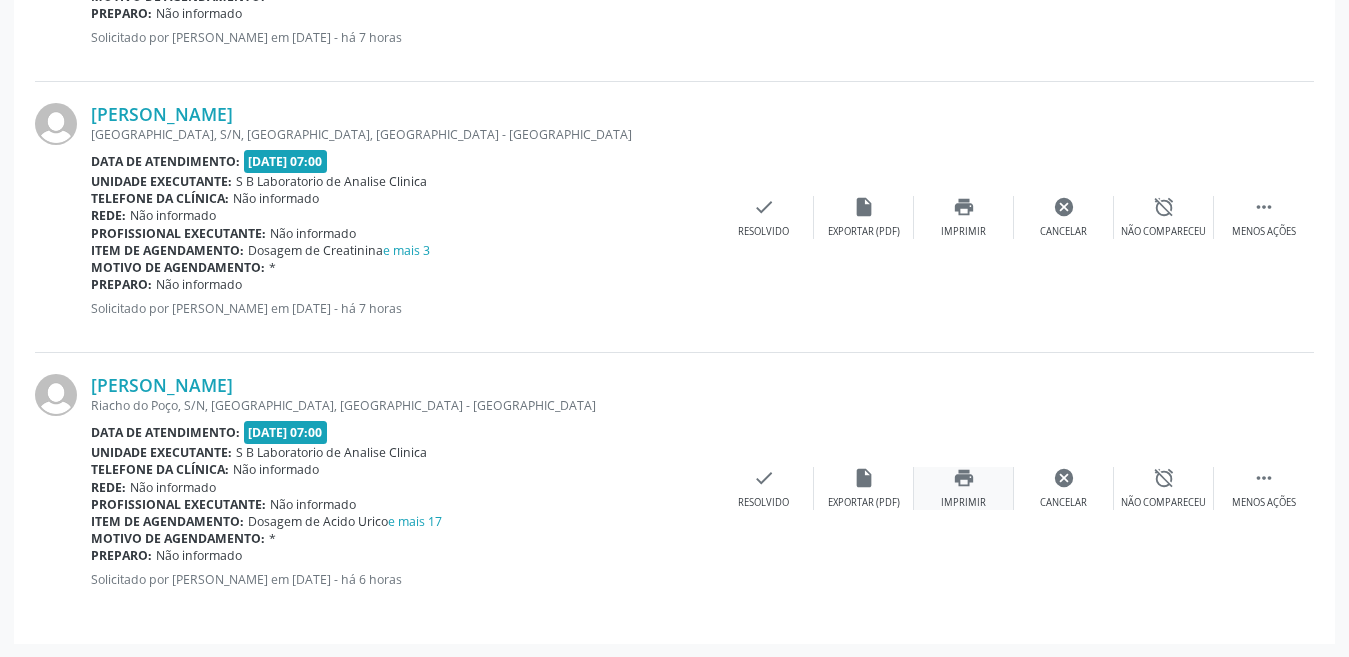 click on "Imprimir" at bounding box center (963, 503) 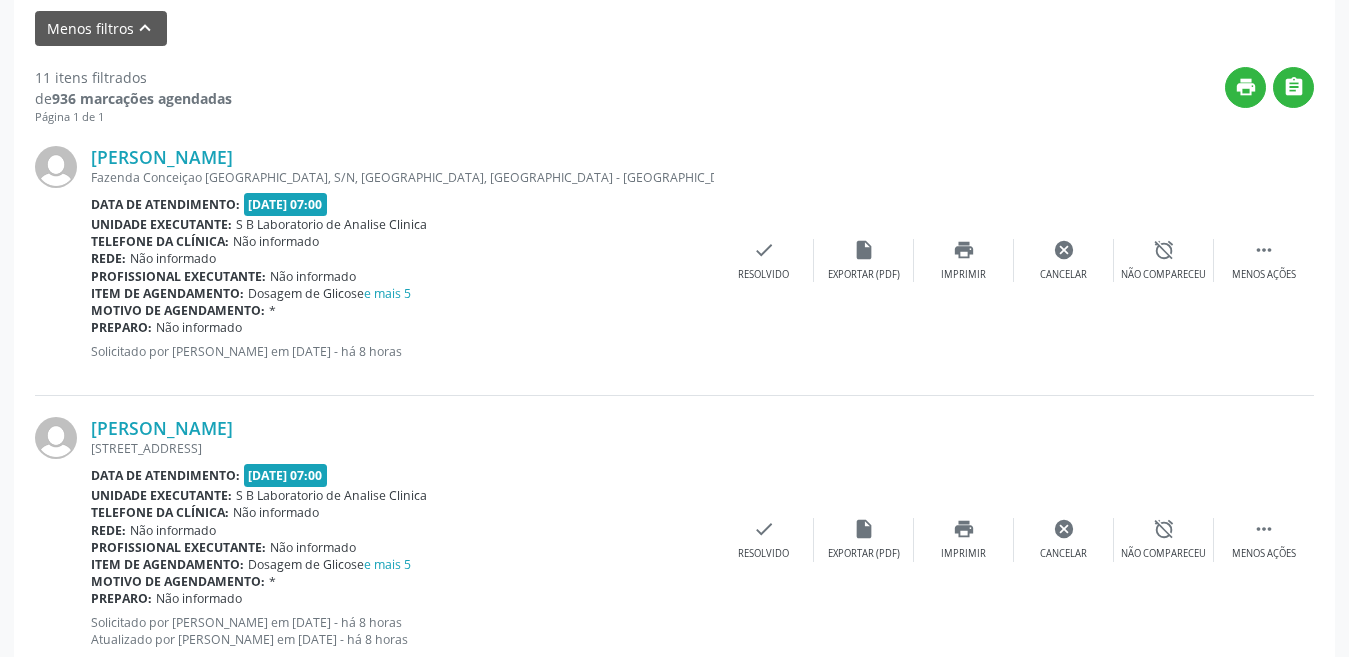 scroll, scrollTop: 210, scrollLeft: 0, axis: vertical 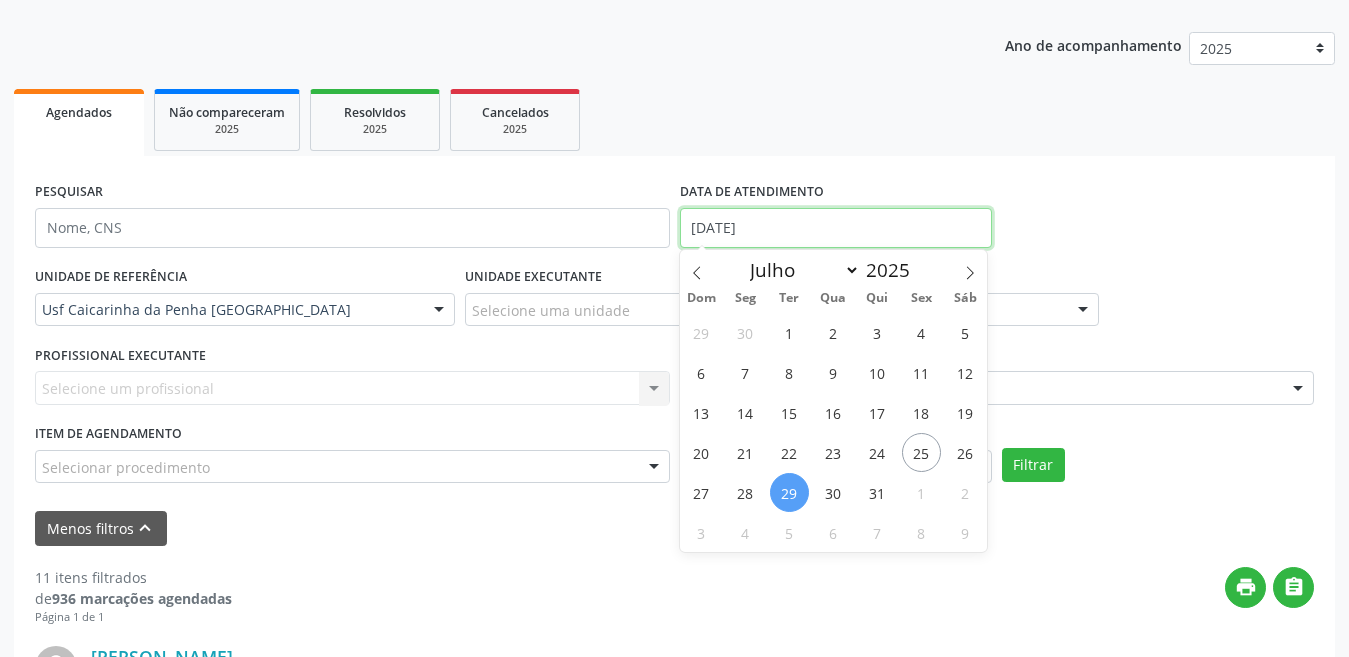 click on "[DATE]" at bounding box center [836, 228] 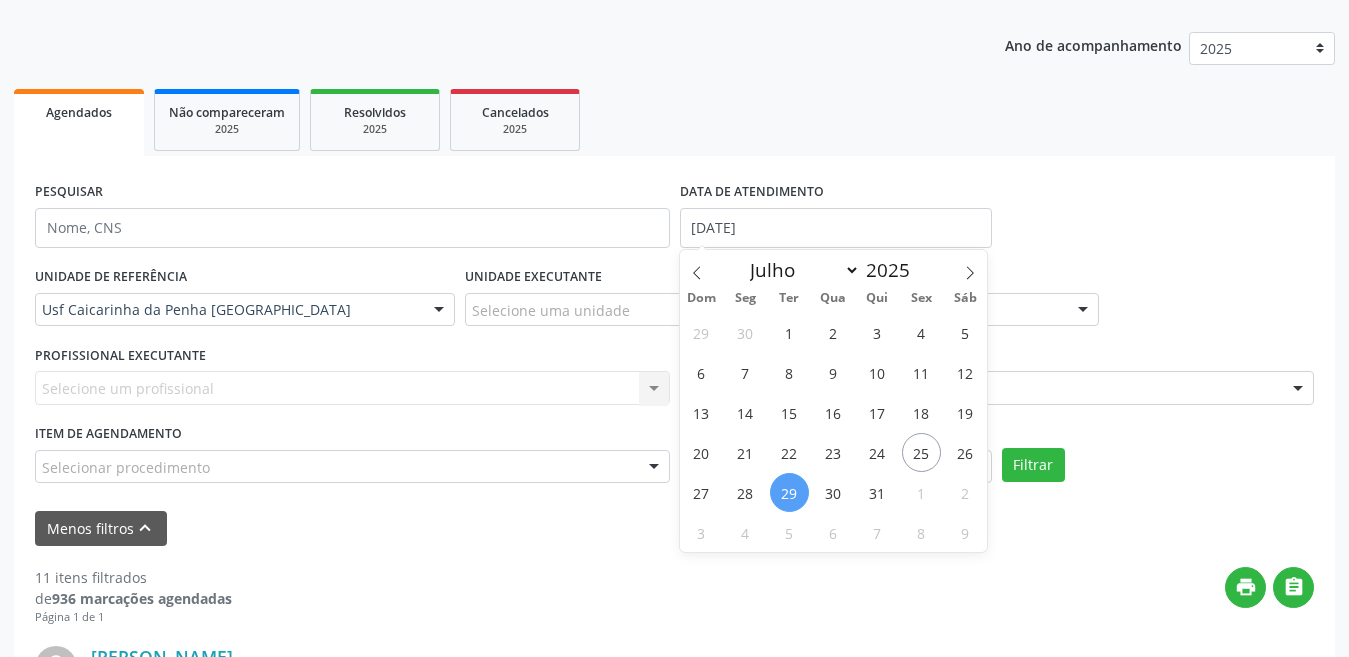 select on "6" 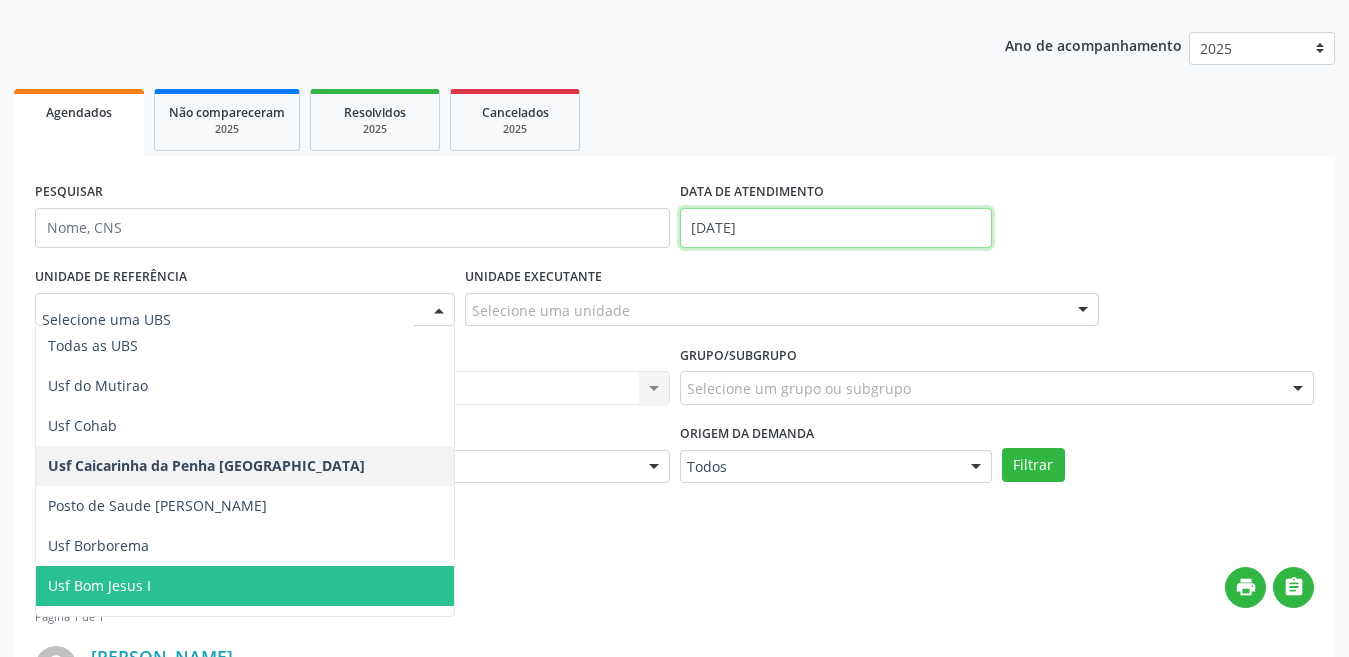 click on "[DATE]" at bounding box center [836, 228] 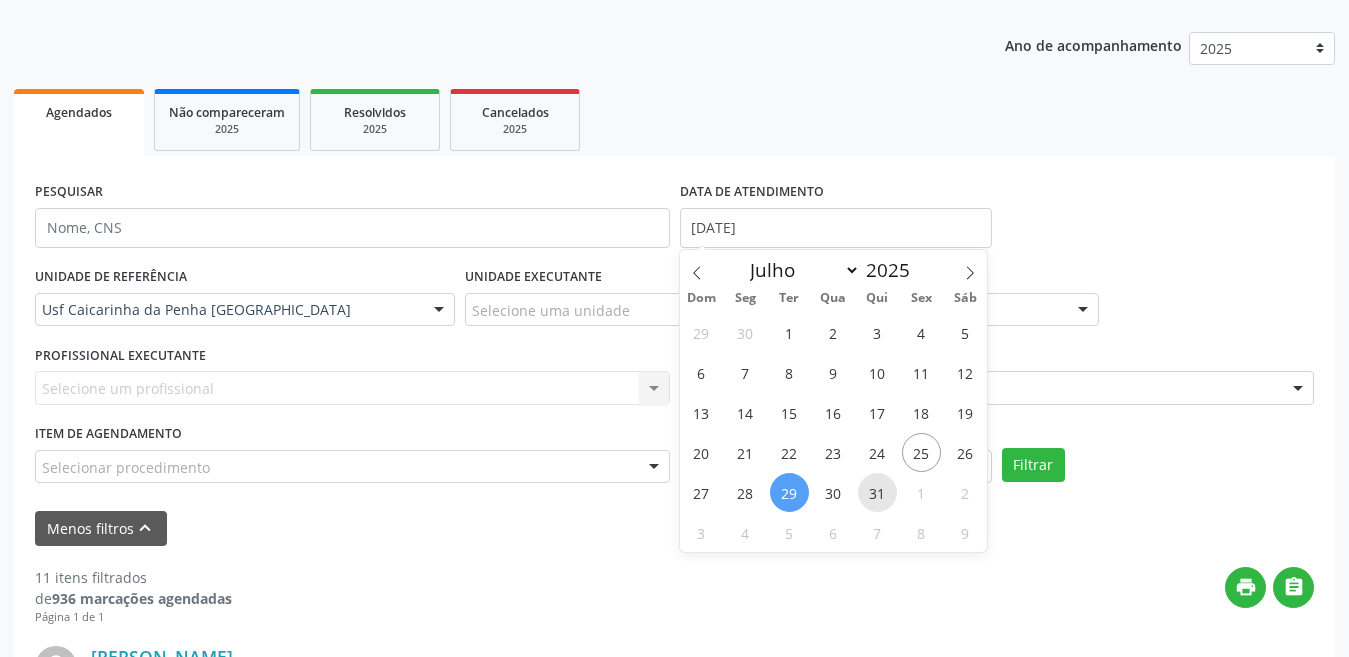 click on "31" at bounding box center (877, 492) 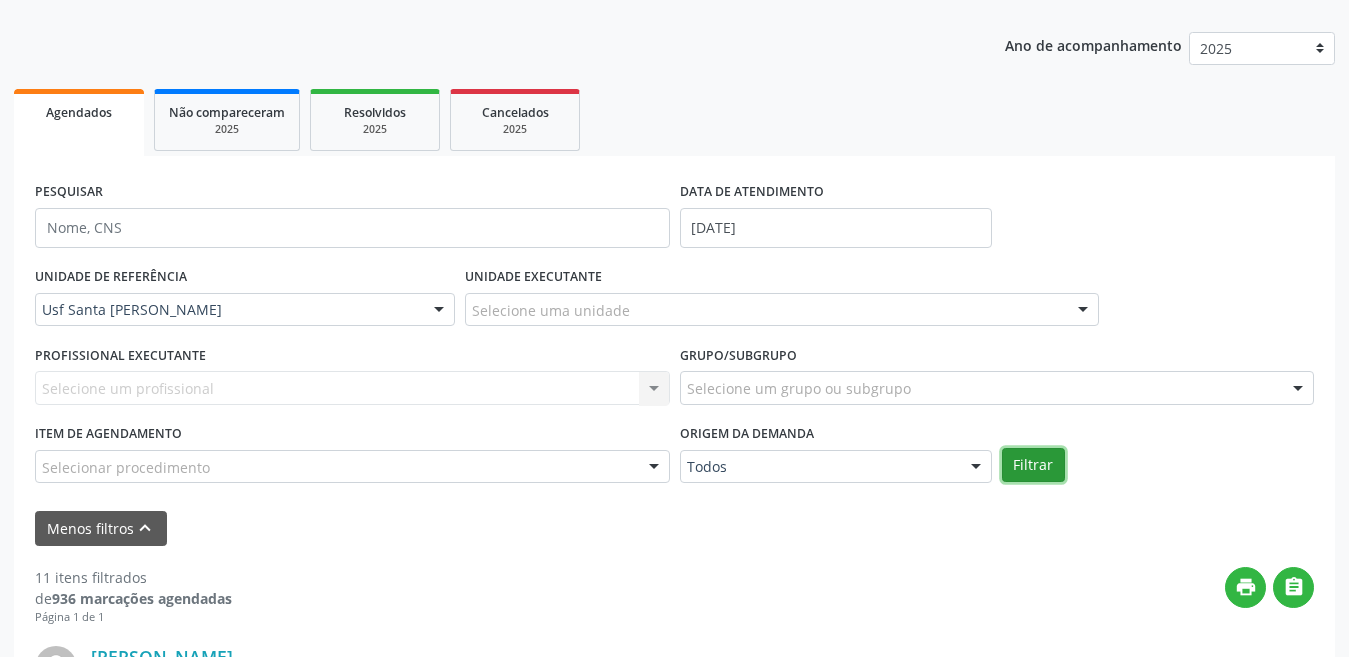 click on "Filtrar" at bounding box center (1033, 465) 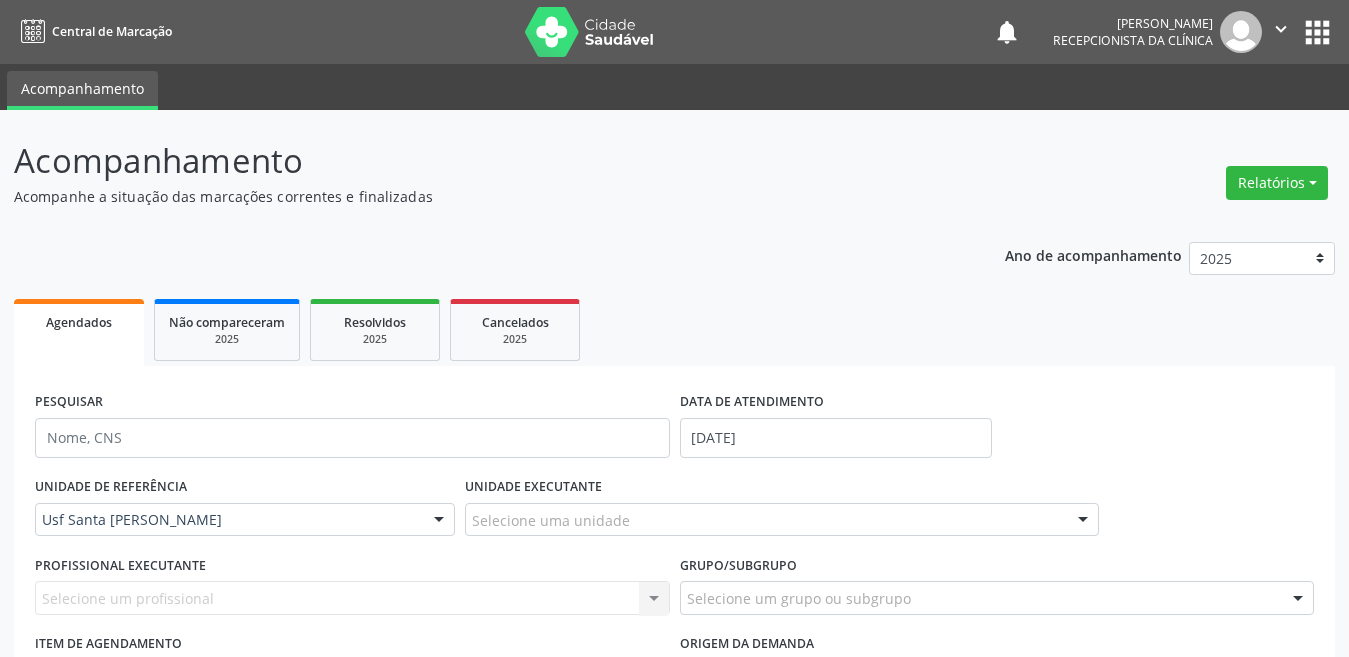 scroll, scrollTop: 197, scrollLeft: 0, axis: vertical 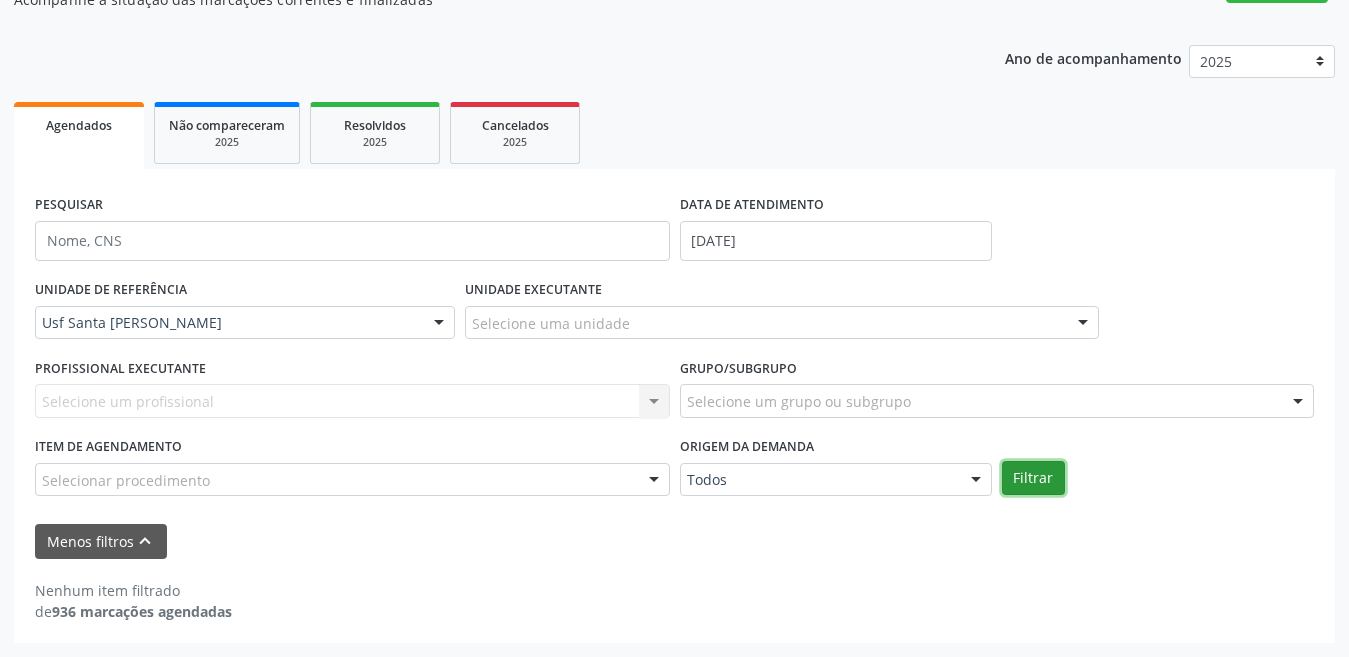 click on "Filtrar" at bounding box center [1033, 478] 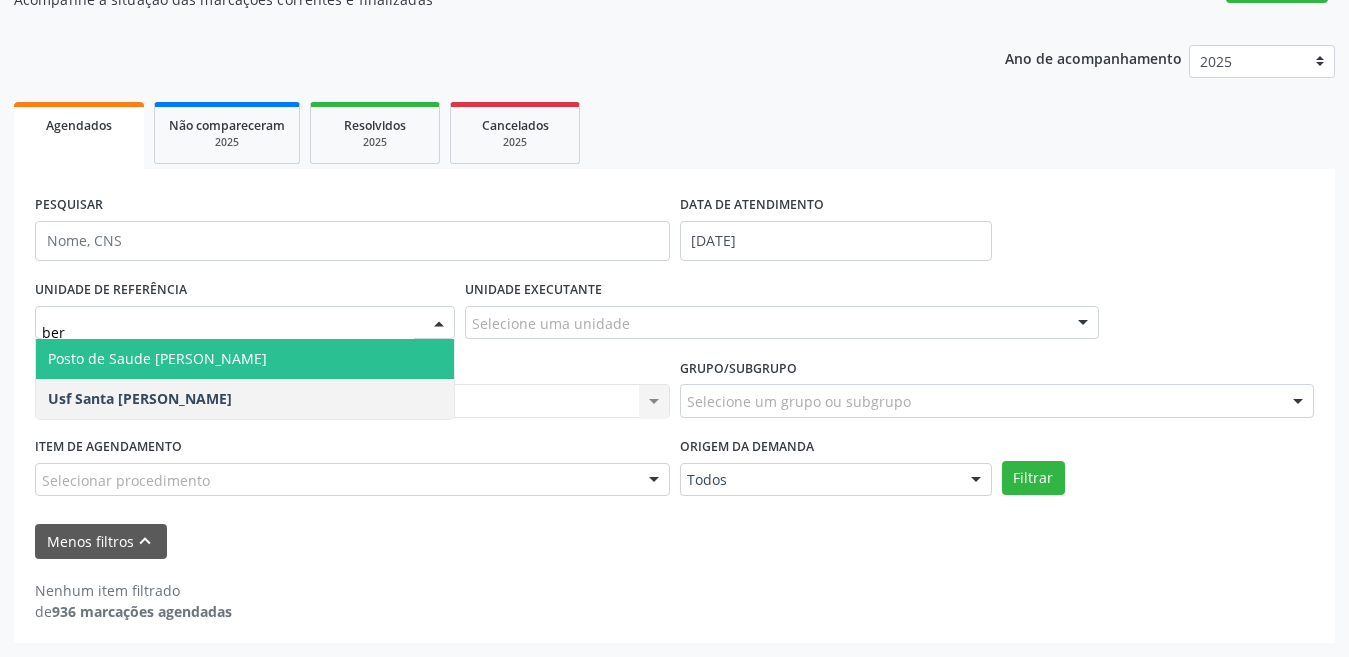 click on "Posto de Saude [PERSON_NAME]" at bounding box center (157, 358) 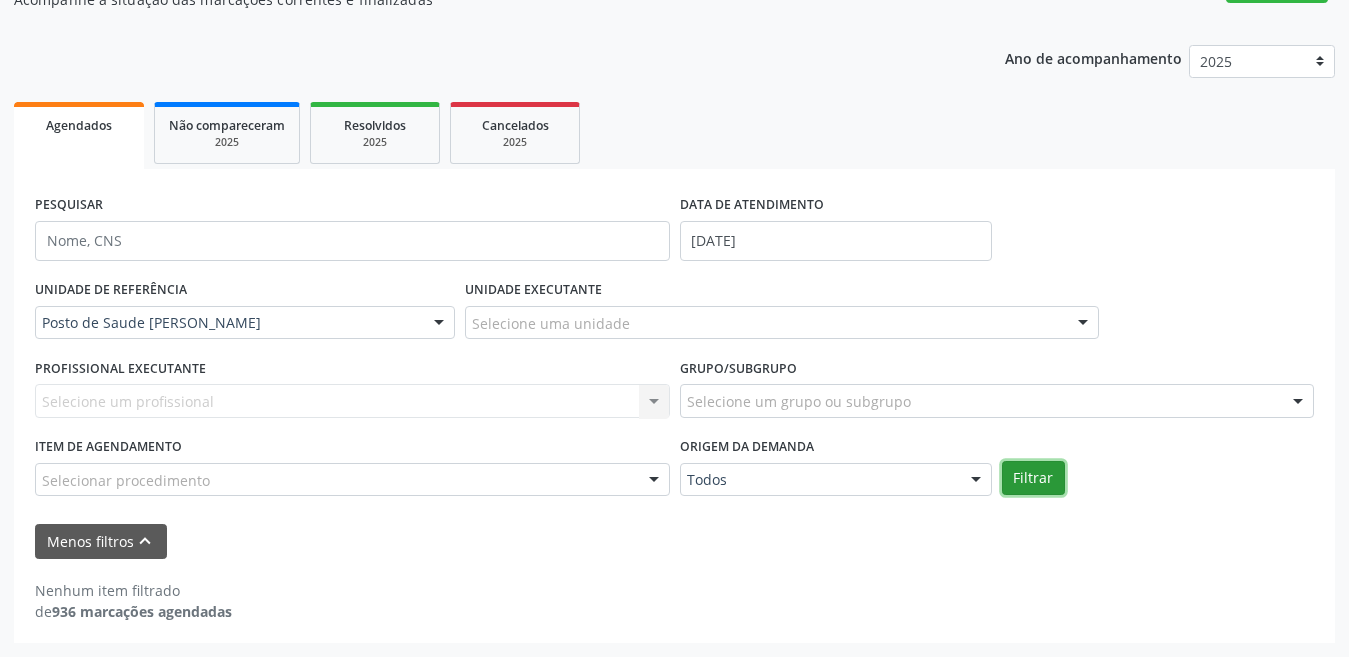 click on "Filtrar" at bounding box center [1033, 478] 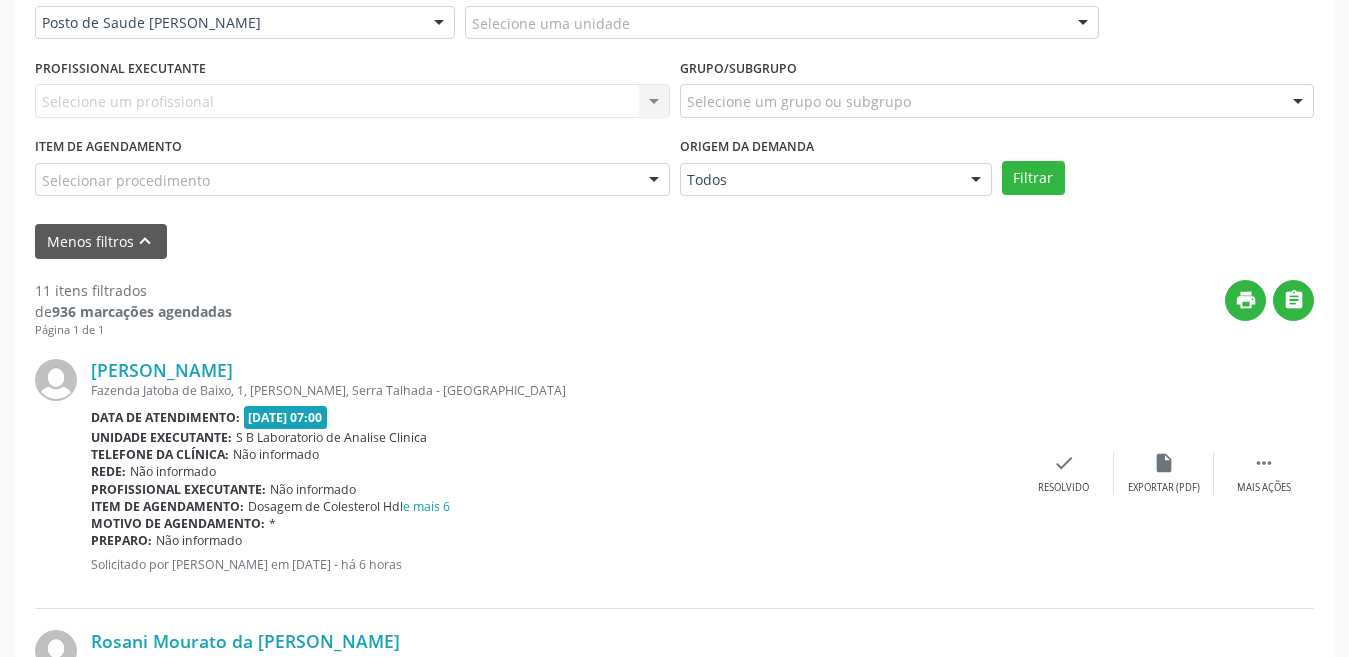 scroll, scrollTop: 597, scrollLeft: 0, axis: vertical 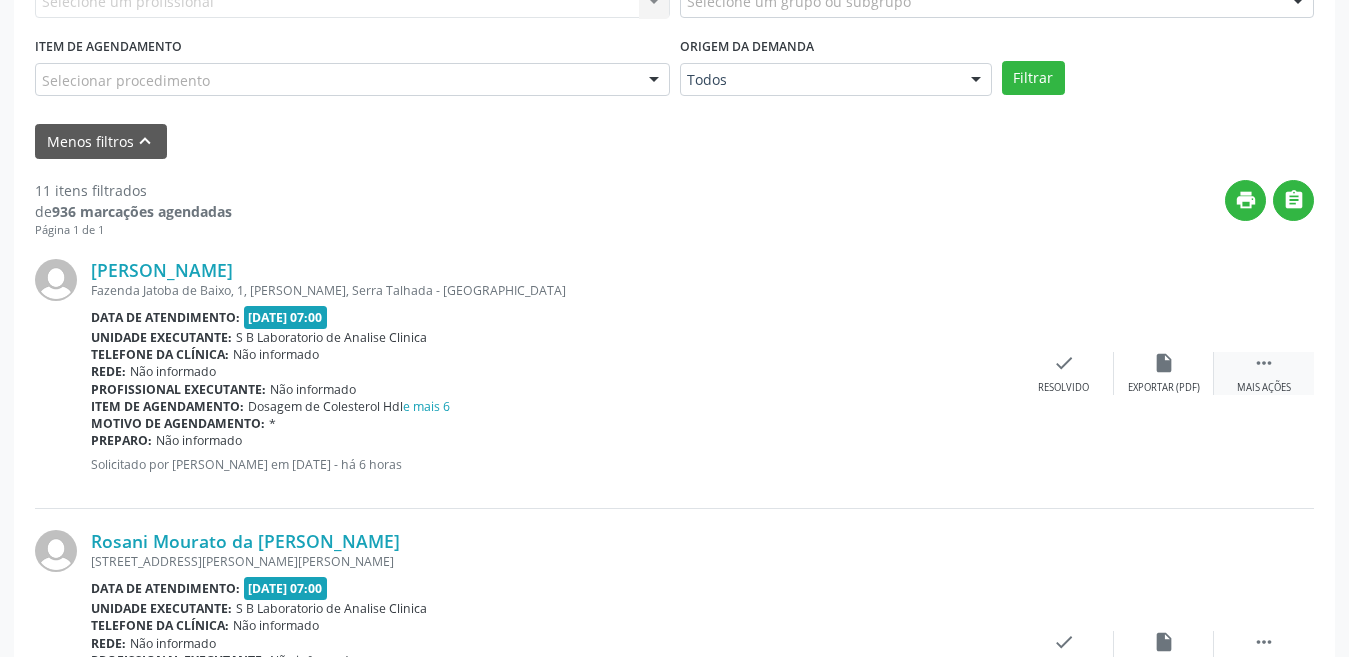 click on "
Mais ações" at bounding box center (1264, 373) 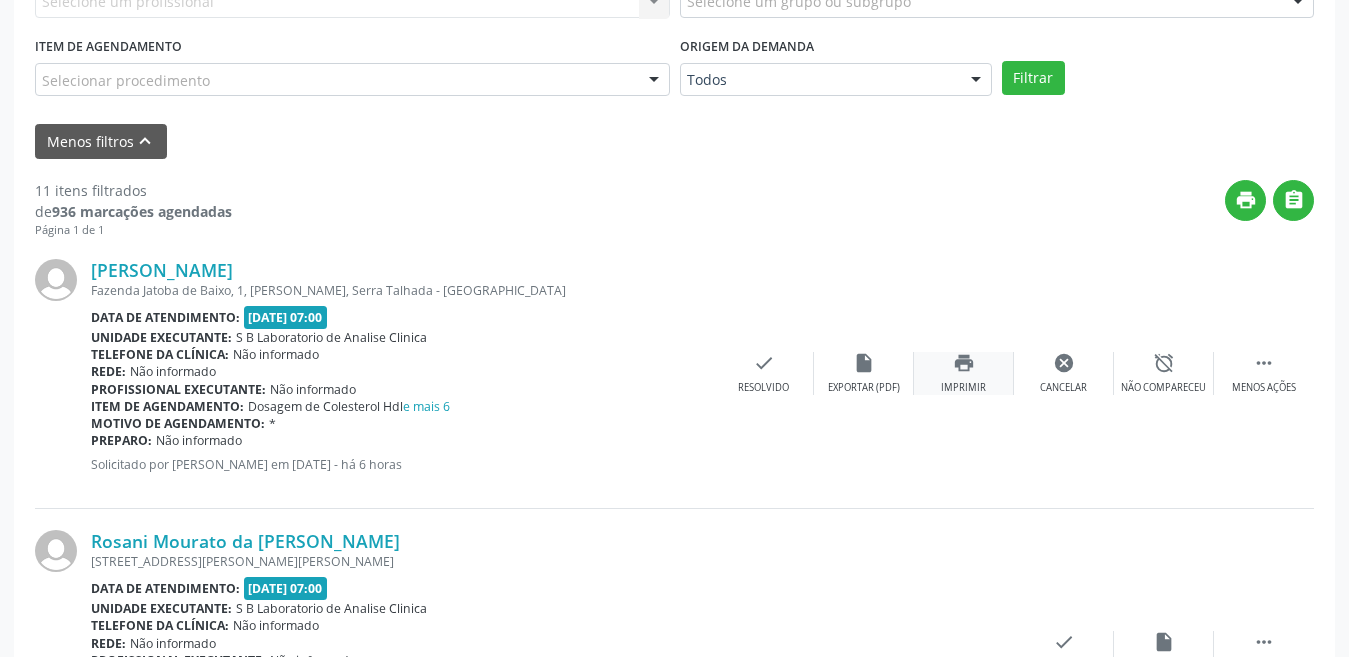 click on "print
Imprimir" at bounding box center (964, 373) 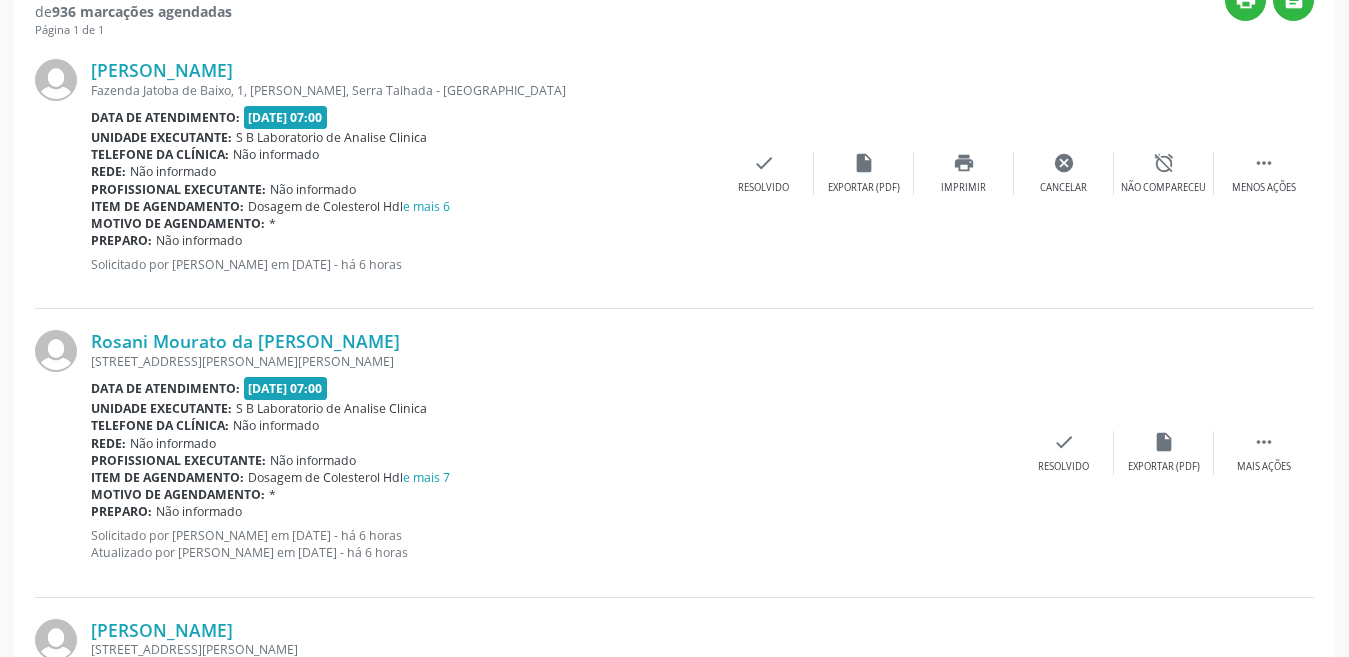 scroll, scrollTop: 897, scrollLeft: 0, axis: vertical 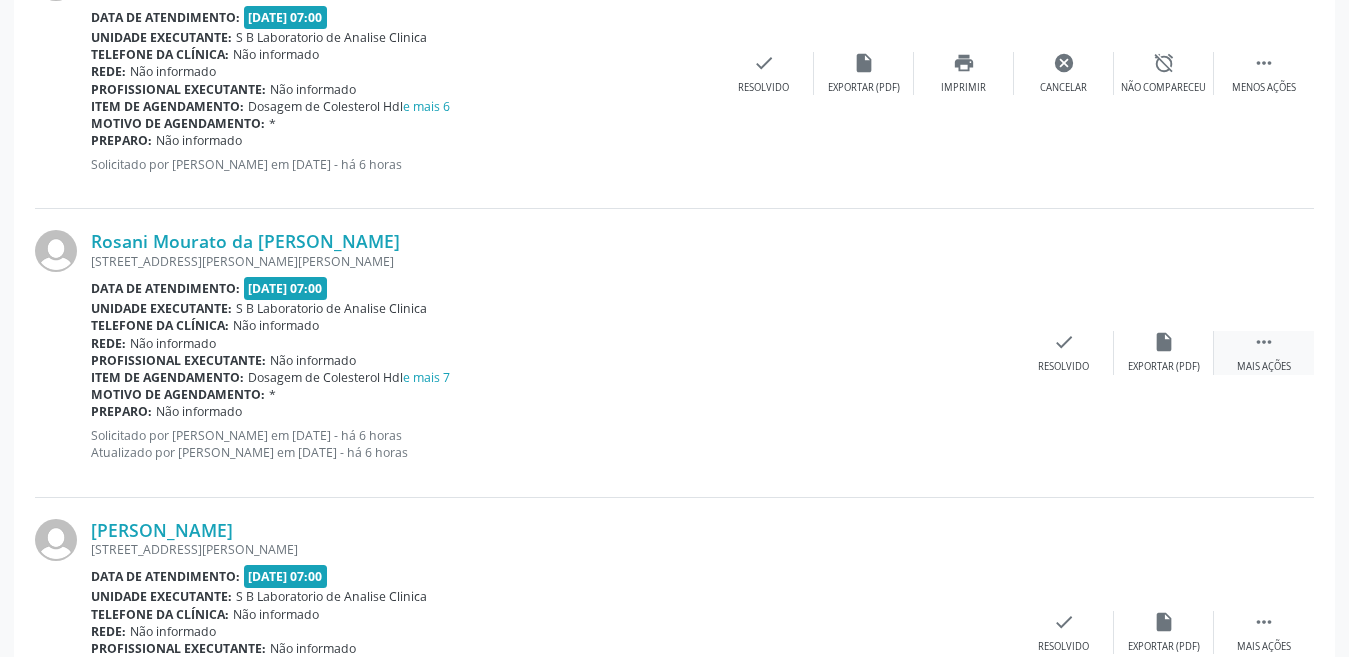 click on "" at bounding box center (1264, 342) 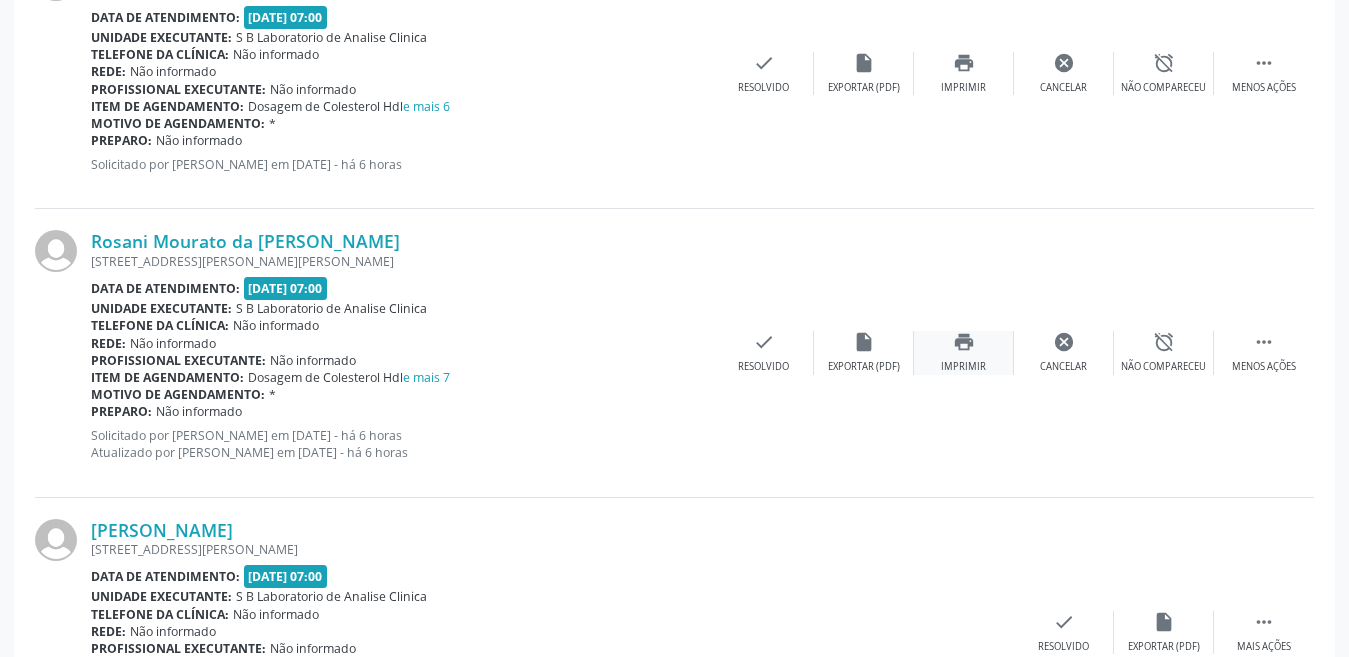 click on "Imprimir" at bounding box center (963, 367) 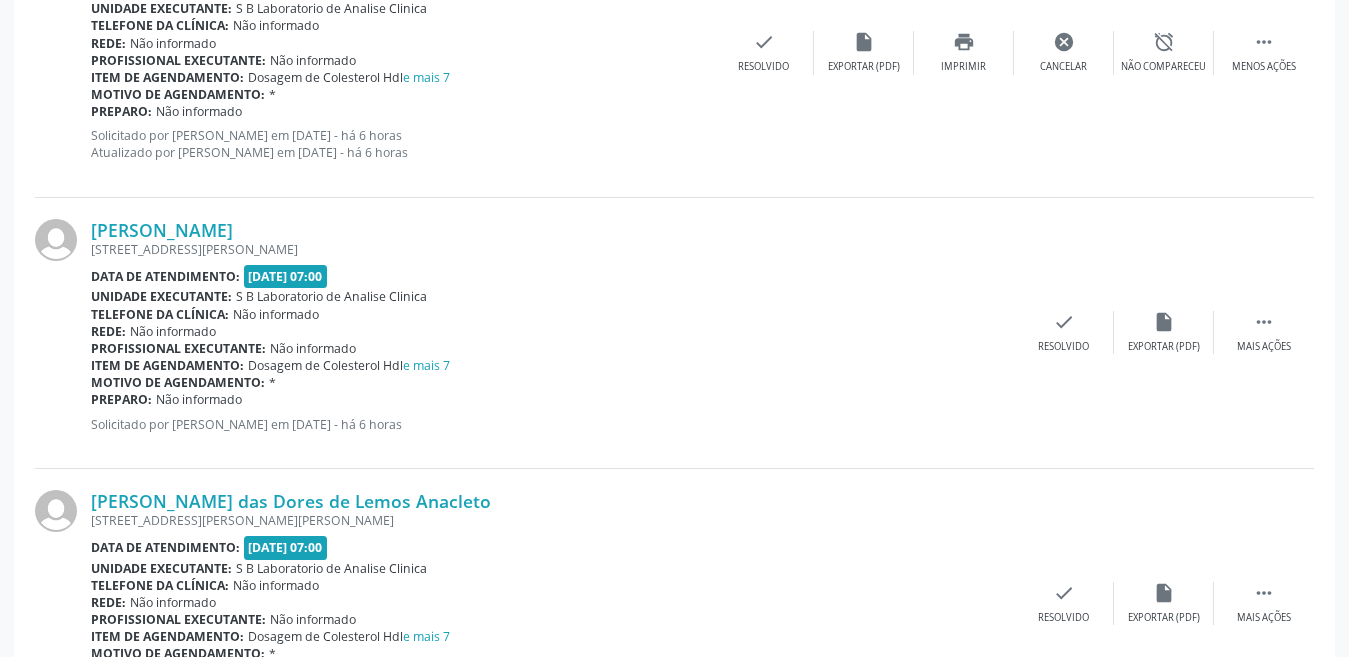 scroll, scrollTop: 1297, scrollLeft: 0, axis: vertical 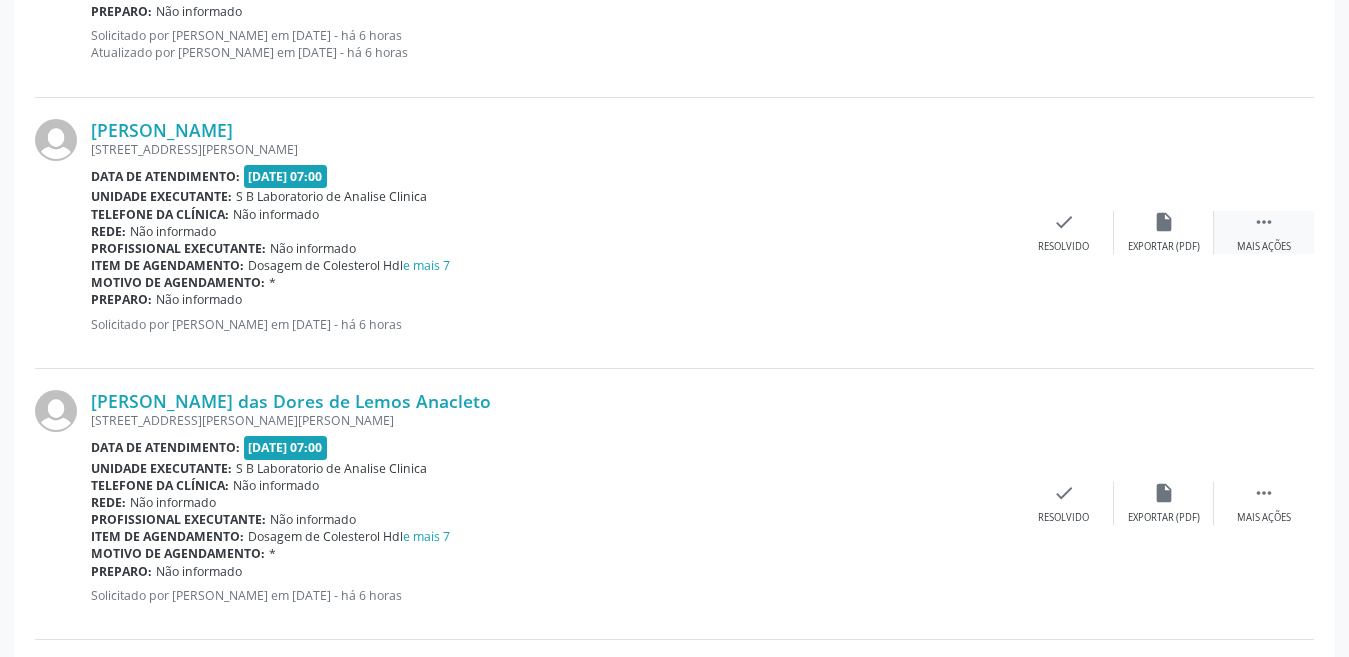 click on "" at bounding box center [1264, 222] 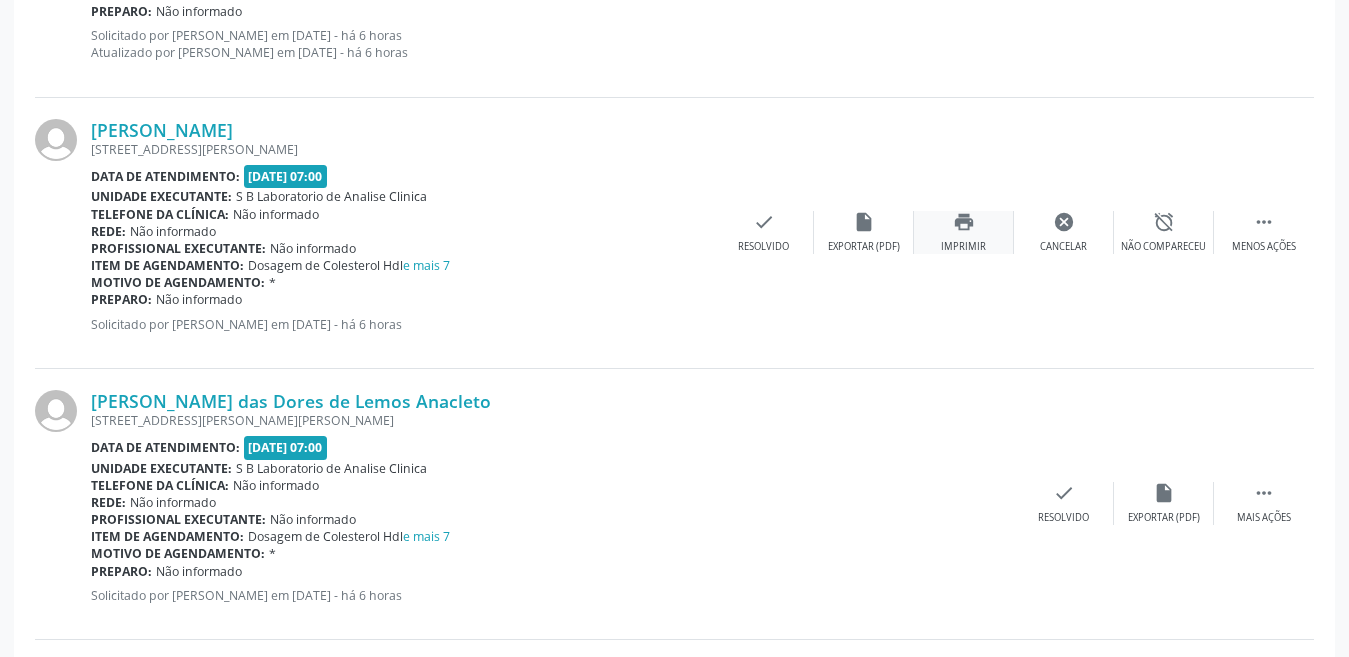 click on "Imprimir" at bounding box center (963, 247) 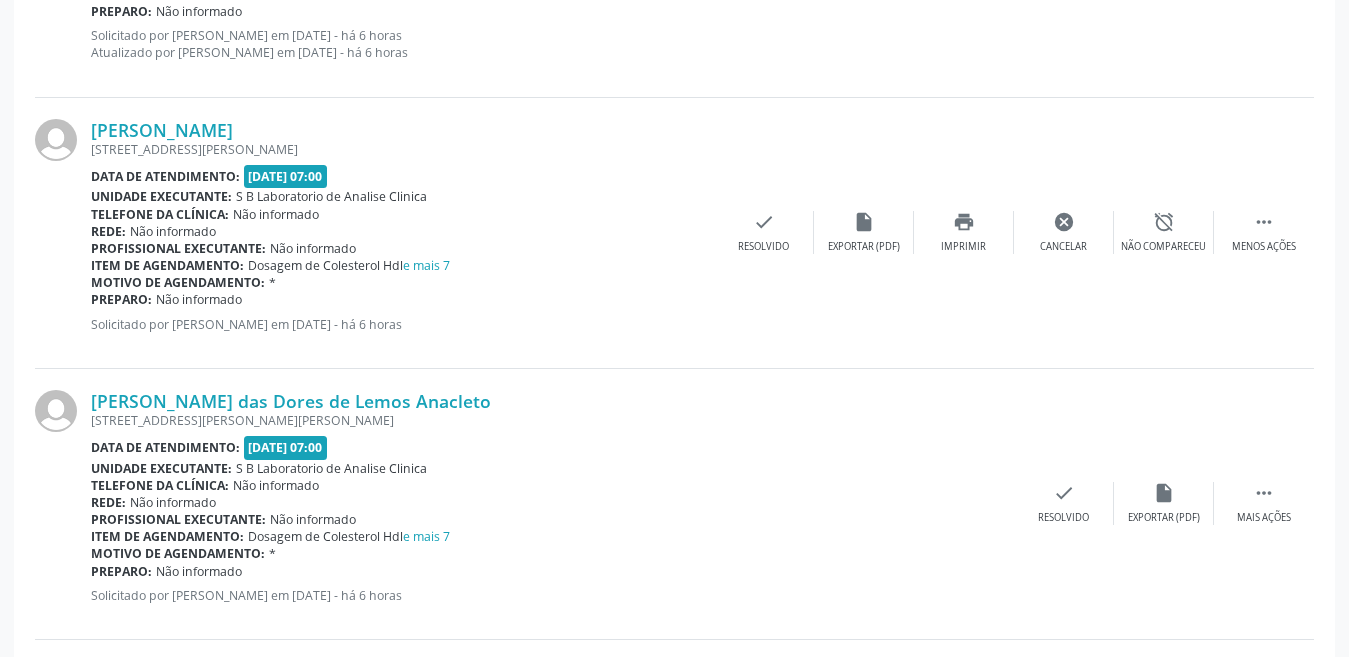 scroll, scrollTop: 1397, scrollLeft: 0, axis: vertical 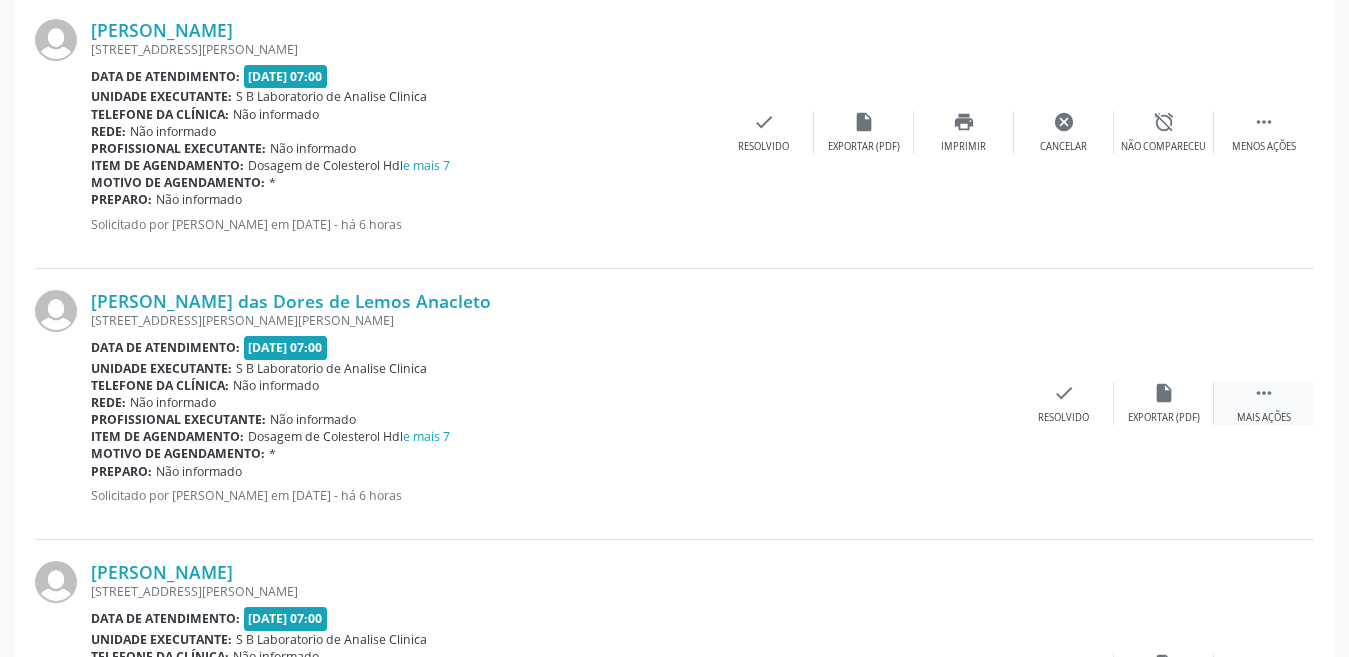 click on "
Mais ações" at bounding box center [1264, 403] 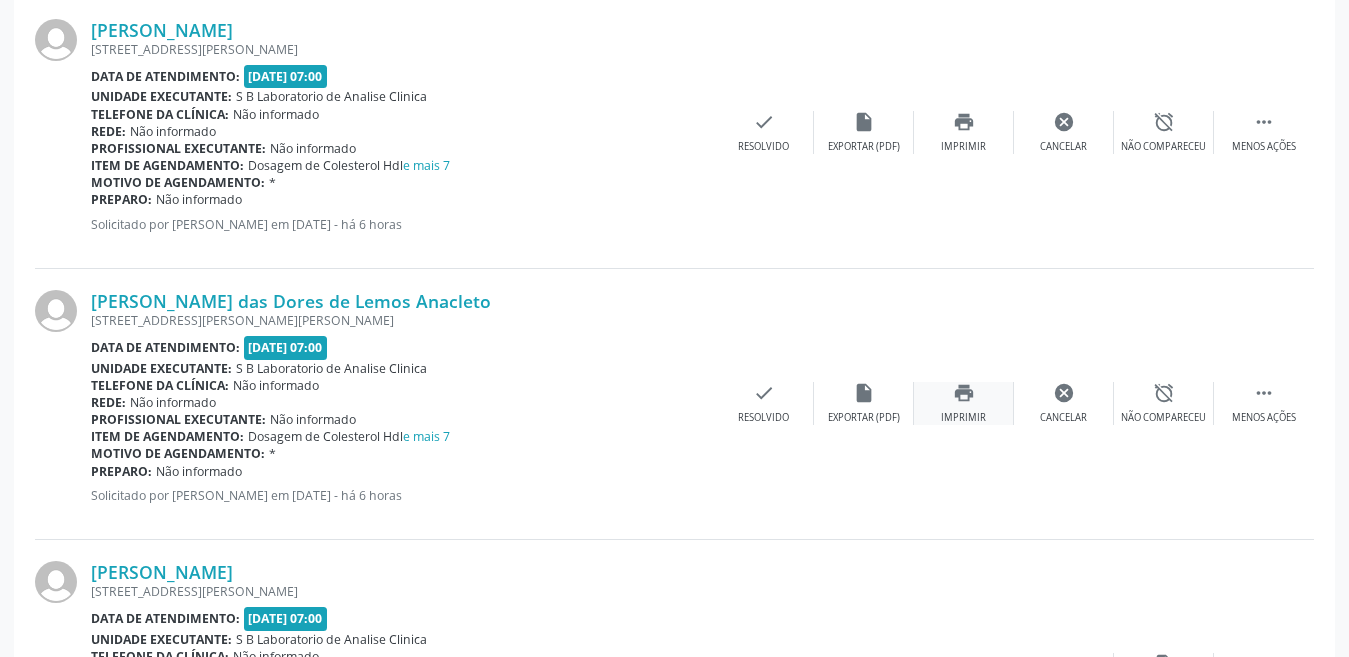 click on "print
Imprimir" at bounding box center [964, 403] 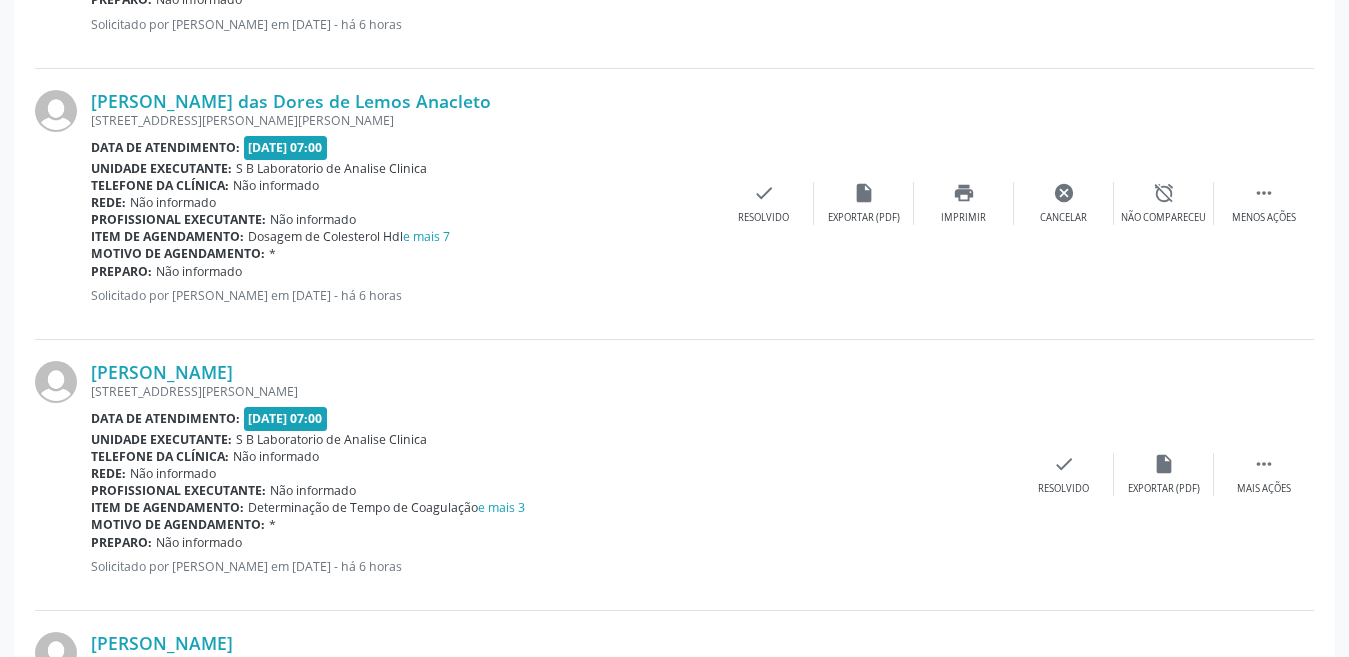 scroll, scrollTop: 1697, scrollLeft: 0, axis: vertical 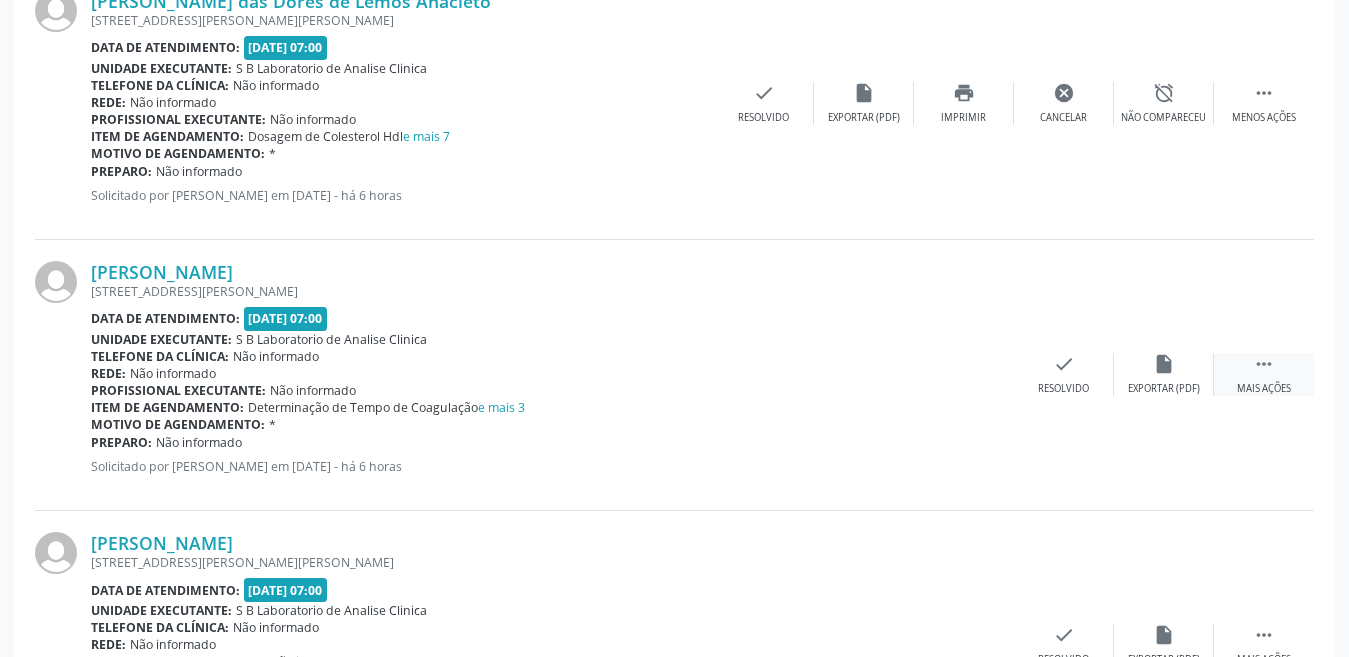click on "" at bounding box center (1264, 364) 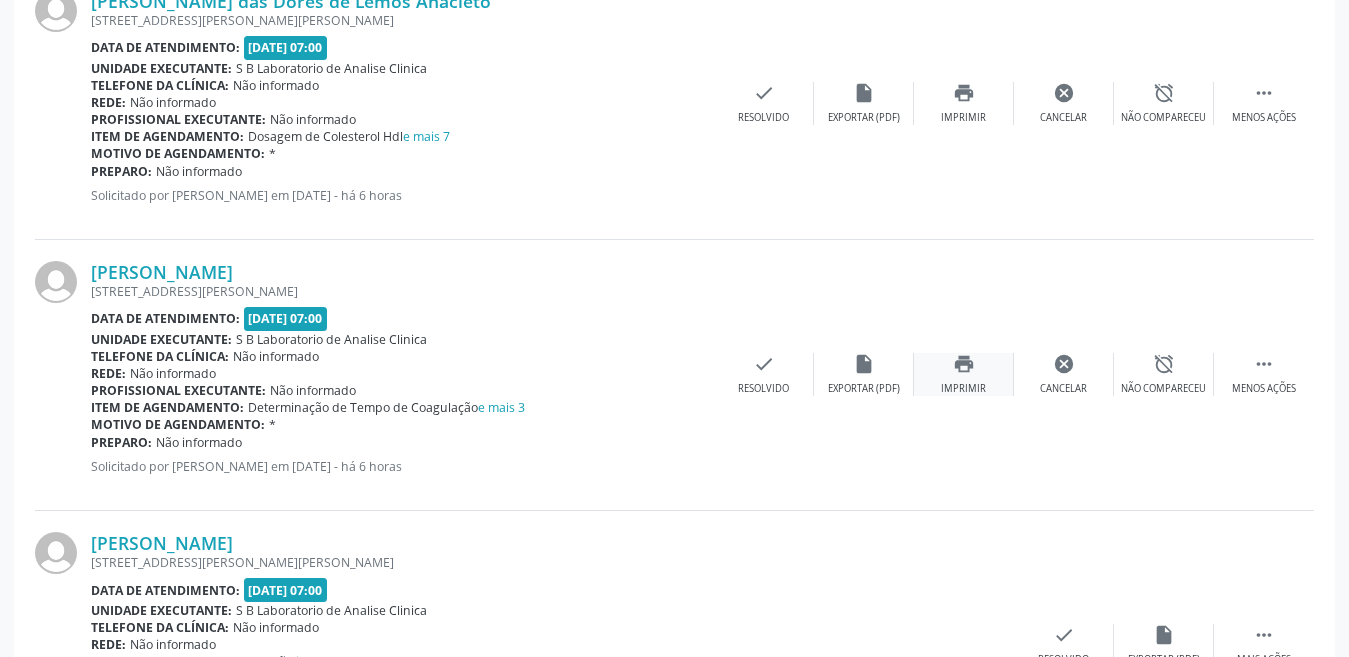 click on "Imprimir" at bounding box center (963, 389) 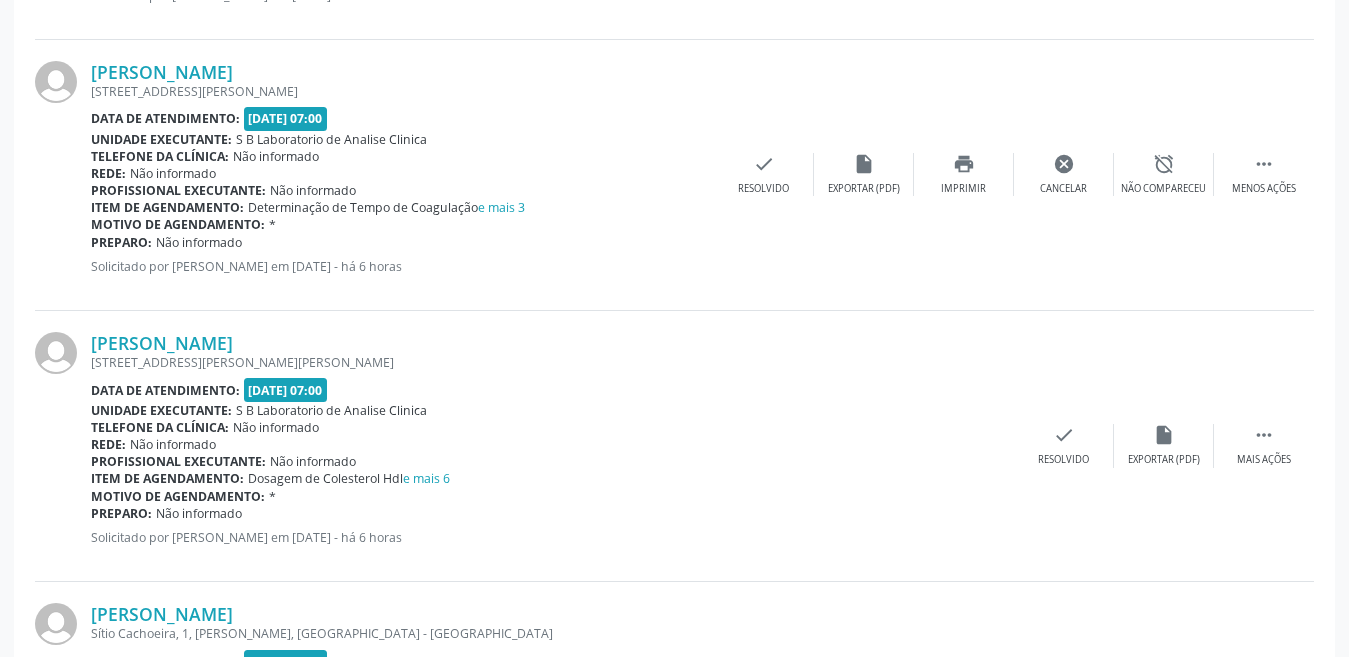 scroll, scrollTop: 1997, scrollLeft: 0, axis: vertical 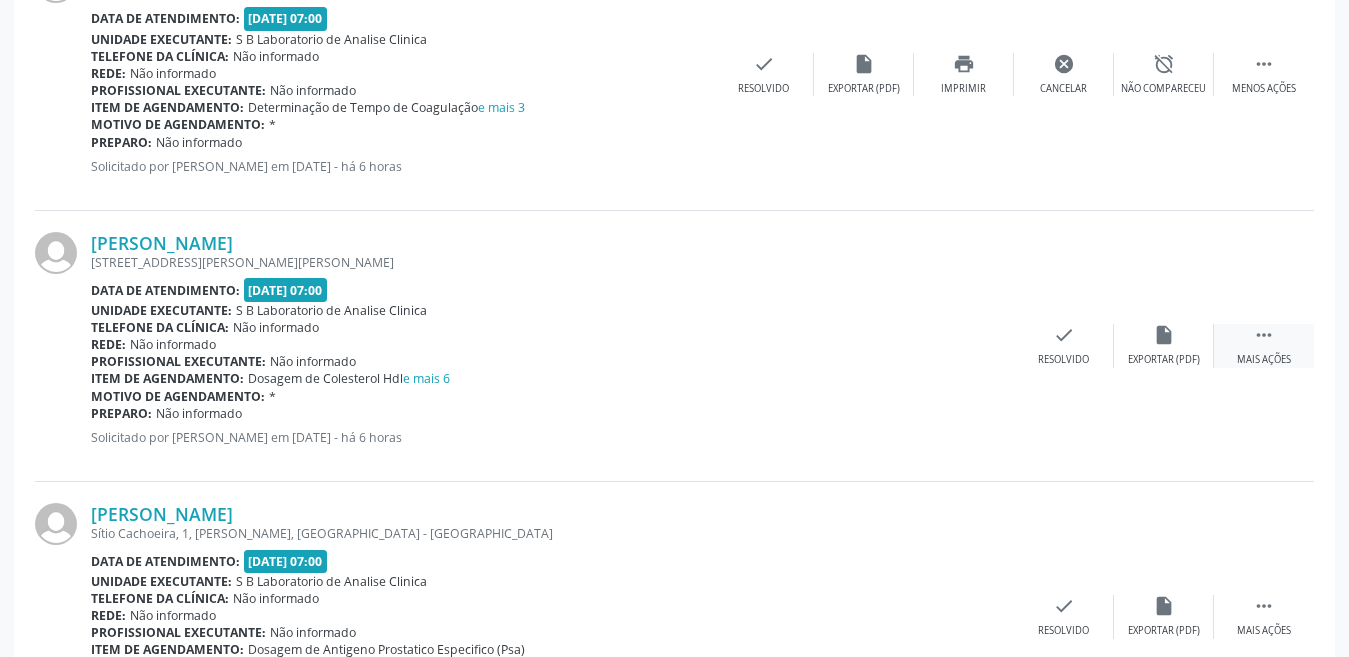 click on "
Mais ações" at bounding box center [1264, 345] 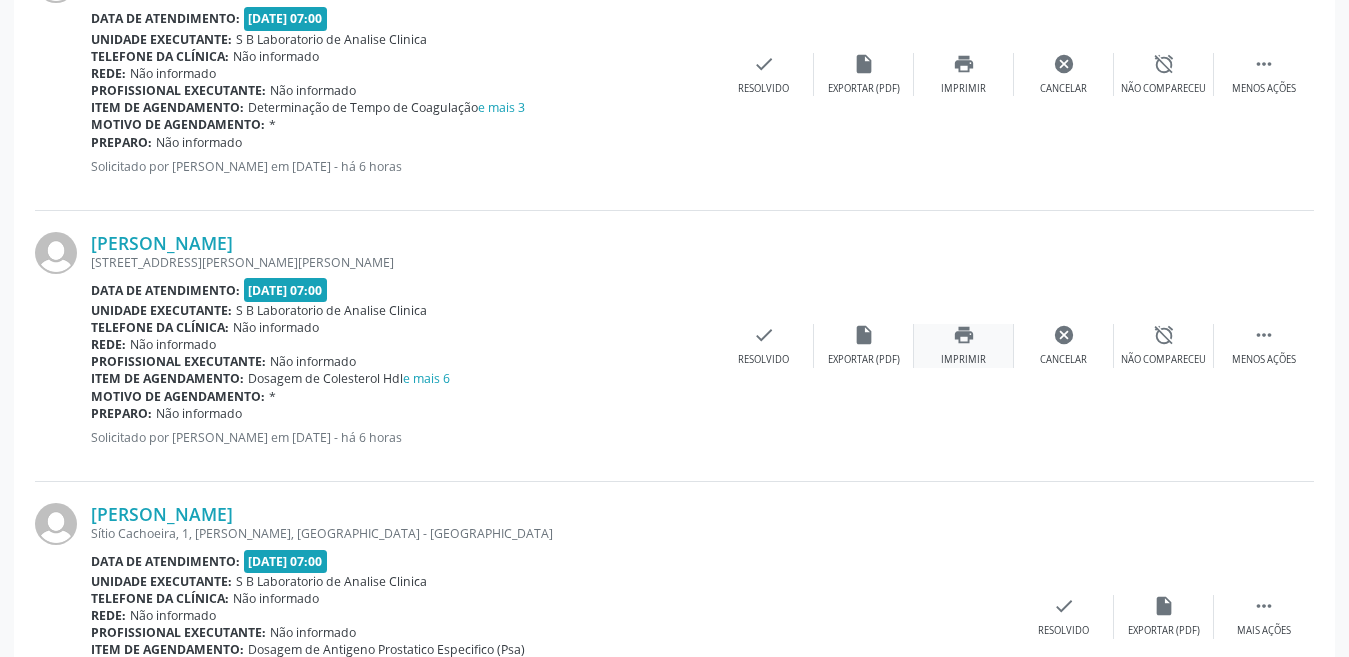 click on "print" at bounding box center [964, 335] 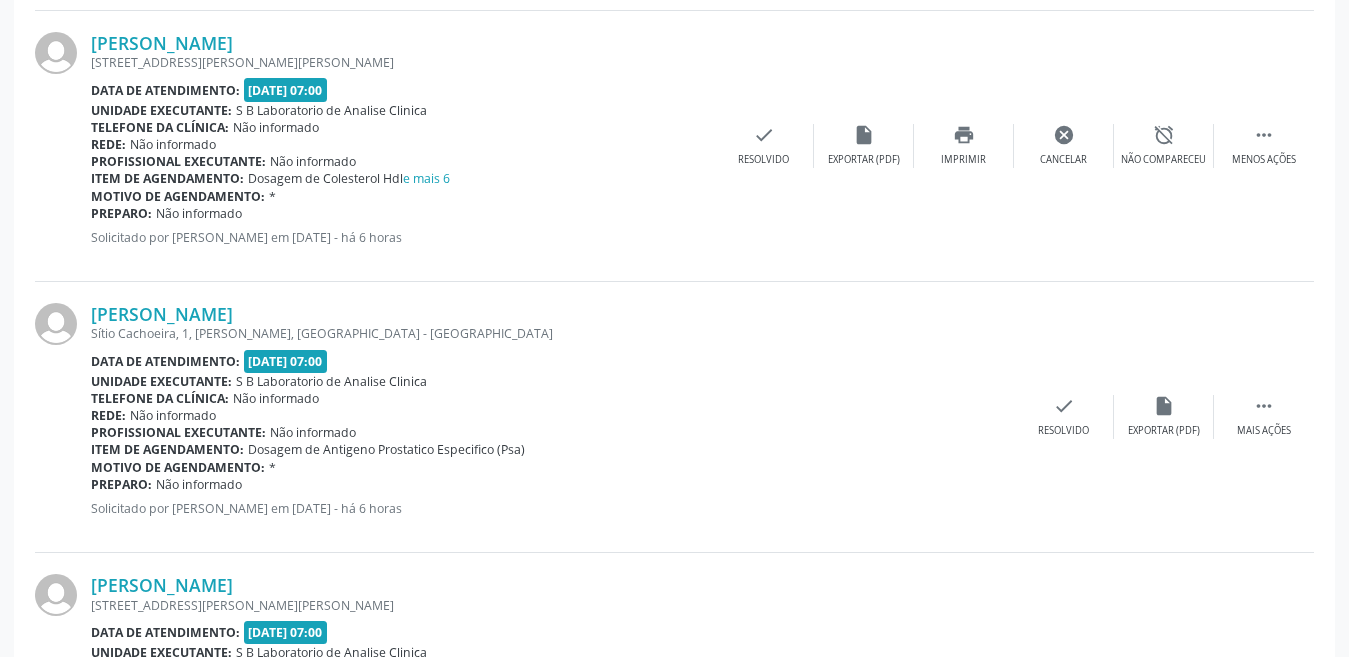 scroll, scrollTop: 2297, scrollLeft: 0, axis: vertical 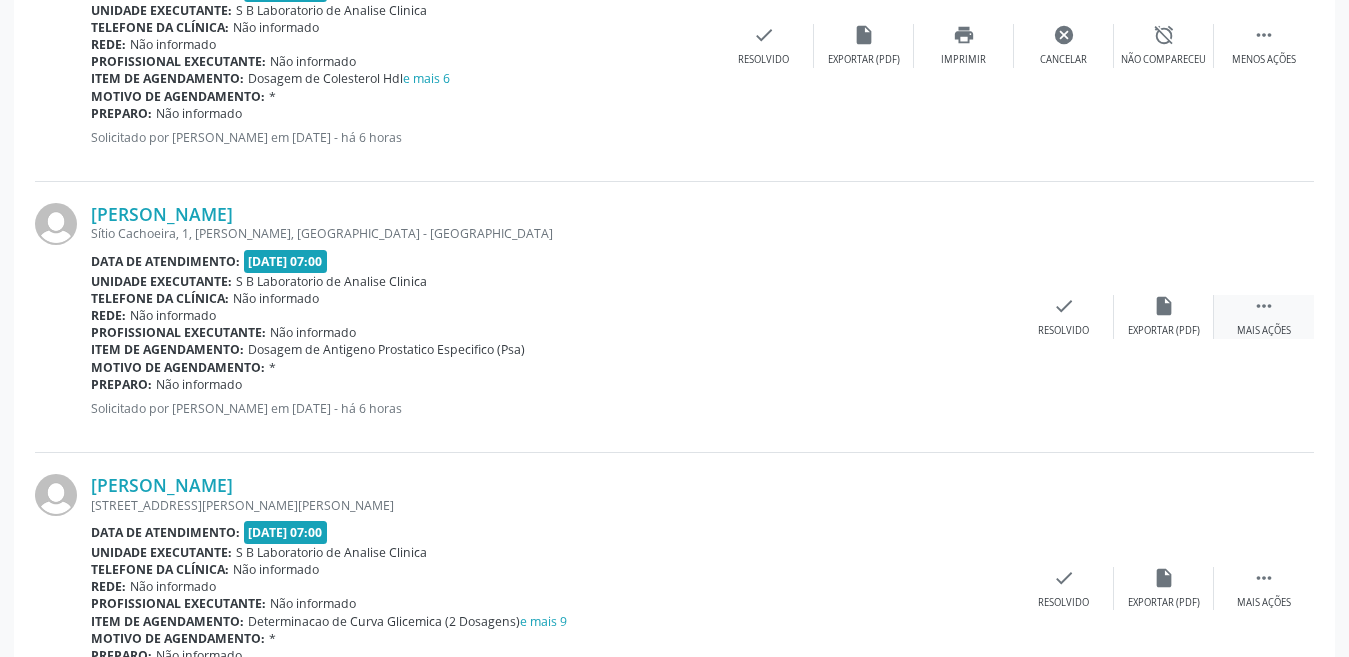 click on "Mais ações" at bounding box center (1264, 331) 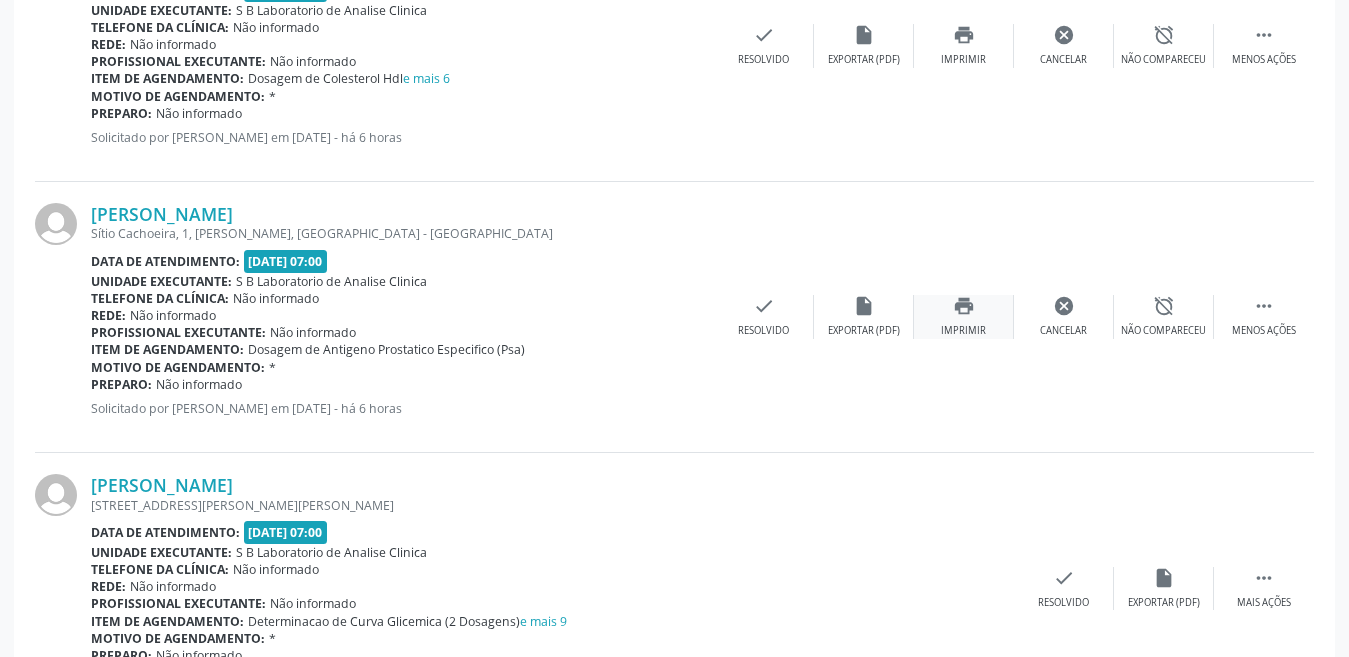 click on "print
Imprimir" at bounding box center (964, 316) 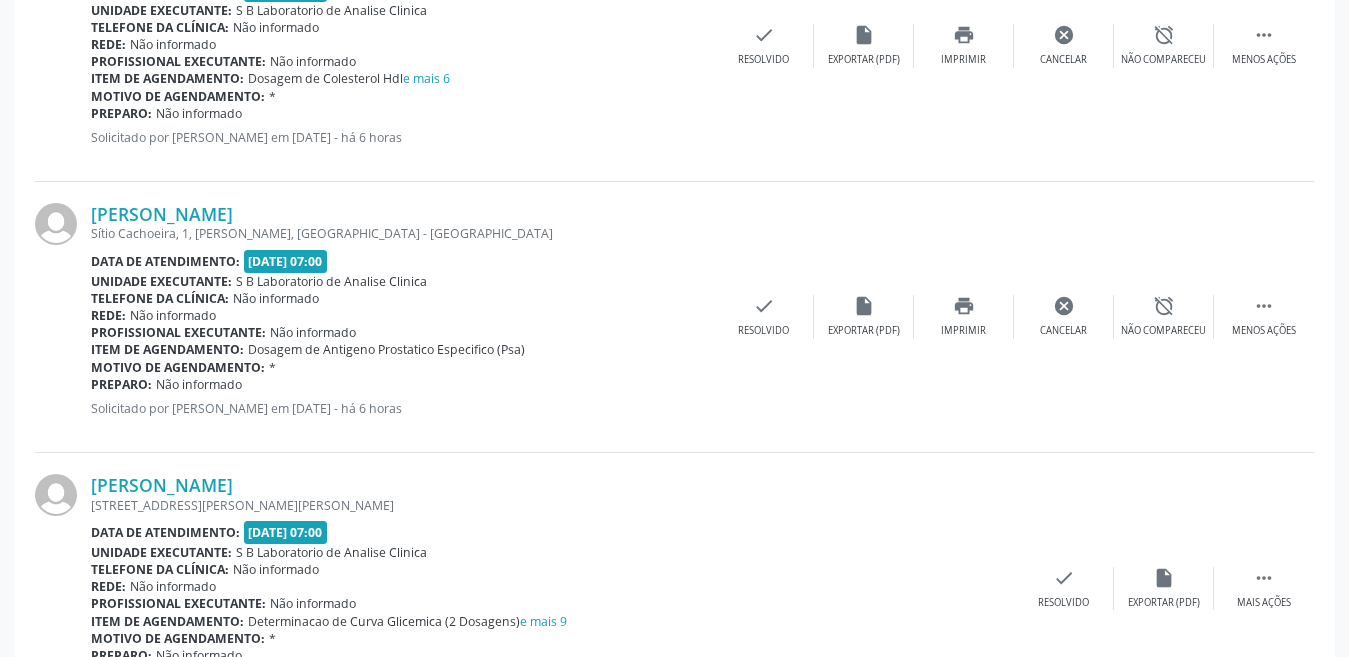 scroll, scrollTop: 2497, scrollLeft: 0, axis: vertical 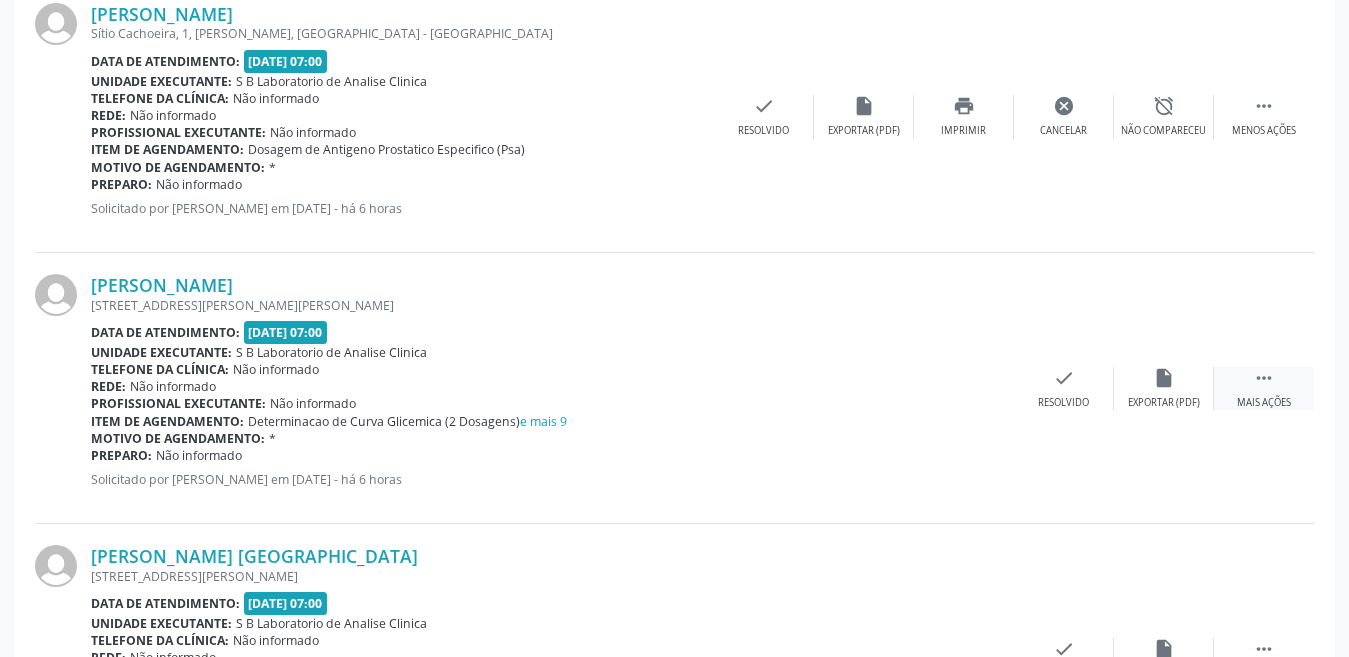 click on "
Mais ações" at bounding box center (1264, 388) 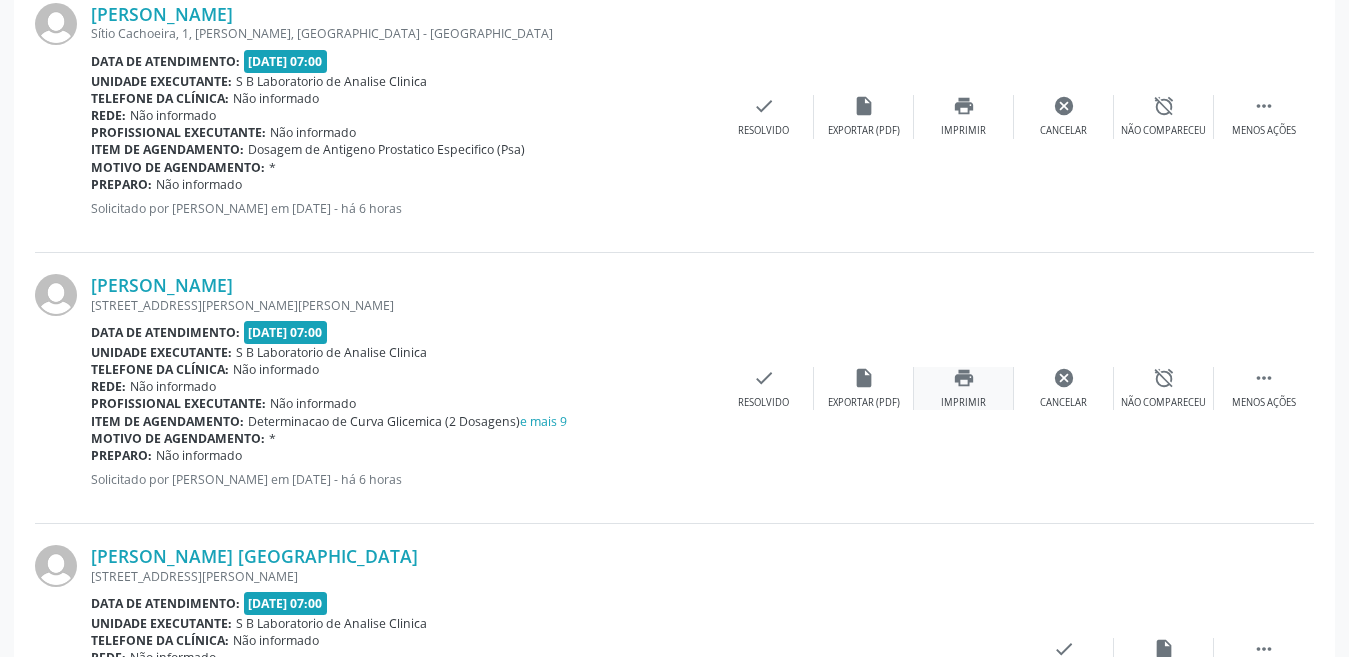 click on "Imprimir" at bounding box center [963, 403] 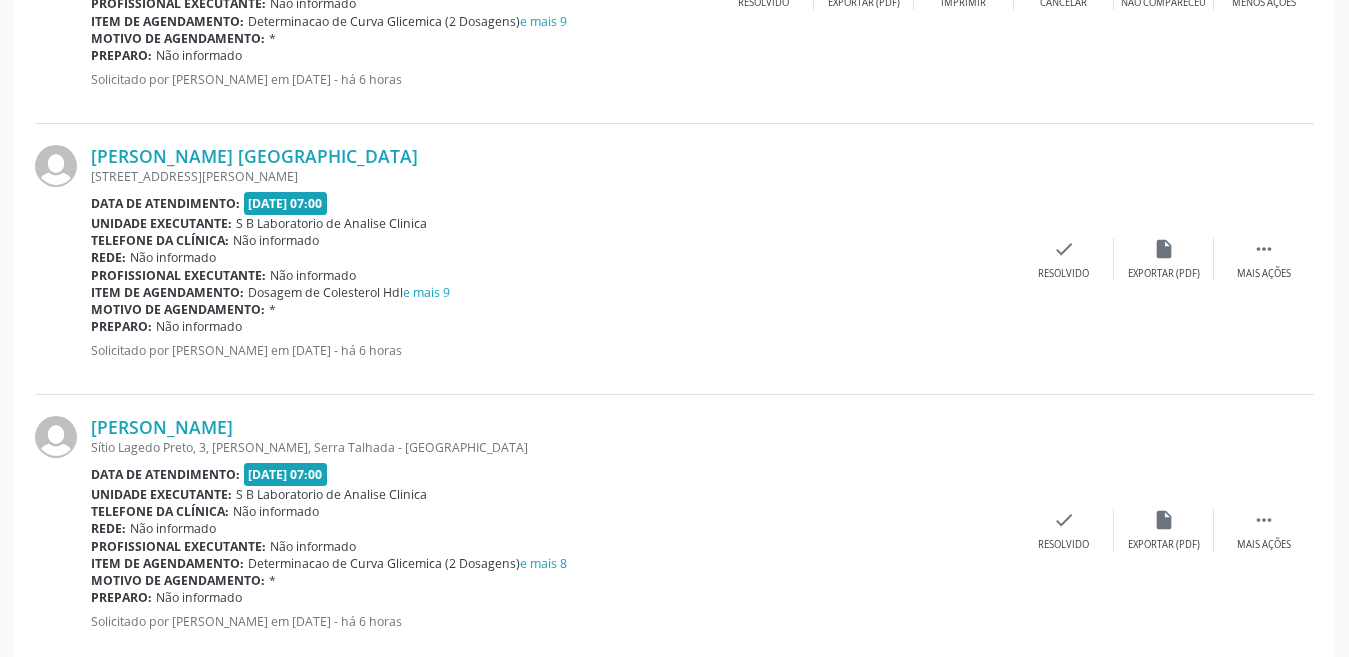 scroll, scrollTop: 2997, scrollLeft: 0, axis: vertical 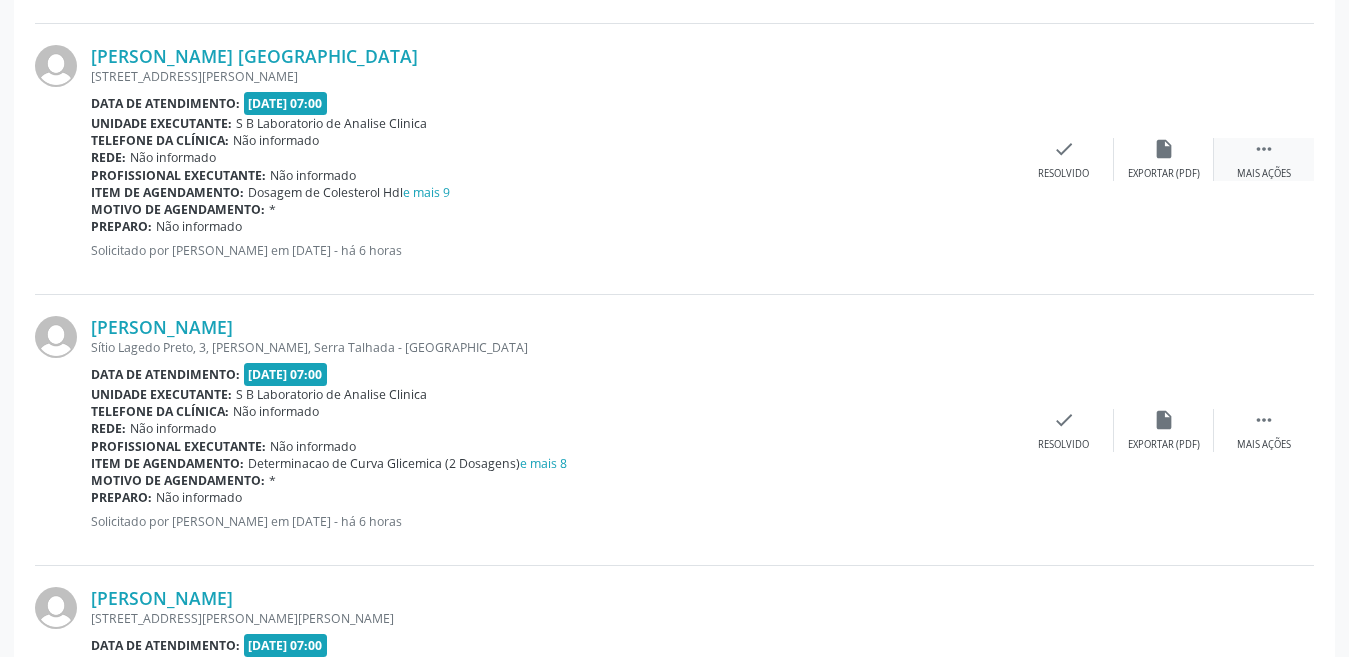 click on "
Mais ações" at bounding box center (1264, 159) 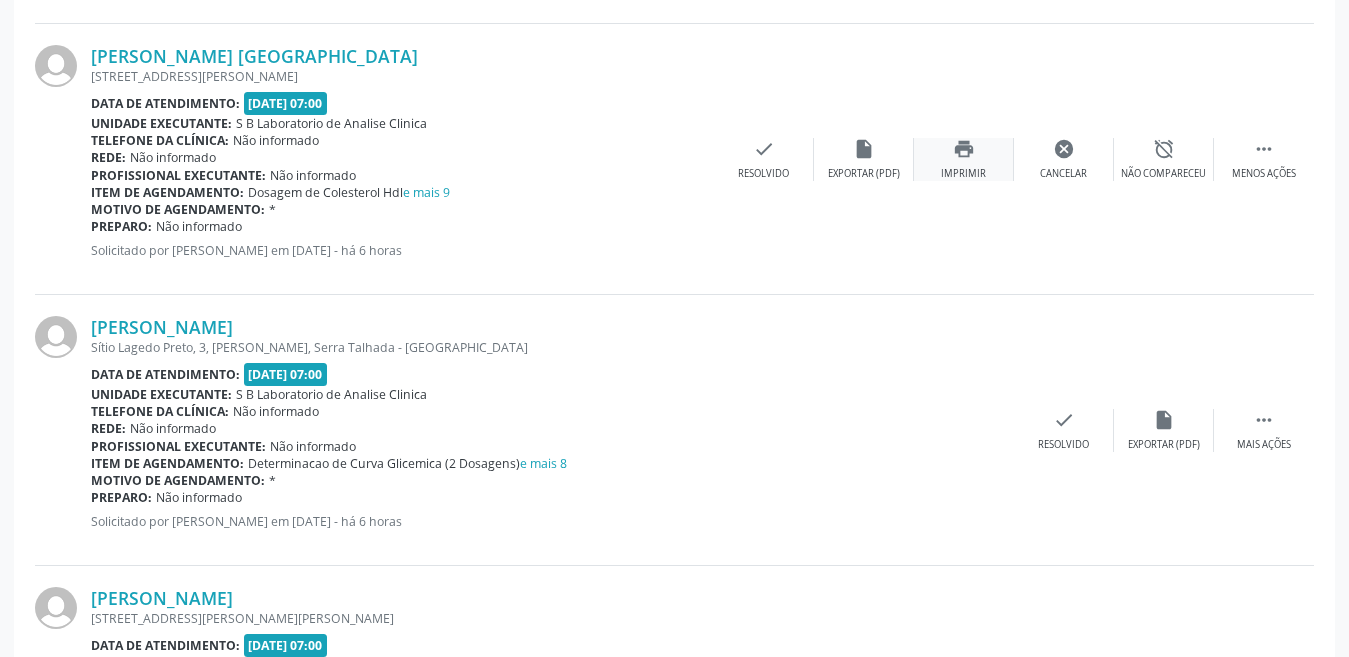 click on "print
Imprimir" at bounding box center [964, 159] 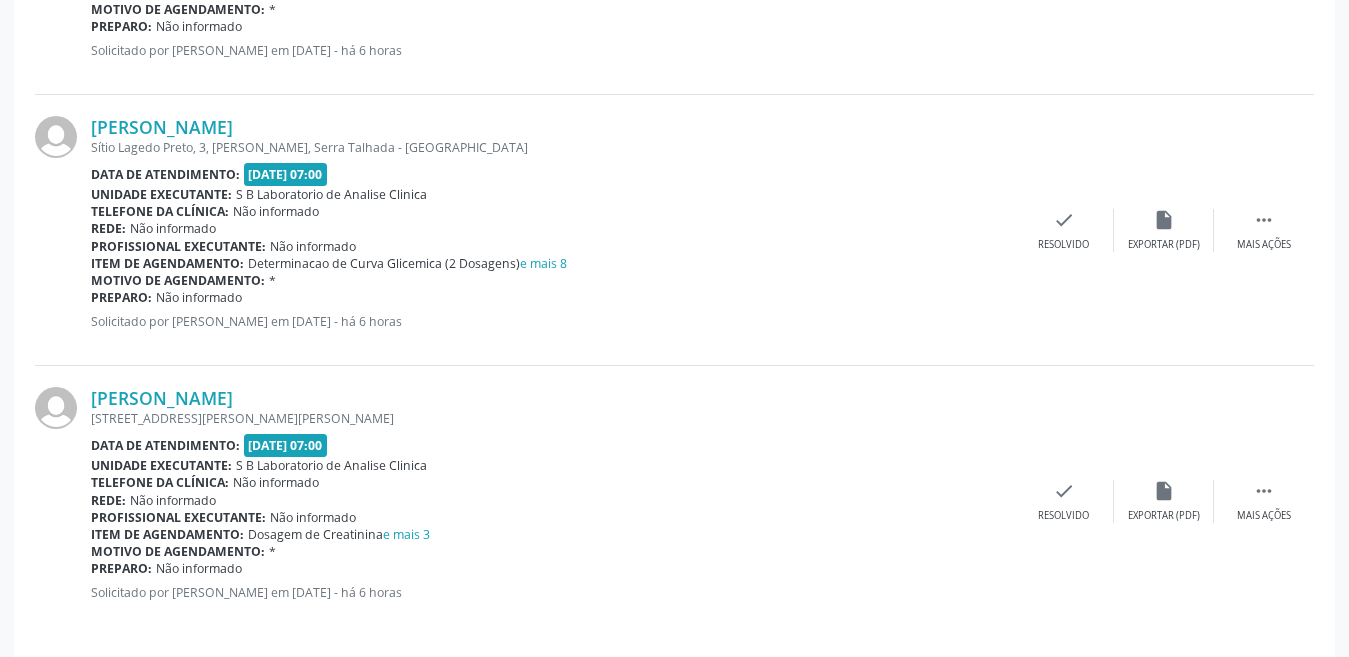 scroll, scrollTop: 3210, scrollLeft: 0, axis: vertical 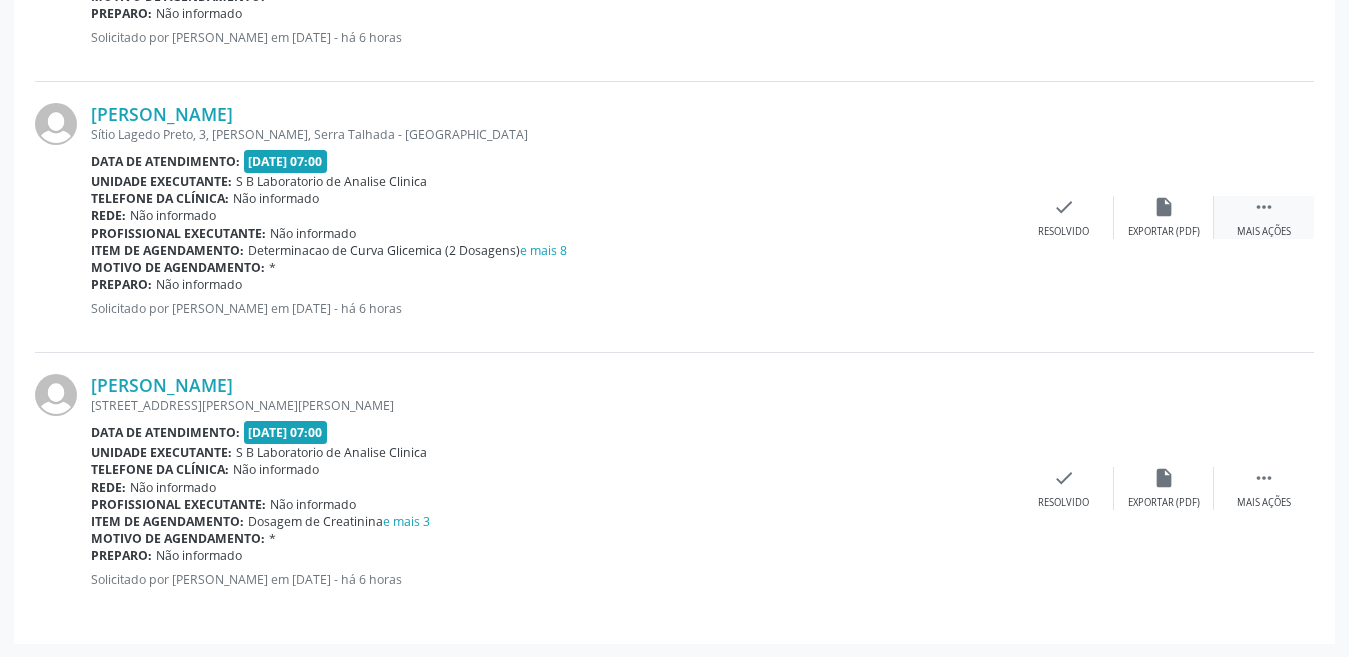 click on "" at bounding box center [1264, 207] 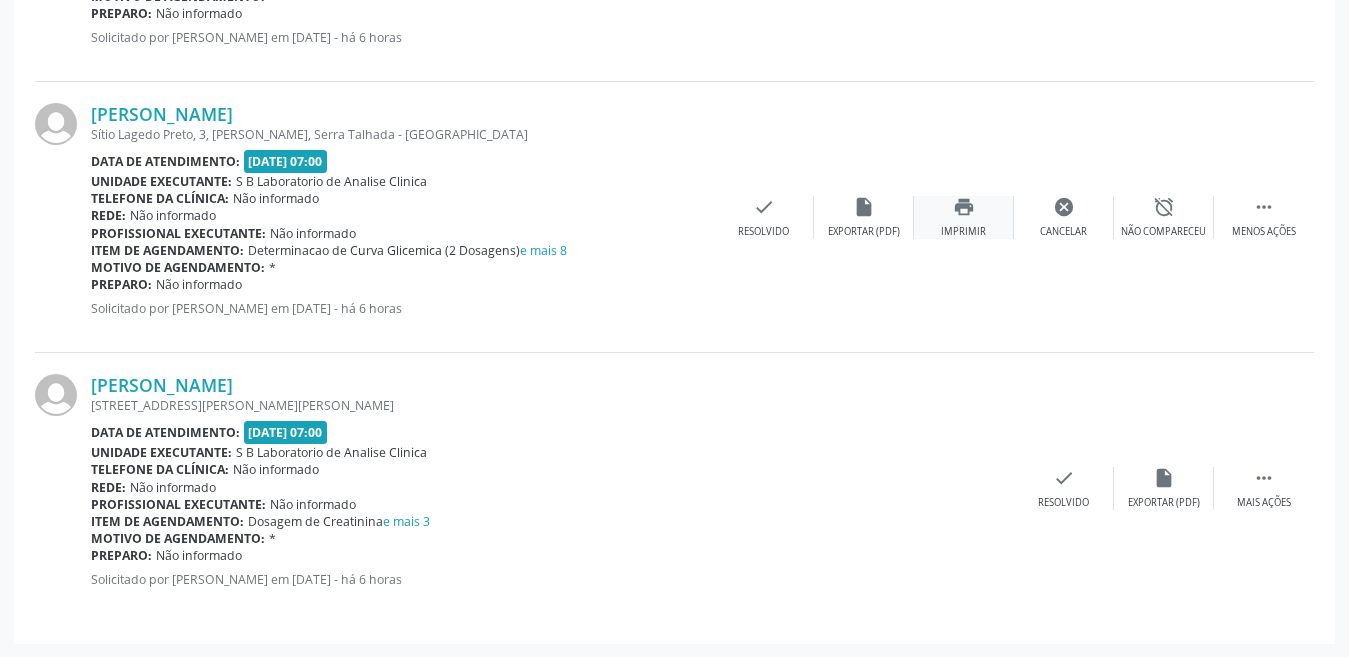 click on "print
Imprimir" at bounding box center (964, 217) 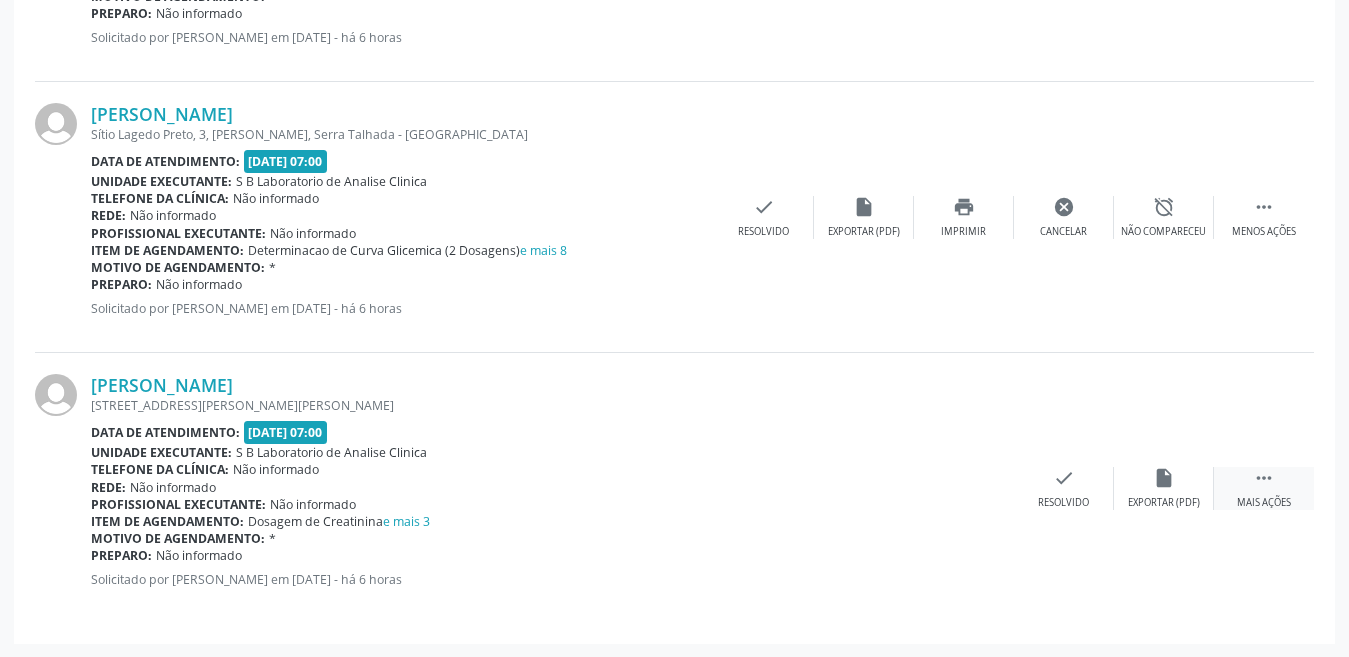 click on "
Mais ações" at bounding box center (1264, 488) 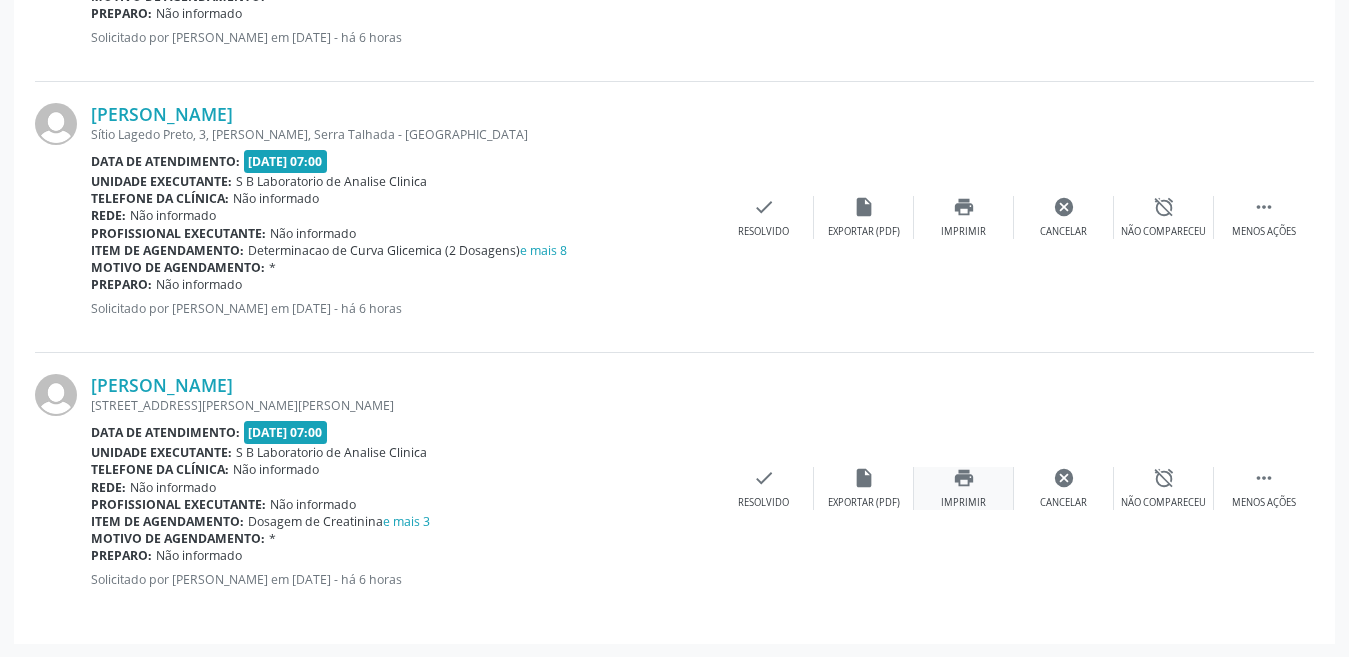 click on "print" at bounding box center [964, 478] 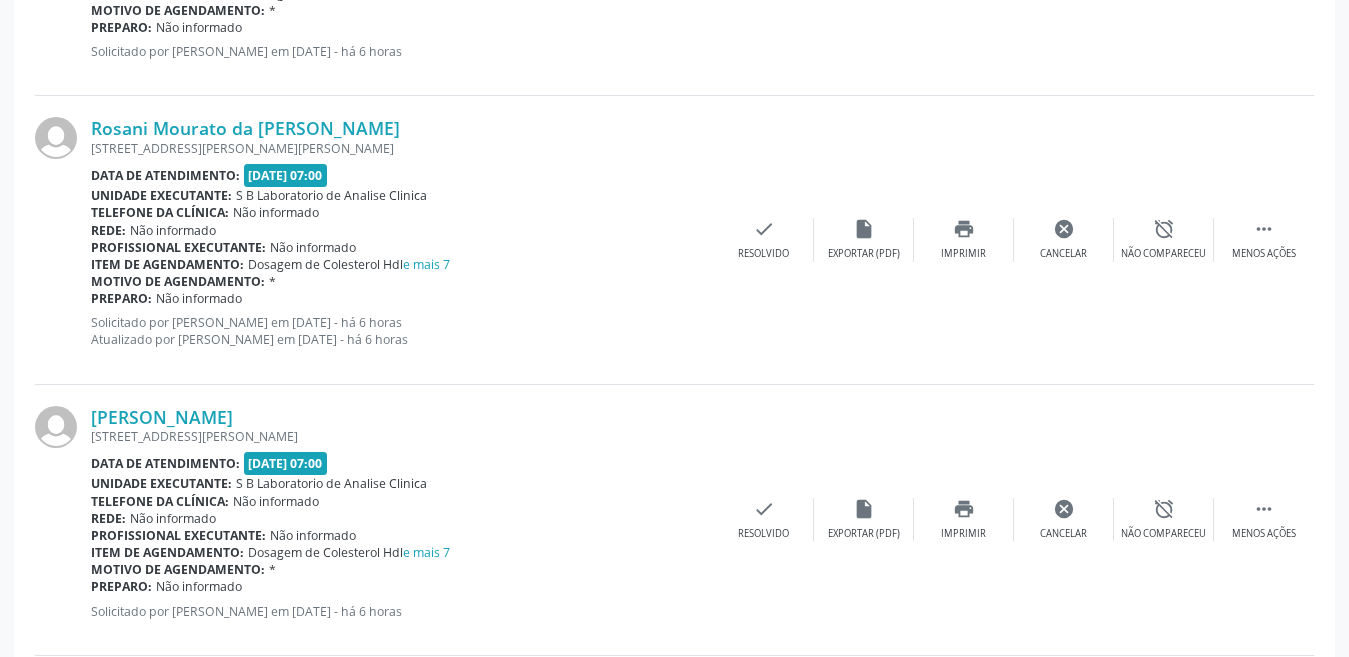 scroll, scrollTop: 910, scrollLeft: 0, axis: vertical 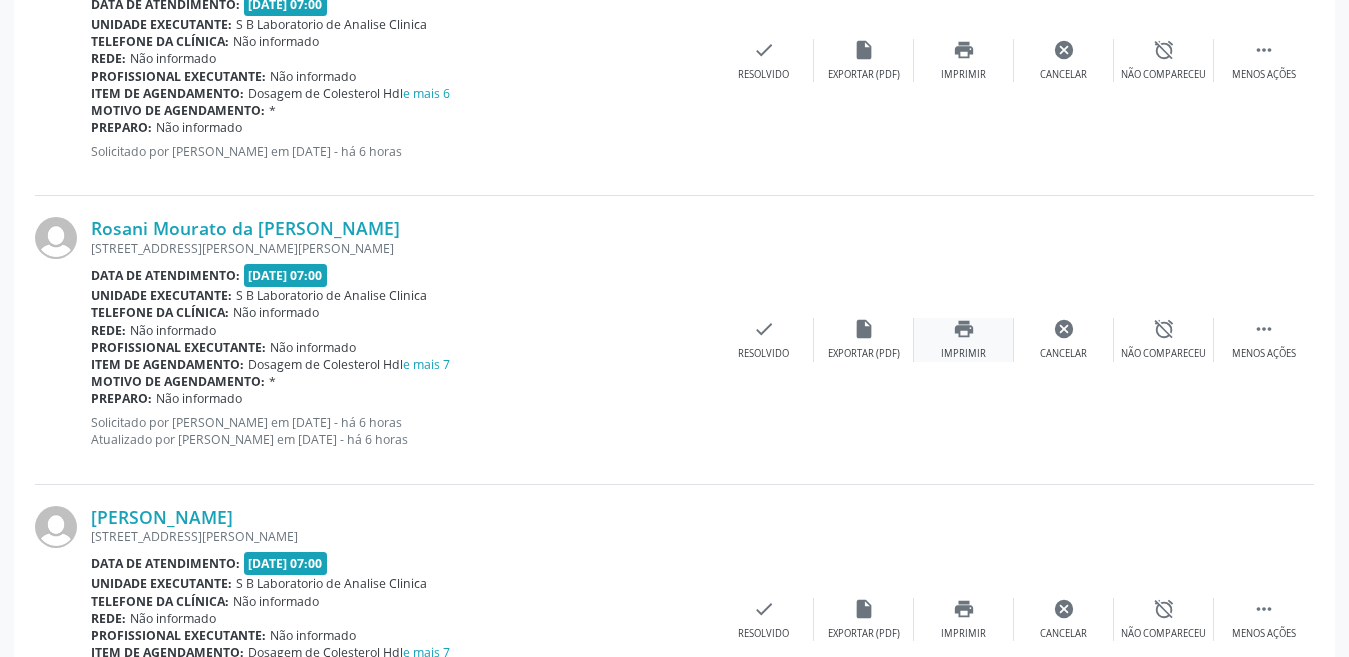 click on "print
Imprimir" at bounding box center (964, 339) 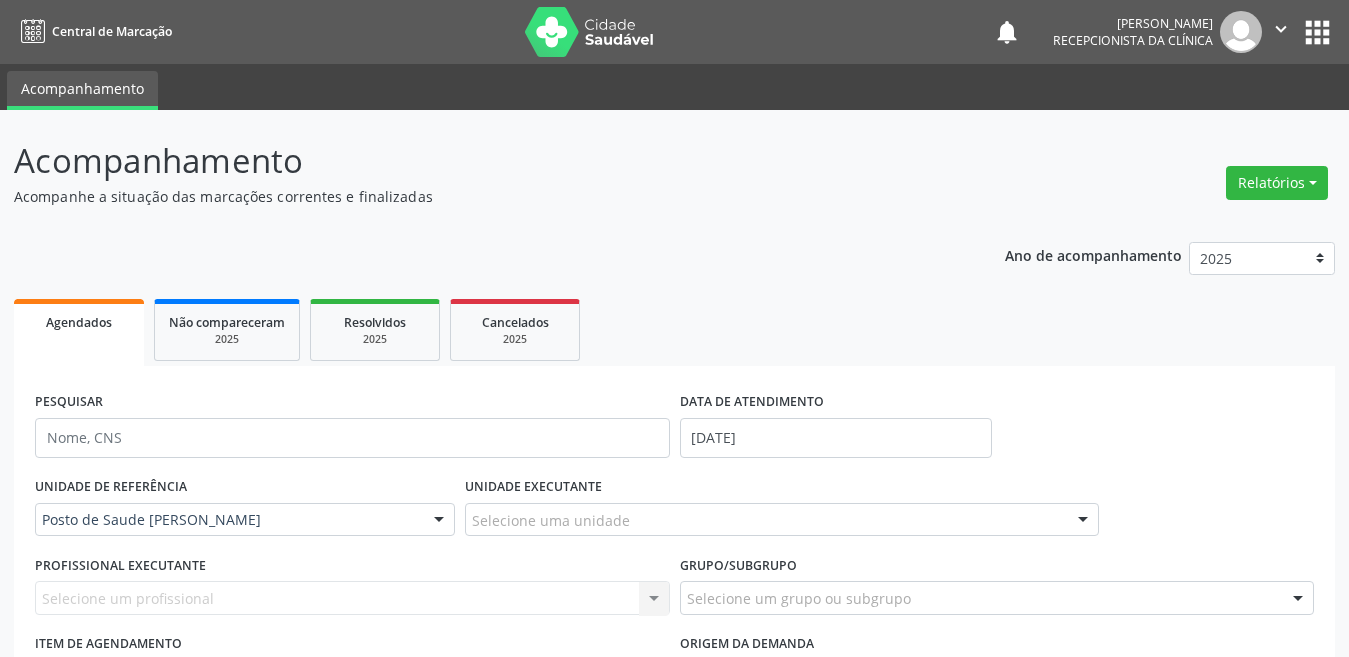 scroll, scrollTop: 100, scrollLeft: 0, axis: vertical 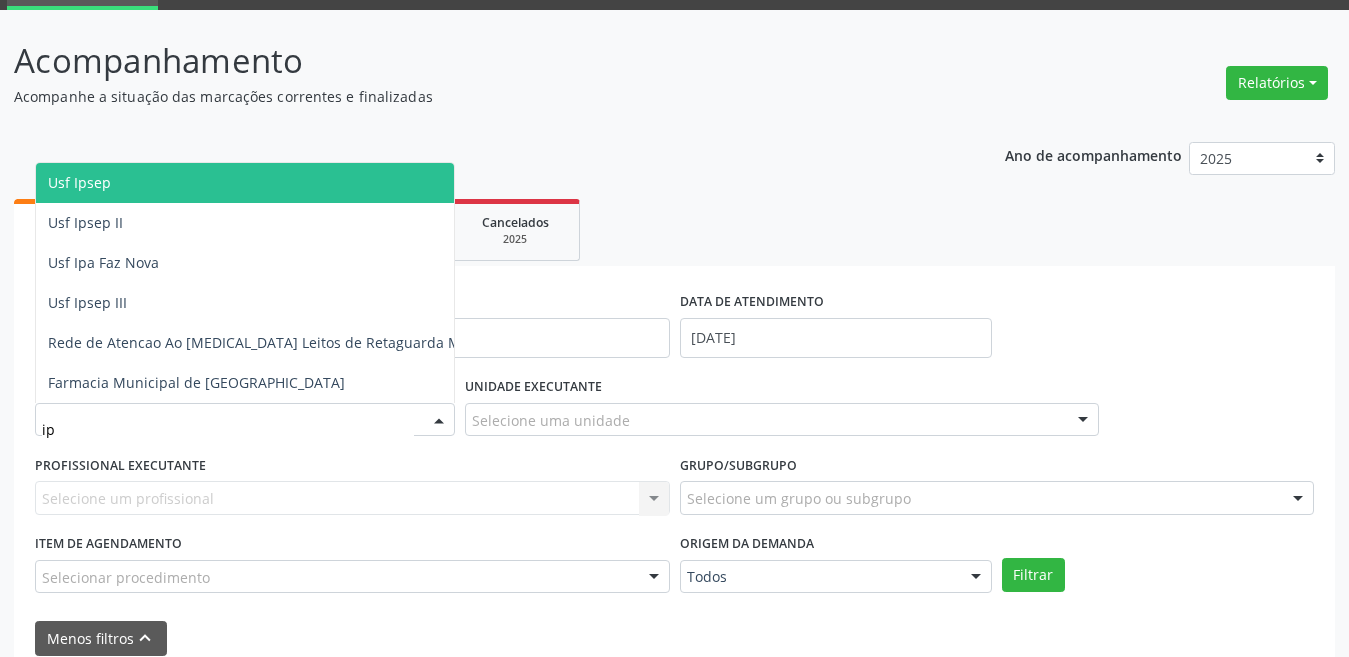 type on "ipa" 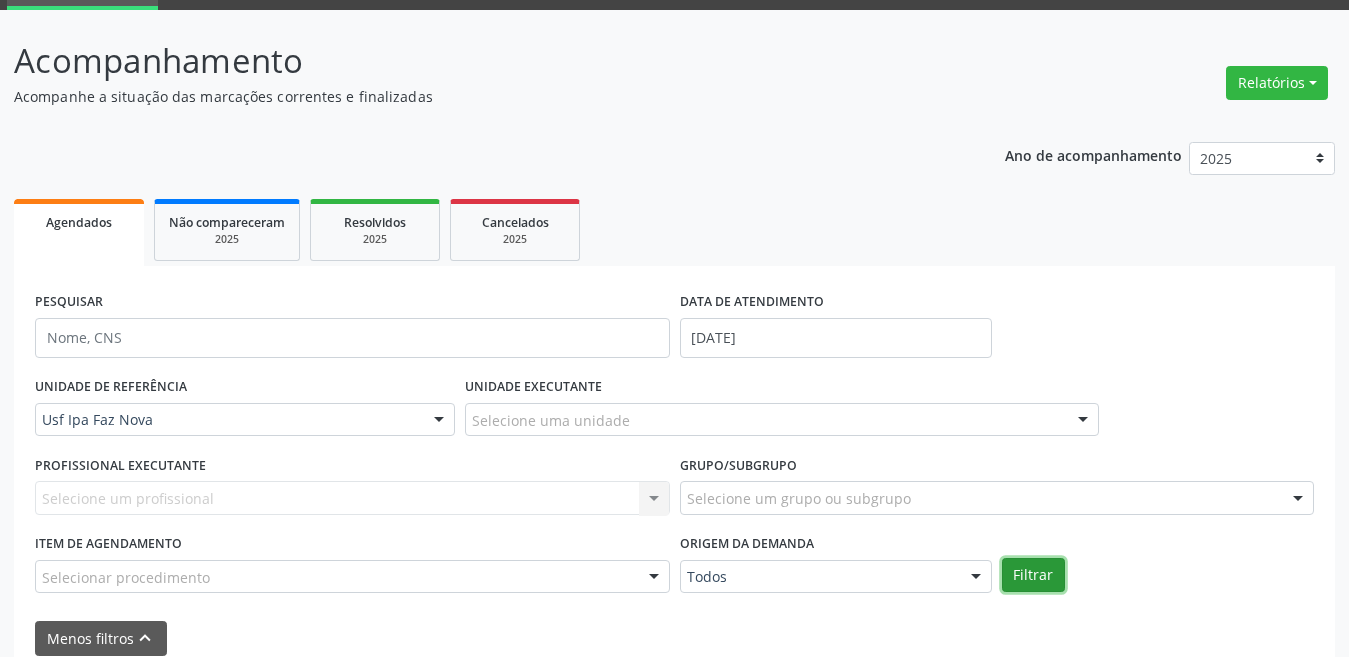 click on "Filtrar" at bounding box center (1033, 575) 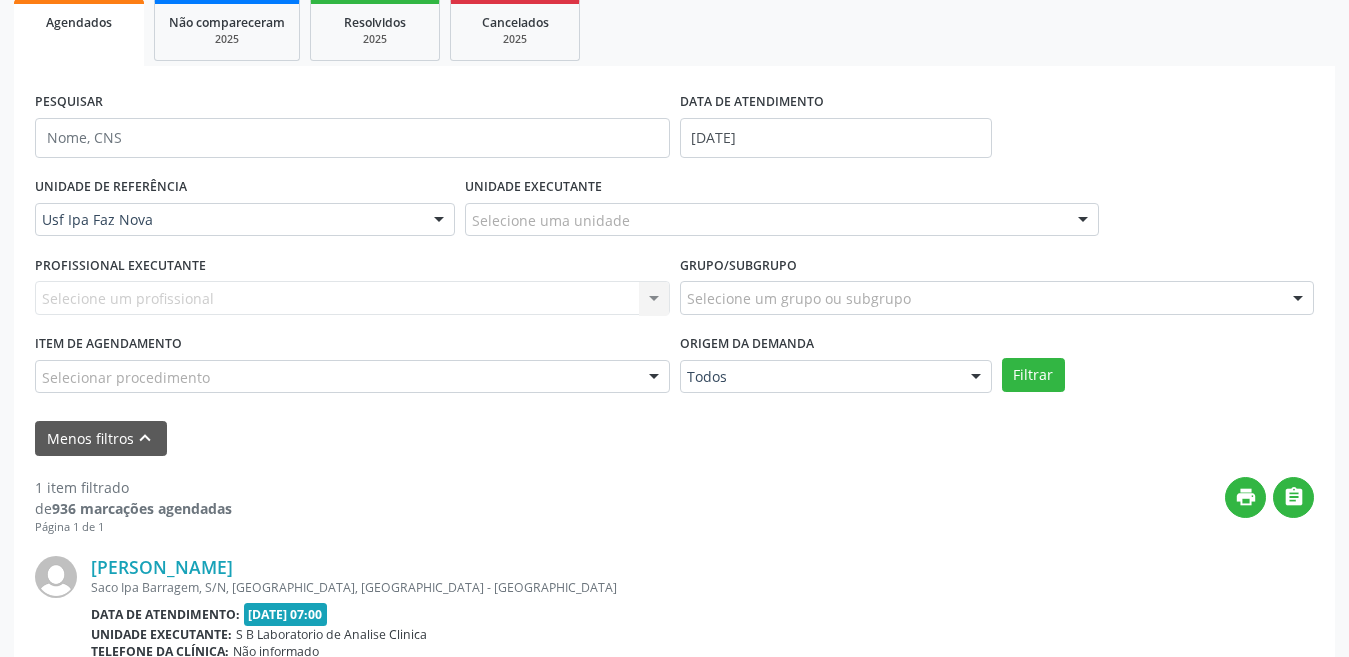 scroll, scrollTop: 400, scrollLeft: 0, axis: vertical 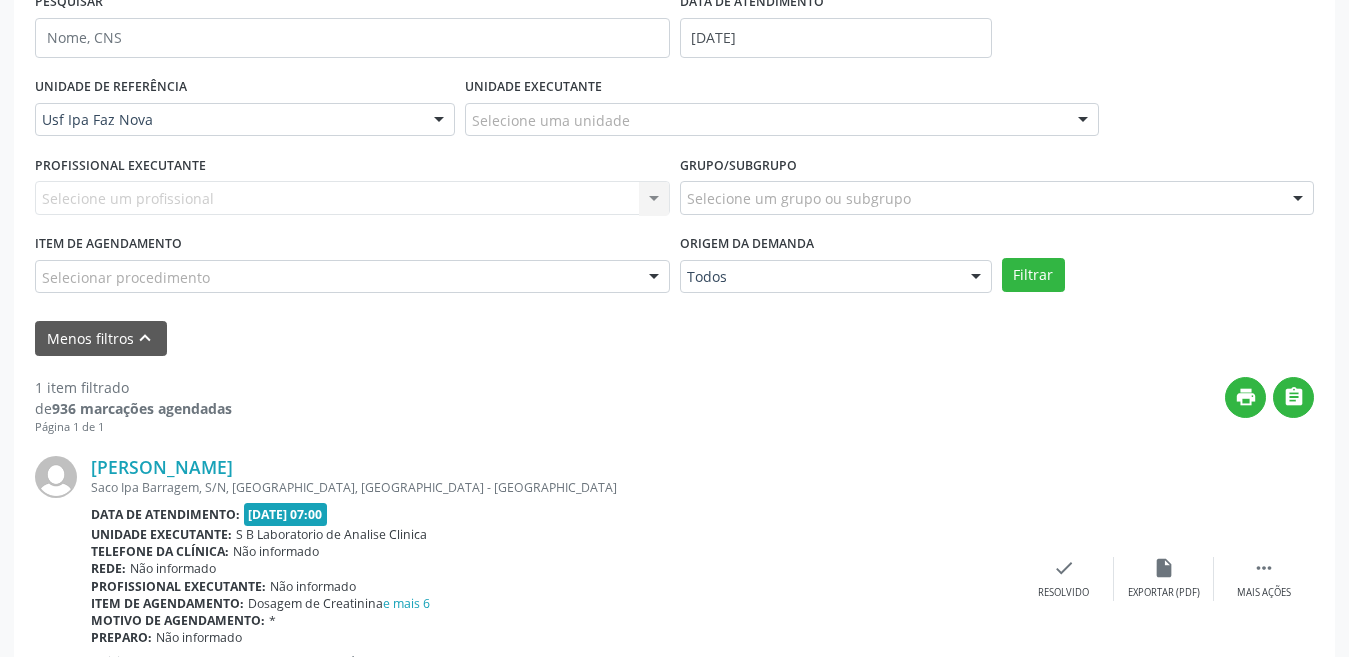 click on "UNIDADE DE REFERÊNCIA
Usf Ipa Faz Nova         Todas as UBS   Usf do Mutirao   Usf Cohab   Usf Caicarinha da Penha Tauapiranga   Posto de Saude [PERSON_NAME]   Usf Borborema   Usf Bom Jesus I   Usf Ipsep   Usf Sao Cristovao   Usf Santa [PERSON_NAME]   Usf Cagep   Usf Caxixola   Usf Bom Jesus II   Usf Malhada Cortada   Usf Alto da Conceicao   Usf Varzea Aabb   Usf Ipsep II   Usf Cohab II   Usf Varzinha   Usf Ipa Faz [GEOGRAPHIC_DATA] Centro I   Usf [GEOGRAPHIC_DATA]   Usf [GEOGRAPHIC_DATA] [GEOGRAPHIC_DATA] [GEOGRAPHIC_DATA] Ipsep III   Posto de Saude Logradouro   Posto de Saude [GEOGRAPHIC_DATA]   Posto de Saude de Juazeirinho   Central Regional de Rede de Frio [GEOGRAPHIC_DATA] [GEOGRAPHIC_DATA]   Rede de [GEOGRAPHIC_DATA] Ao [MEDICAL_DATA] Leitos de Retaguarda Municipal   Posto de [GEOGRAPHIC_DATA] [GEOGRAPHIC_DATA] da Areia   Posto de Saude Malhada do Jua   Vigilancia Epidemiologica   Central de Regulacao Medica das Urgencias Serra Talhada [GEOGRAPHIC_DATA] [GEOGRAPHIC_DATA]   [GEOGRAPHIC_DATA] Samu Serra Talhada   3 Grupamento de Bombeiros" at bounding box center (674, 189) 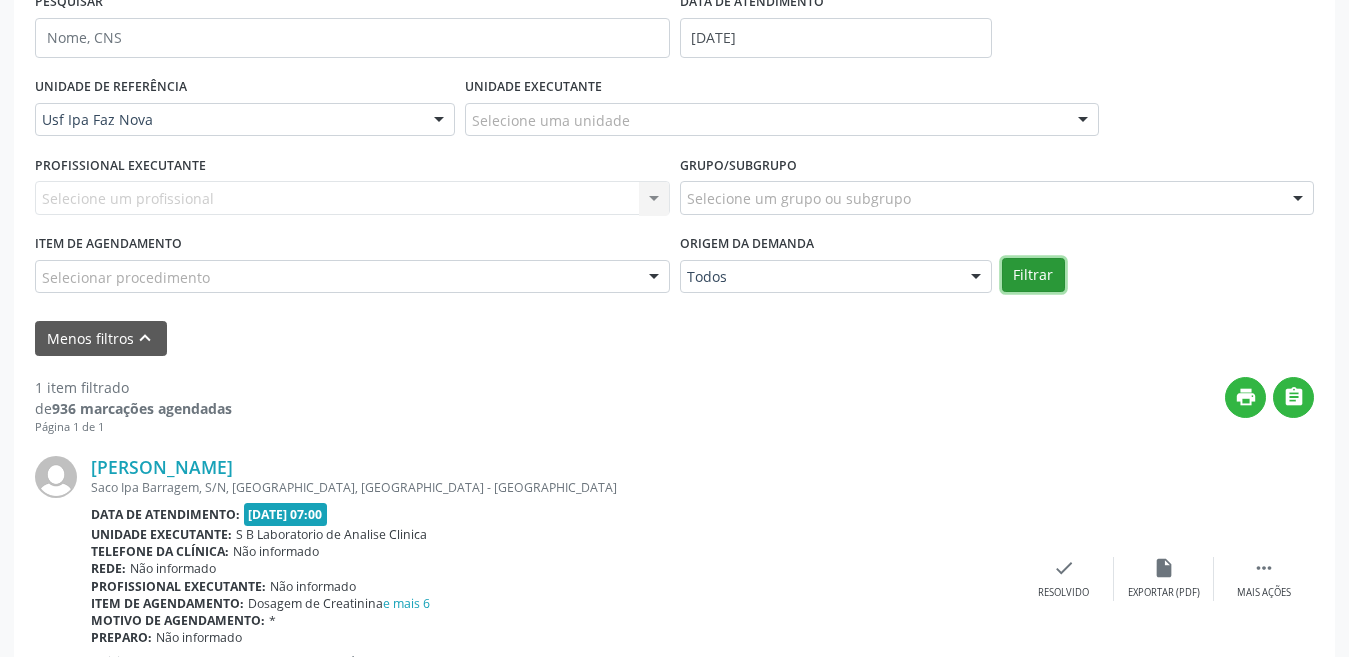 click on "Filtrar" at bounding box center [1033, 275] 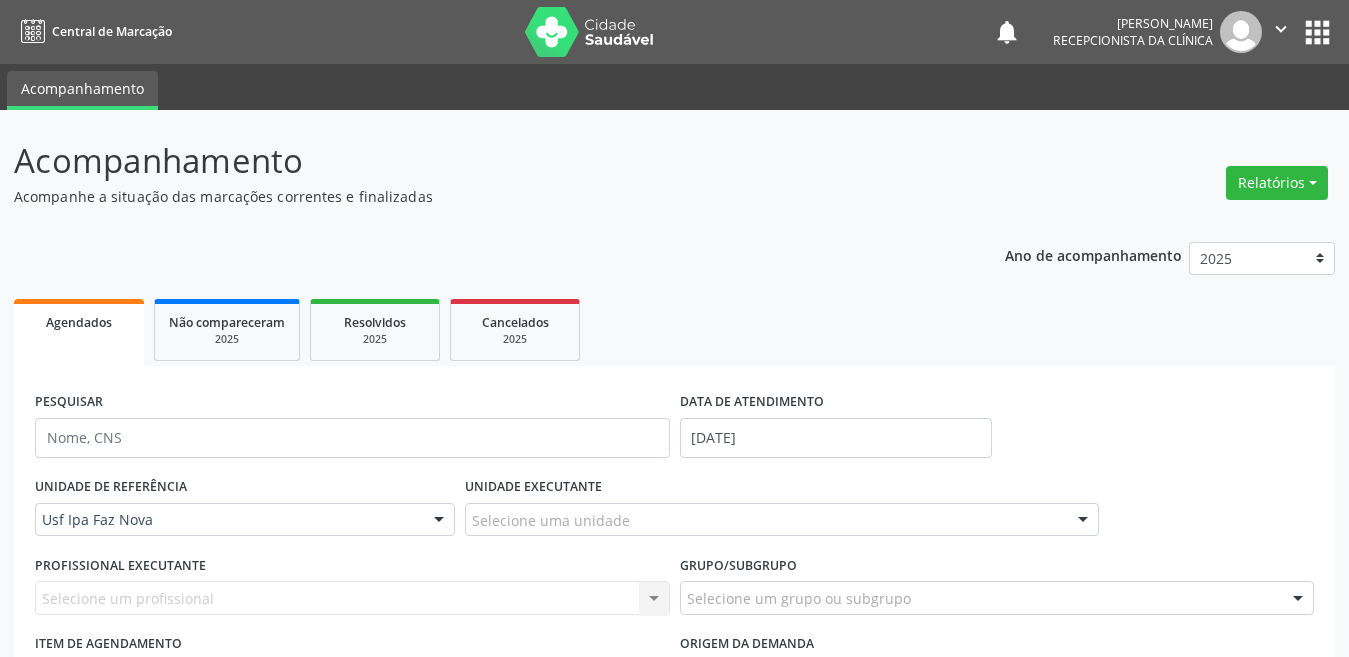 scroll, scrollTop: 500, scrollLeft: 0, axis: vertical 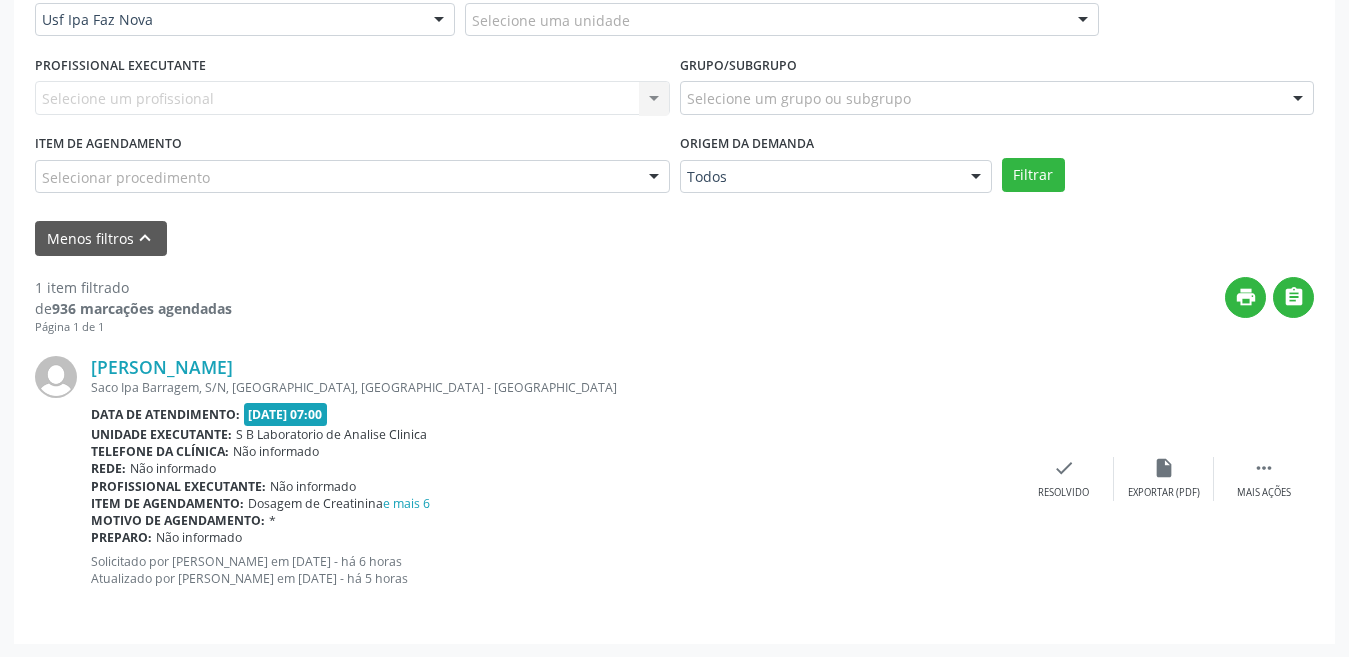 drag, startPoint x: 698, startPoint y: 497, endPoint x: 1209, endPoint y: 362, distance: 528.5319 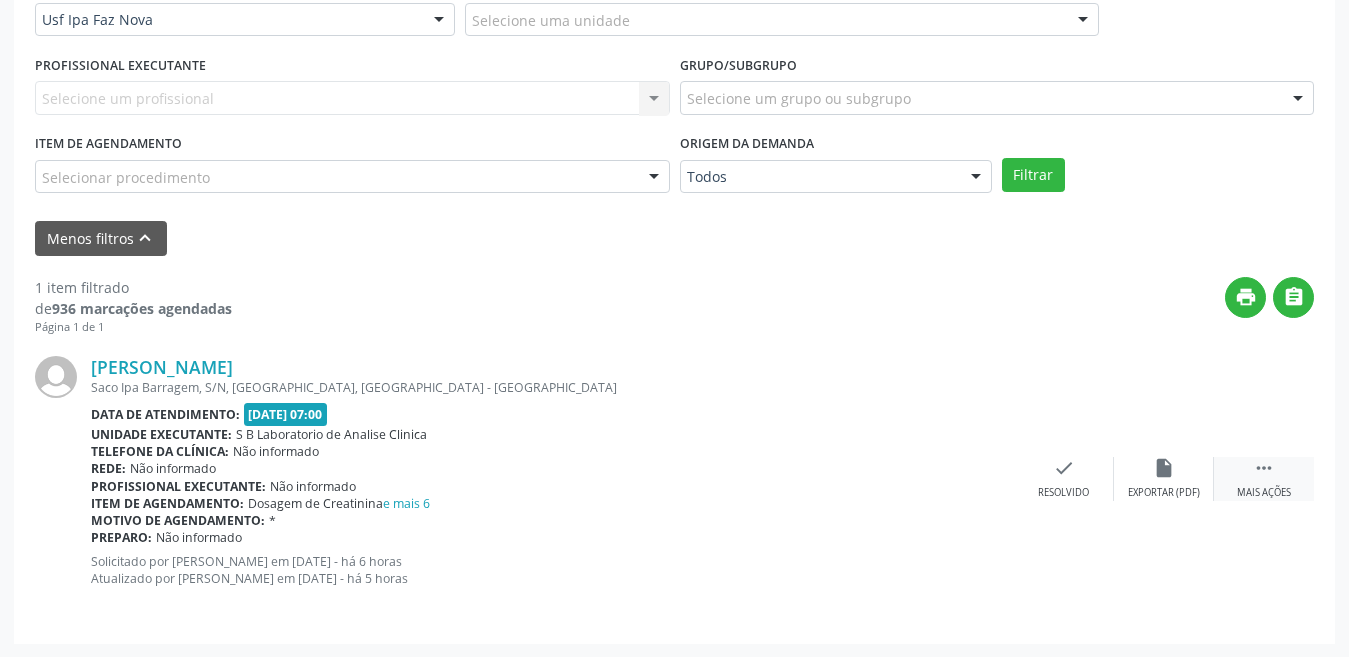 click on "Mais ações" at bounding box center [1264, 493] 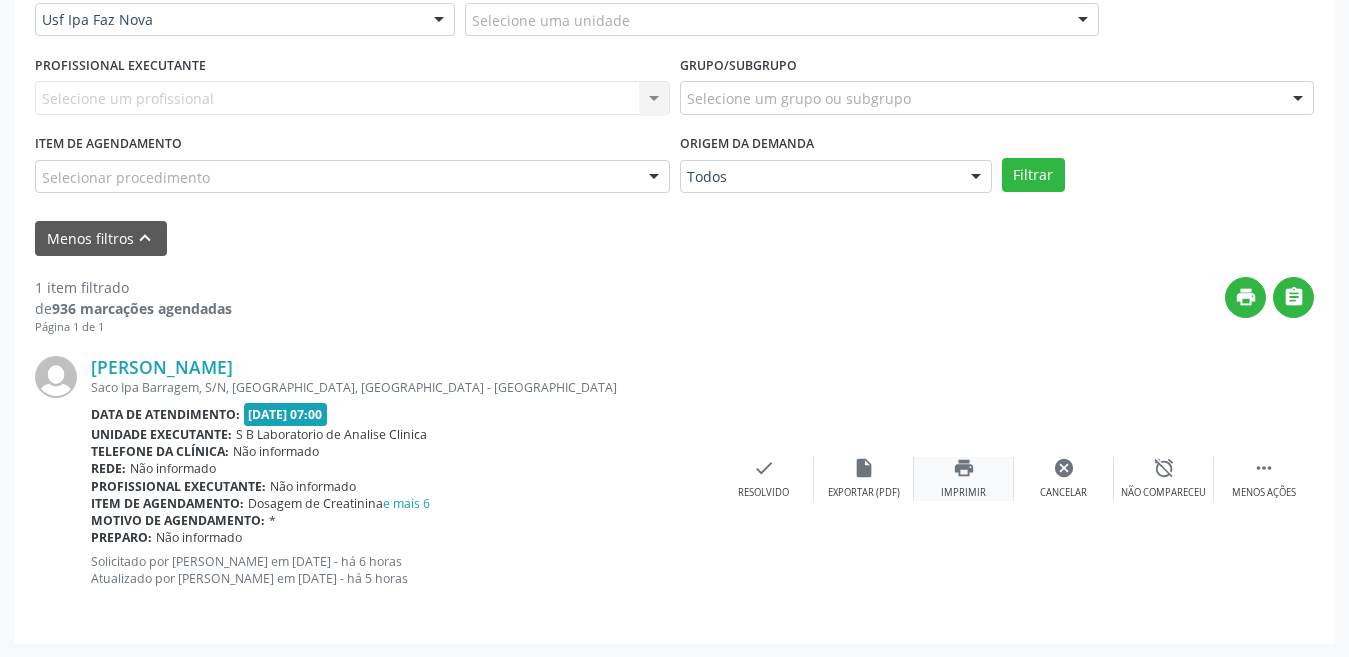 click on "Imprimir" at bounding box center (963, 493) 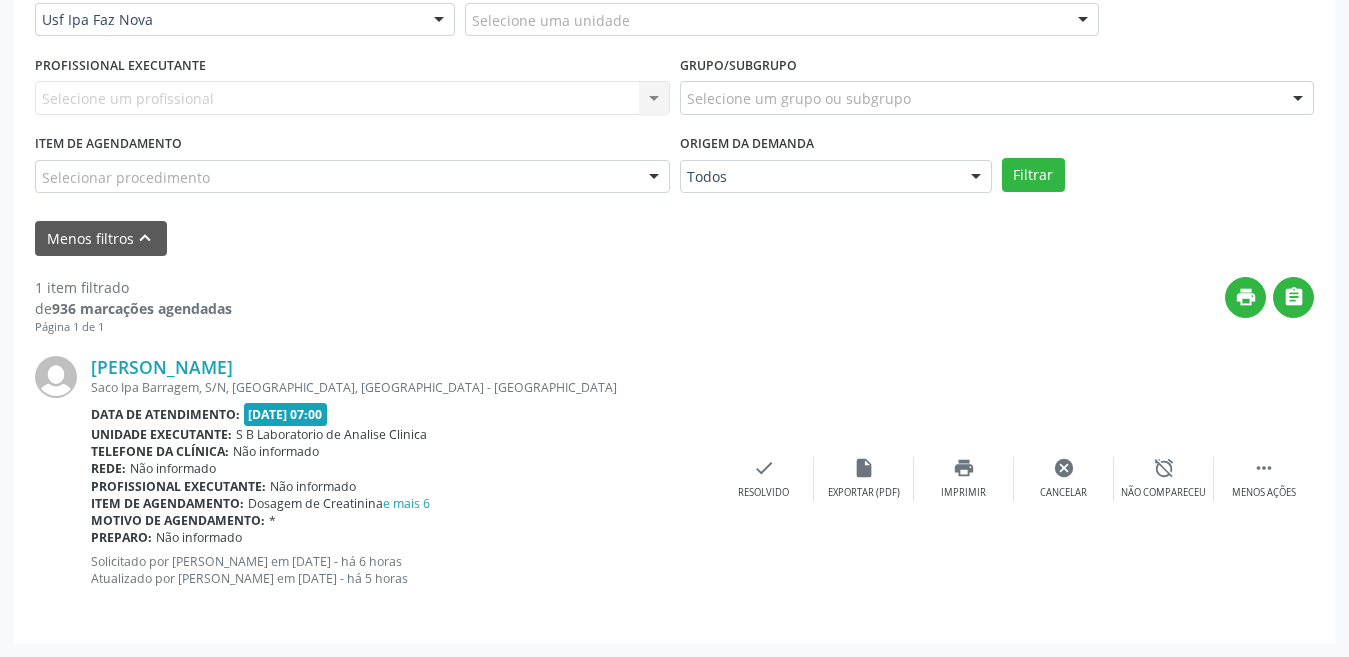 scroll, scrollTop: 300, scrollLeft: 0, axis: vertical 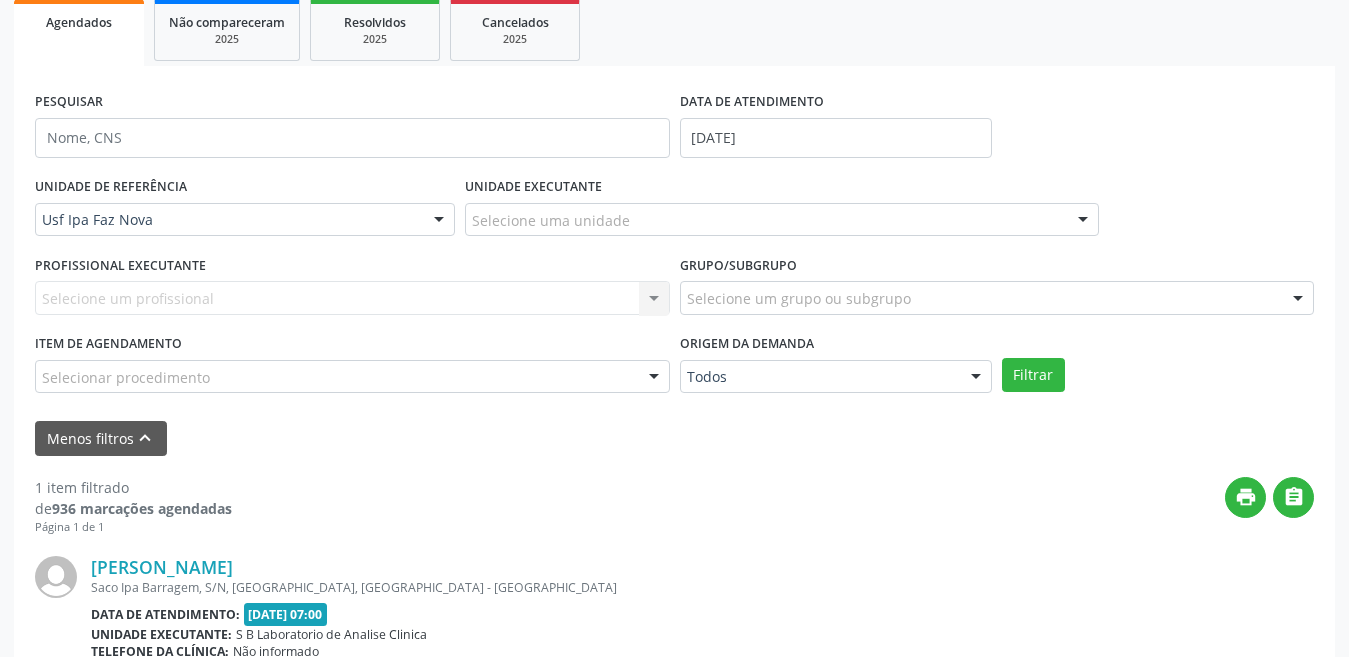 click on "1 item filtrado
de
936 marcações agendadas
Página 1 de 1
print   
[PERSON_NAME]
[GEOGRAPHIC_DATA], S/N, Zona Rural, [GEOGRAPHIC_DATA]
Data de atendimento:
[DATE] 07:00
Unidade executante:
S B Laboratorio de Analise Clinica
Telefone da clínica:
Não informado
Rede:
Não informado
Profissional executante:
Não informado
Item de agendamento:
Dosagem de Creatinina
e mais 6
Motivo de agendamento:
*
Preparo:
Não informado
Solicitado por [PERSON_NAME] em [DATE] - há 6 horas
Atualizado por [PERSON_NAME] em [DATE] - há 5 horas

Menos ações
alarm_off
Não compareceu
cancel
Cancelar
print
Imprimir
insert_drive_file
Exportar (PDF)
check" at bounding box center [674, 639] 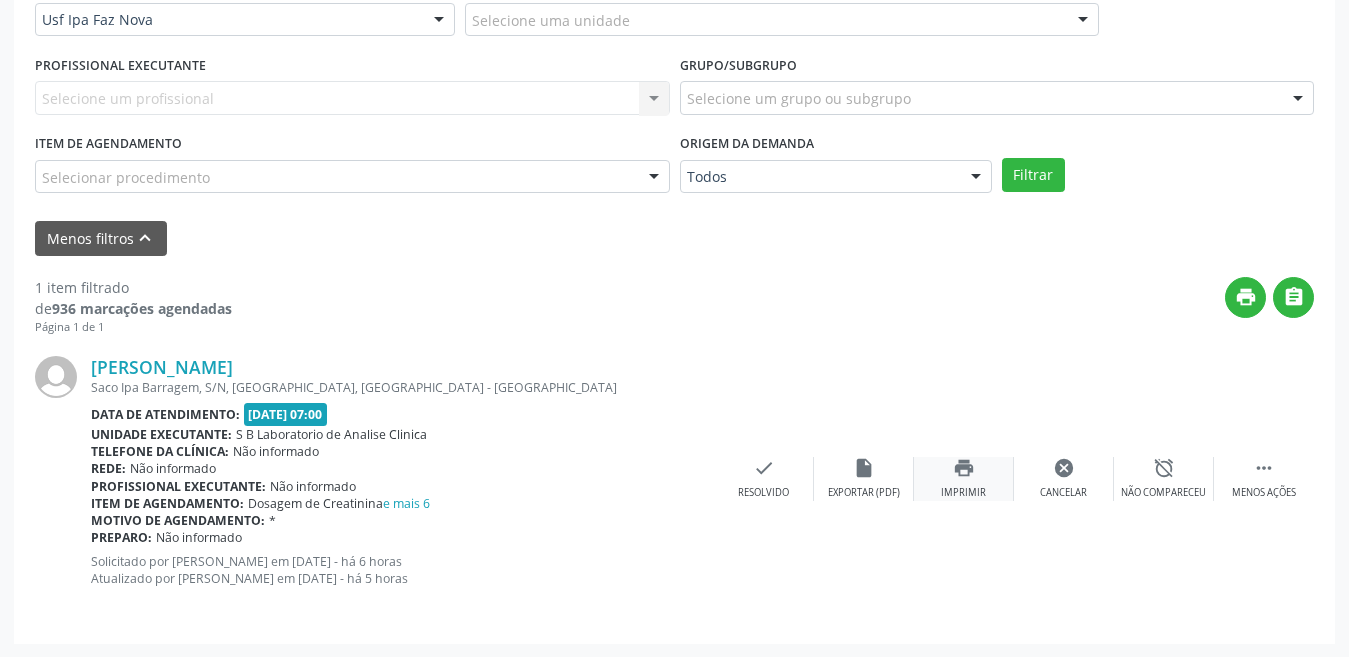 click on "print" at bounding box center (964, 468) 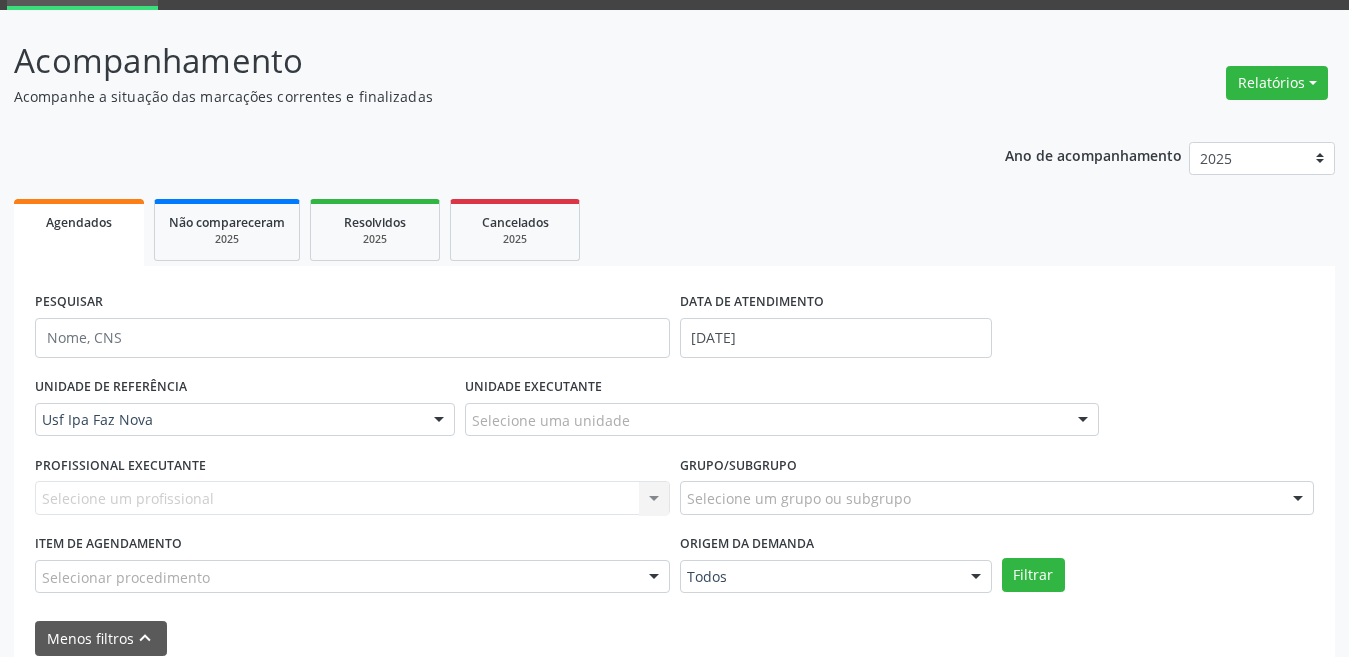 scroll, scrollTop: 400, scrollLeft: 0, axis: vertical 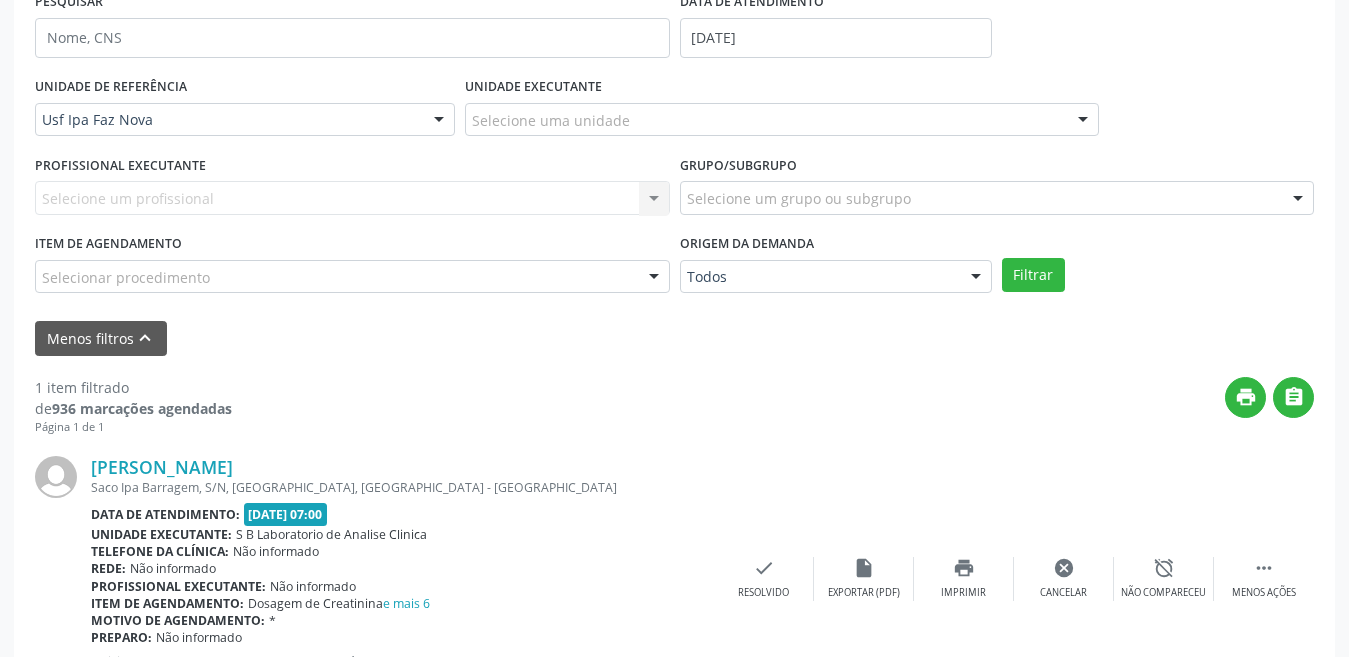 click on "PESQUISAR
DATA DE ATENDIMENTO
[DATE]
UNIDADE DE REFERÊNCIA
Usf Ipa Faz Nova         Todas as UBS   Usf do Mutirao   Usf Cohab   Usf Caicarinha da Penha Tauapiranga   Posto de Saude [PERSON_NAME]   Usf Borborema   Usf Bom Jesus I   Usf Ipsep   Usf Sao Cristovao   Usf Santa [PERSON_NAME]   Usf Cagep   Usf Caxixola   Usf Bom Jesus II   Usf Malhada Cortada   Usf [GEOGRAPHIC_DATA]   Usf Varzea Aabb   Usf Ipsep II   Usf Cohab II   Usf Varzinha   Usf Ipa Faz [GEOGRAPHIC_DATA] I   Usf [GEOGRAPHIC_DATA]   Usf [GEOGRAPHIC_DATA]   Usf [GEOGRAPHIC_DATA] [GEOGRAPHIC_DATA] Ipsep III   [GEOGRAPHIC_DATA] Logradouro   Posto de Saude [GEOGRAPHIC_DATA]   Posto de Saude de Juazeirinho   Central Regional de Rede de [GEOGRAPHIC_DATA] [GEOGRAPHIC_DATA]   Rede de [GEOGRAPHIC_DATA] Ao [MEDICAL_DATA] Leitos de Retaguarda Municipal   Posto de [GEOGRAPHIC_DATA] [GEOGRAPHIC_DATA] [GEOGRAPHIC_DATA]   Posto de Saude Malhada do Jua   Vigilancia Epidemiologica   Central de Regulacao Medica das Urgencias Serra Talhada Pe" at bounding box center [674, 171] 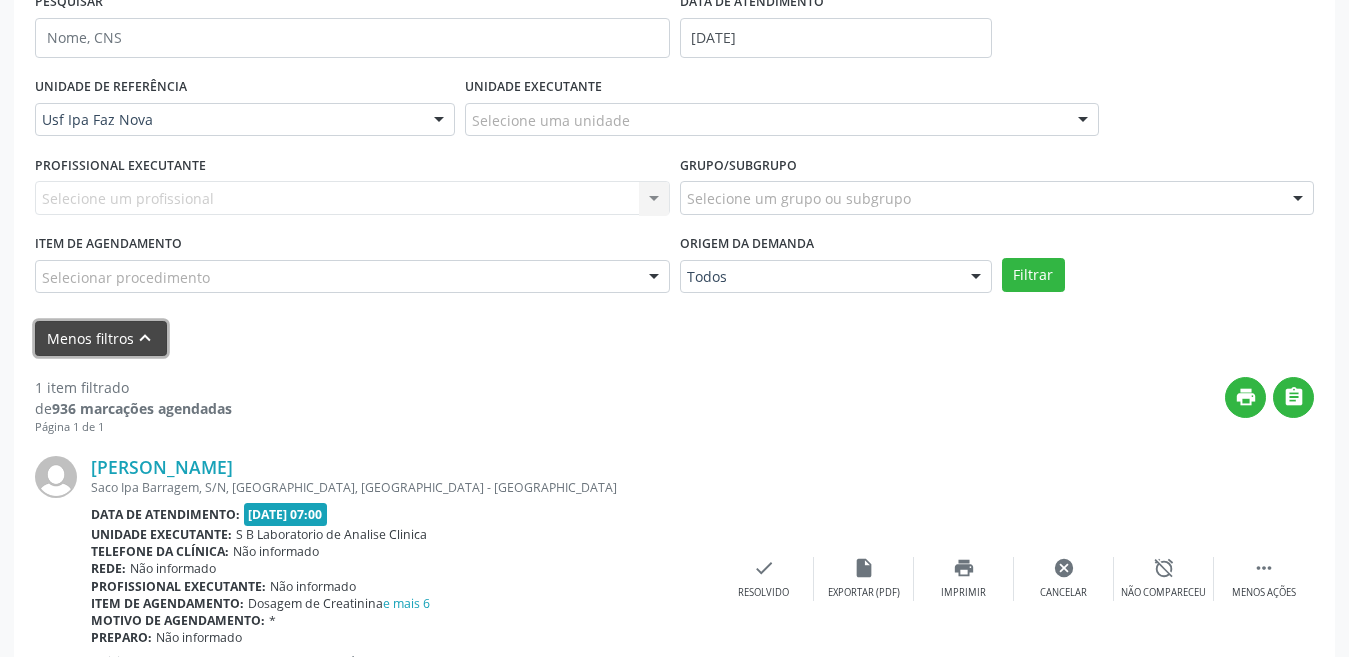 click on "keyboard_arrow_up" at bounding box center [145, 338] 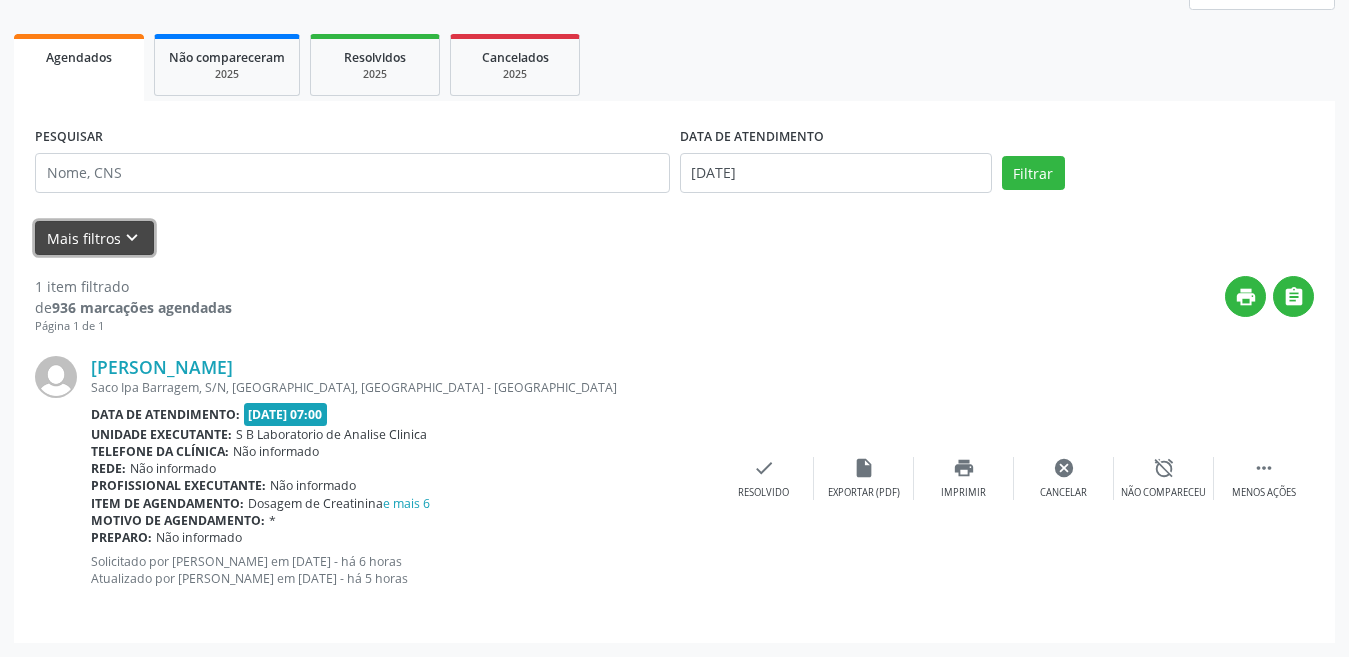 scroll, scrollTop: 165, scrollLeft: 0, axis: vertical 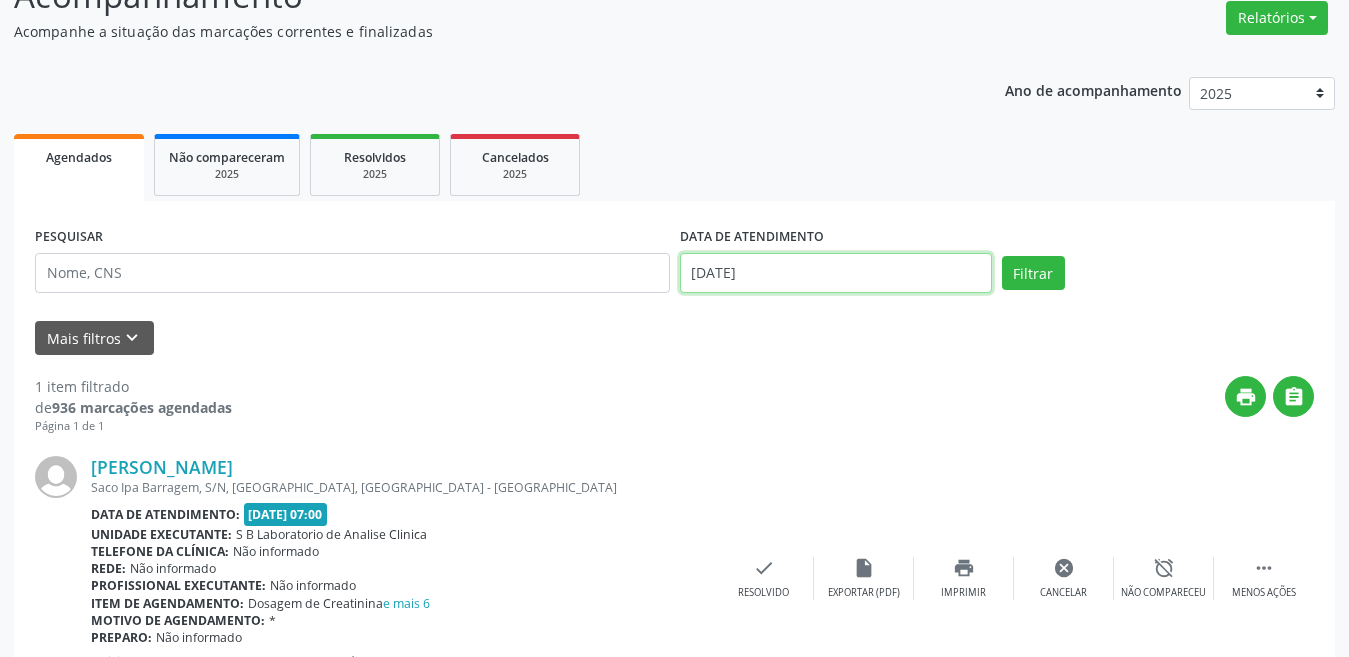 click on "Central de Marcação
notifications
[PERSON_NAME]
Recepcionista da clínica

Configurações
Sair
apps
Acompanhamento
Acompanhamento
Acompanhe a situação das marcações correntes e finalizadas
Relatórios
Agendamentos
Procedimentos realizados
Ano de acompanhamento
2025 2024   Agendados   Não compareceram
2025
Resolvidos
2025
Cancelados
2025
PESQUISAR
DATA DE ATENDIMENTO
[DATE]
Filtrar
UNIDADE DE REFERÊNCIA
Usf Ipa Faz Nova         Todas as UBS   Usf do Mutirao   Usf Cohab   Usf Caicarinha da Penha Tauapiranga   Posto de Saude [PERSON_NAME]   Usf Borborema   Usf Bom Jesus I   Usf Ipsep   Usf Sao Cristovao   Usf Santa [PERSON_NAME]   Usf Cagep   Usf Caxixola   Usf Bom Jesus II" at bounding box center [674, 163] 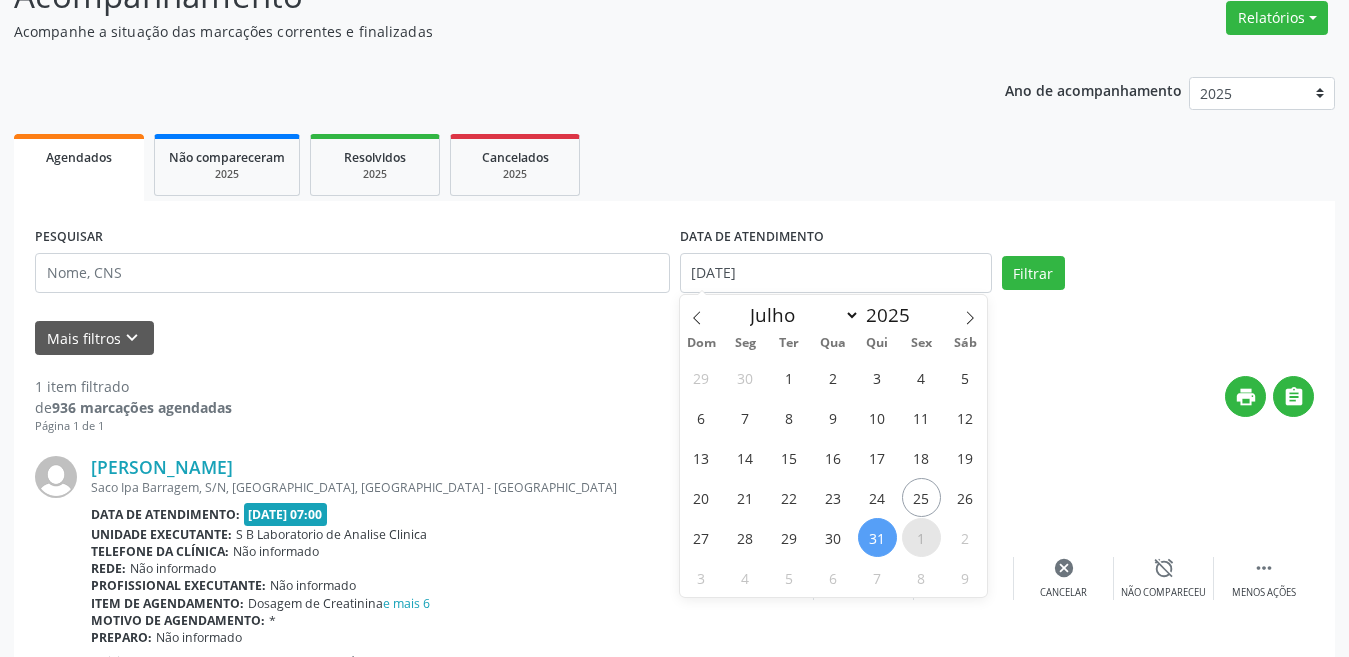 click on "1" at bounding box center [921, 537] 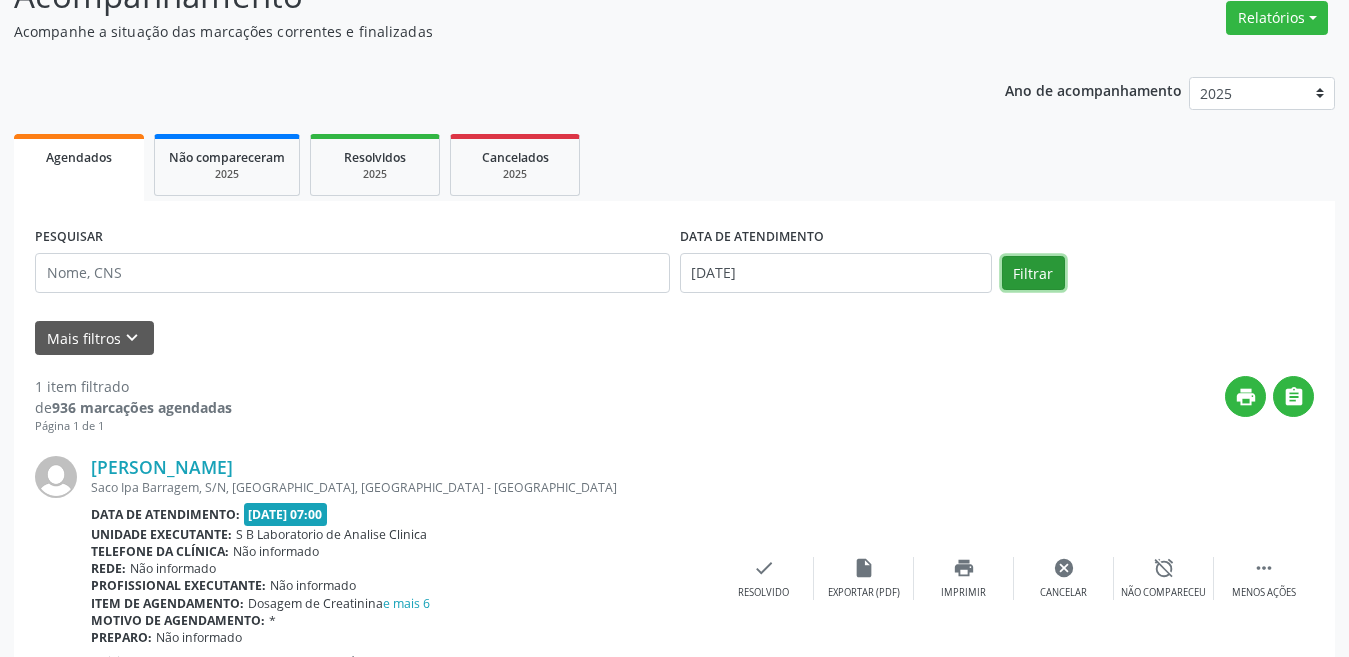 click on "Filtrar" at bounding box center (1033, 273) 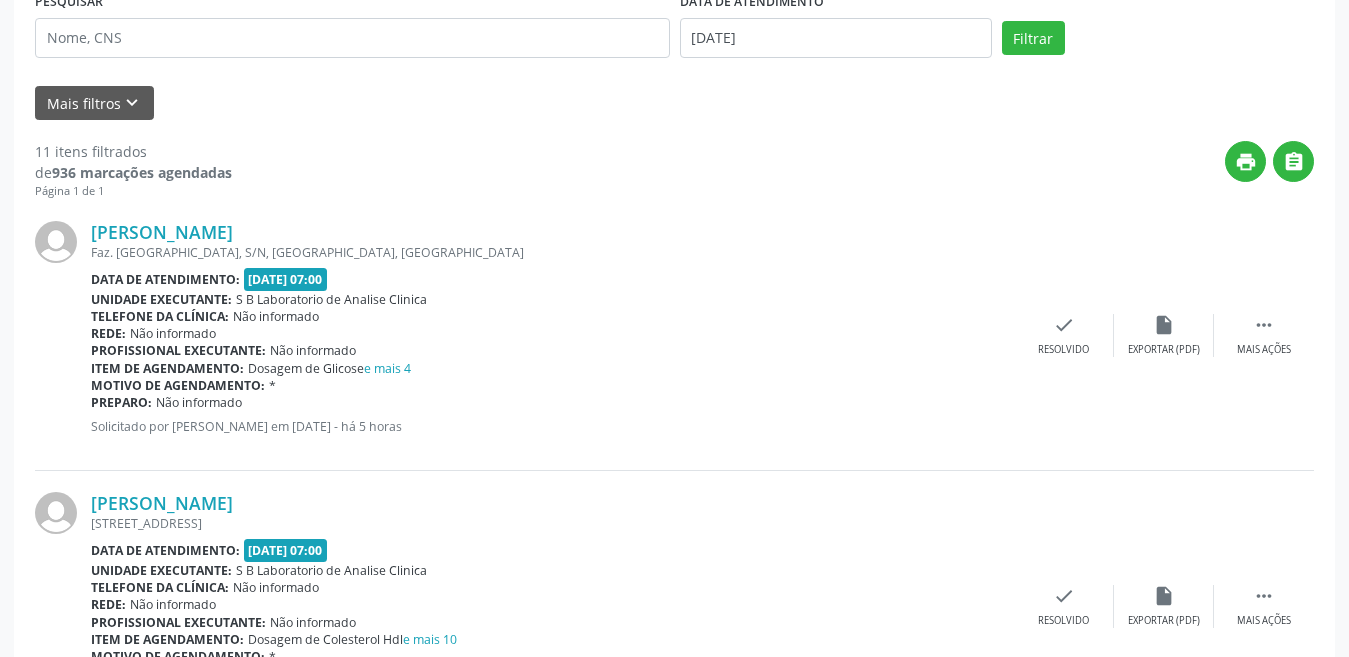 scroll, scrollTop: 500, scrollLeft: 0, axis: vertical 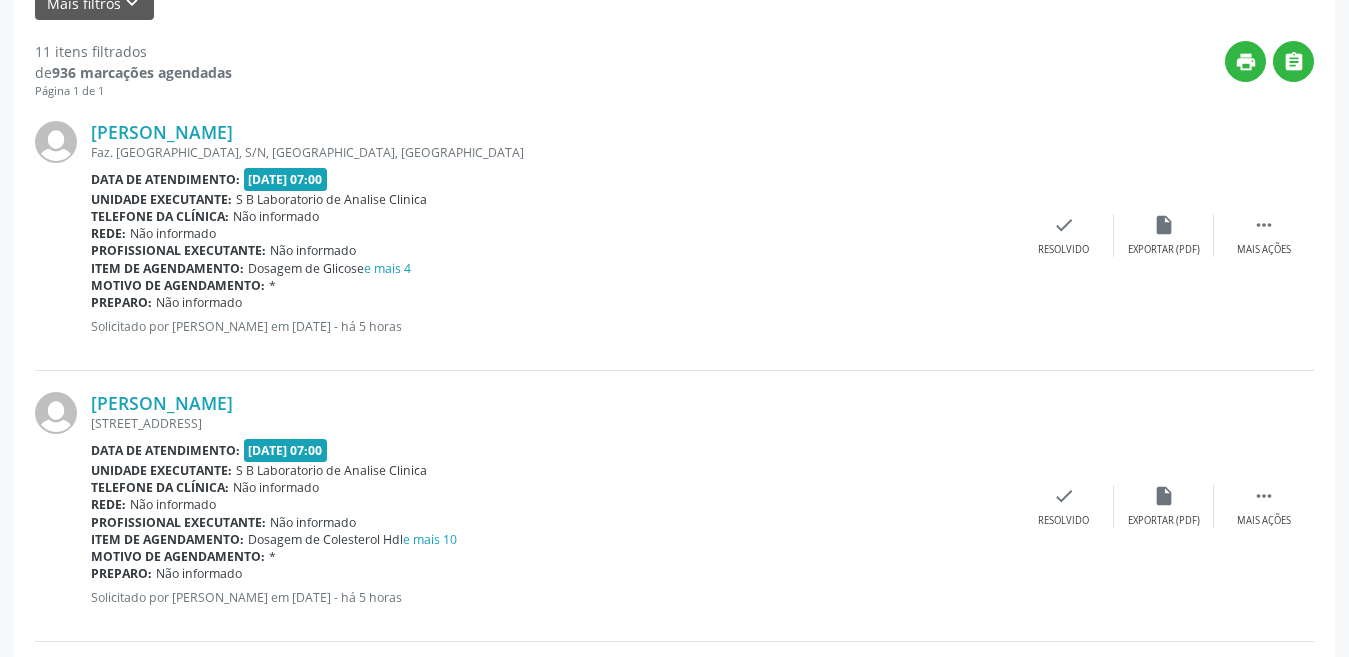 click on "Profissional executante:
Não informado" at bounding box center (552, 522) 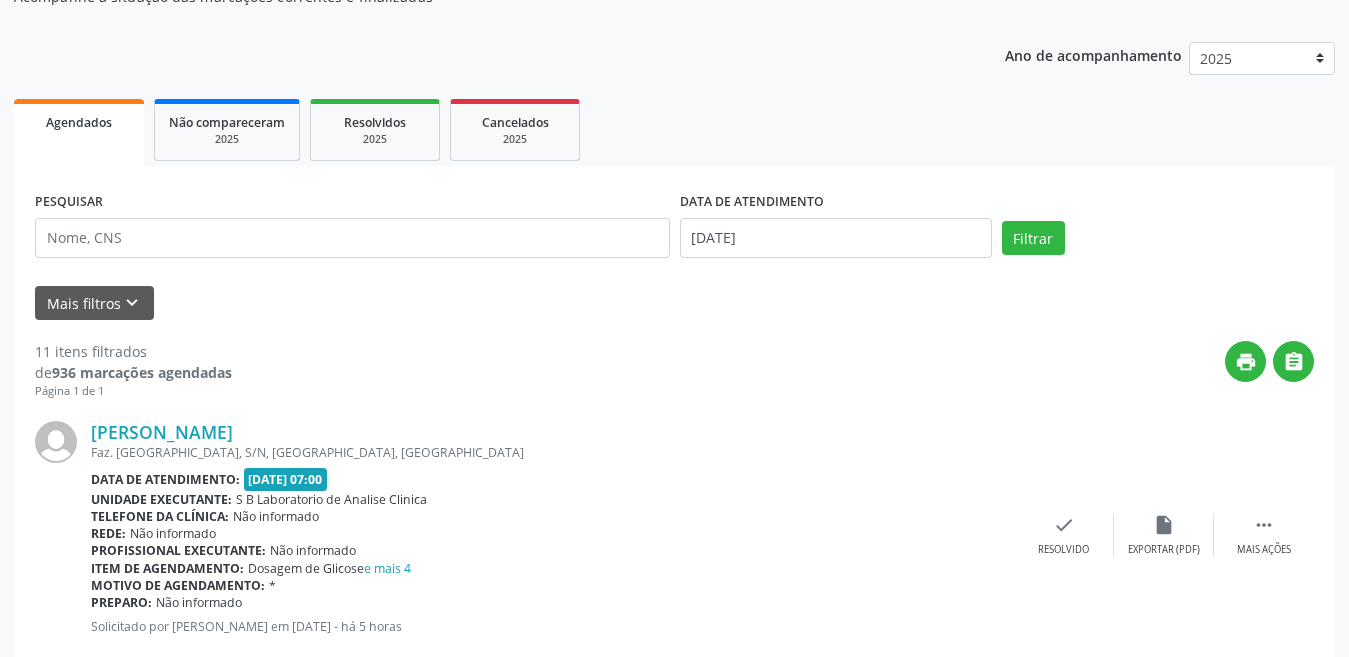 scroll, scrollTop: 300, scrollLeft: 0, axis: vertical 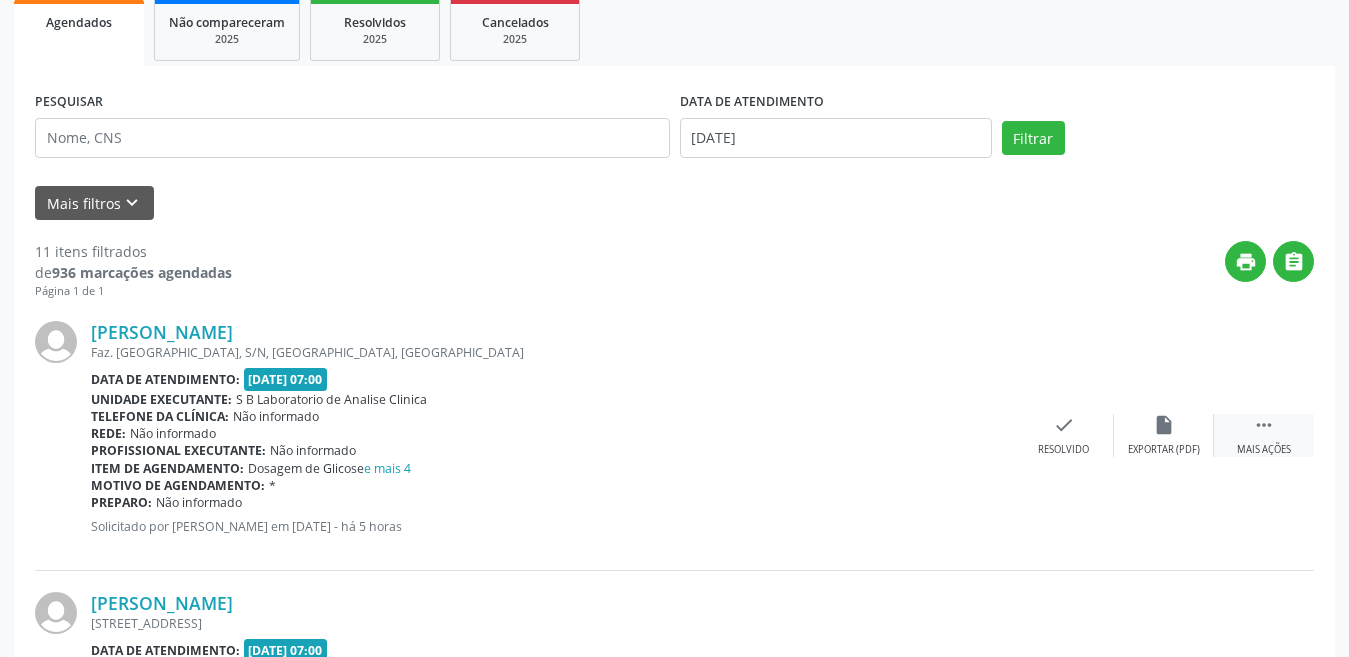 click on "" at bounding box center (1264, 425) 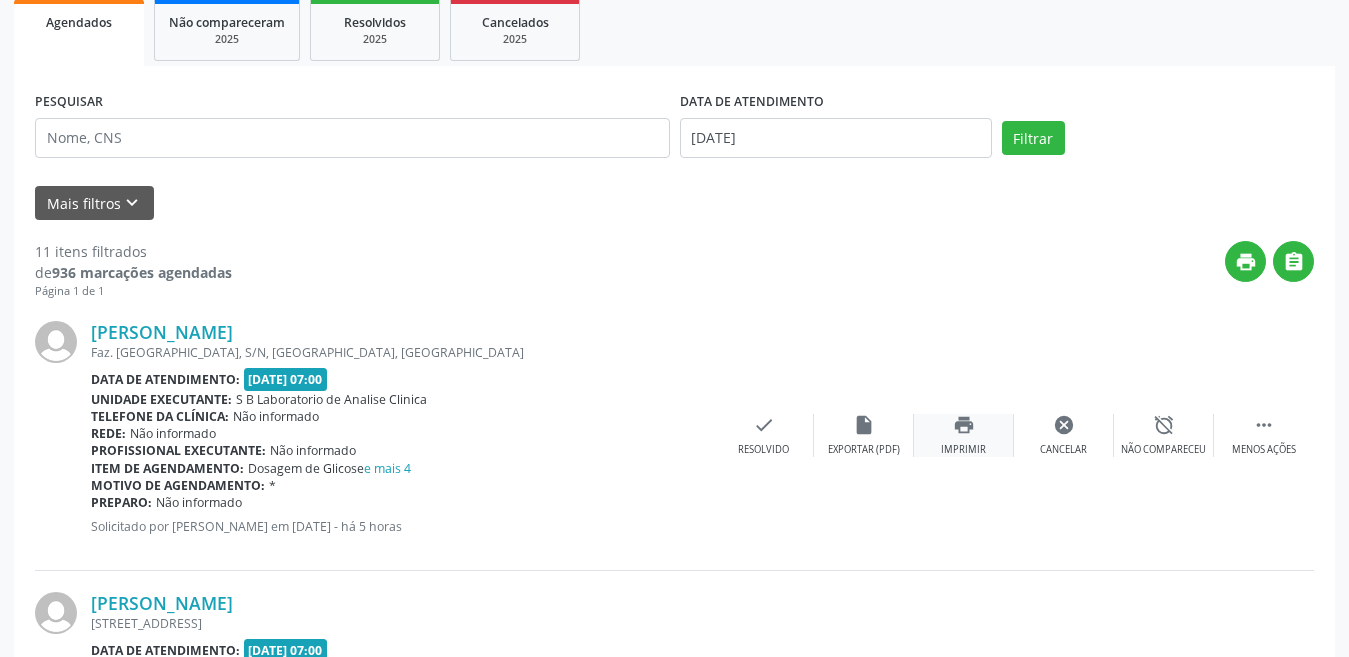 click on "Imprimir" at bounding box center [963, 450] 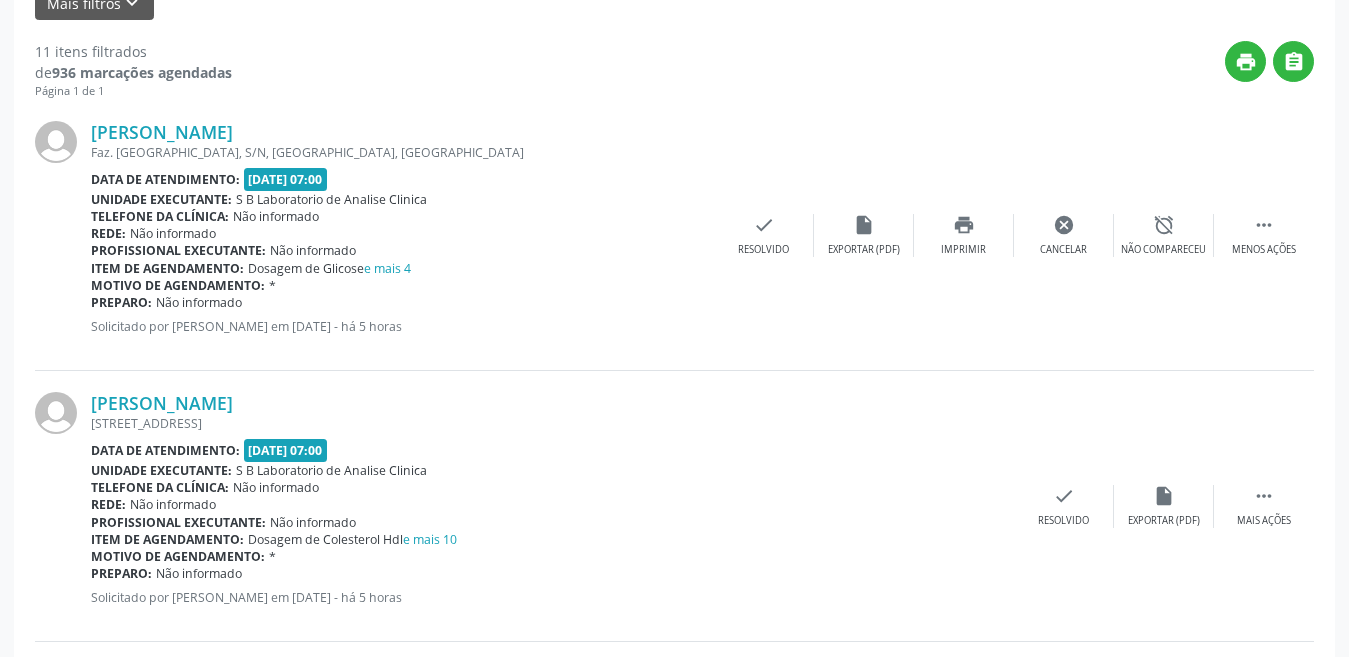 scroll, scrollTop: 700, scrollLeft: 0, axis: vertical 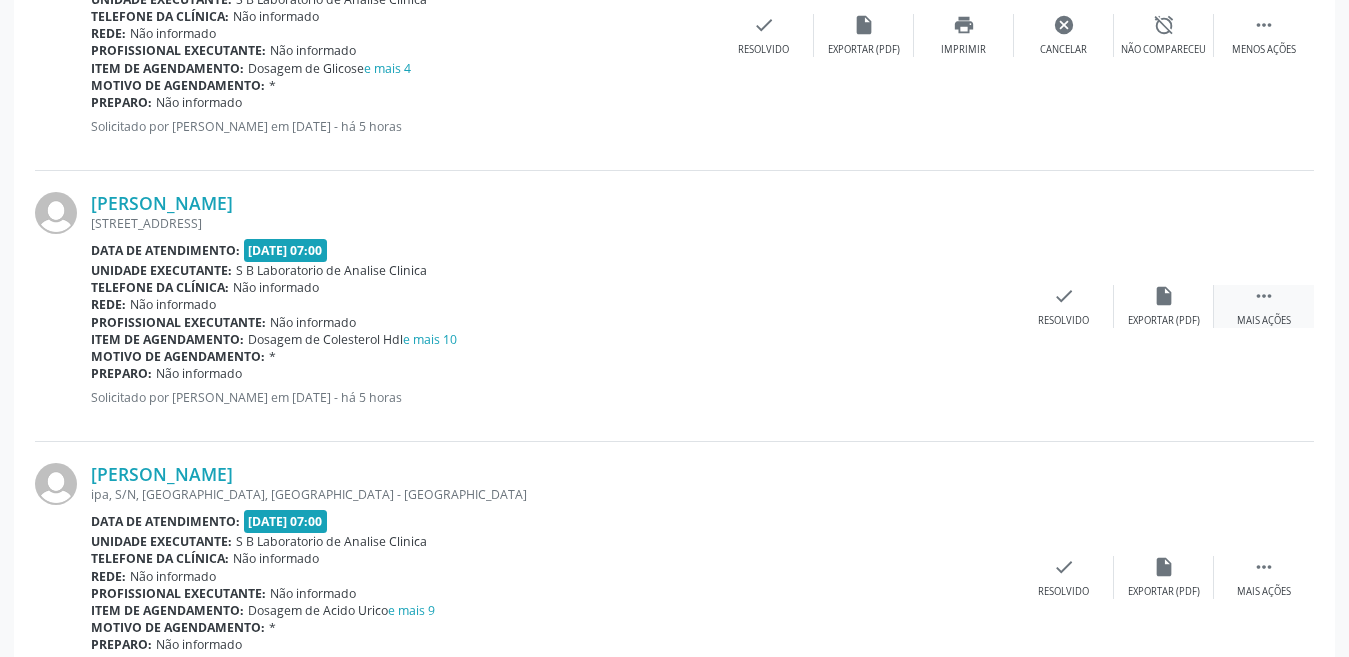 click on "Mais ações" at bounding box center (1264, 321) 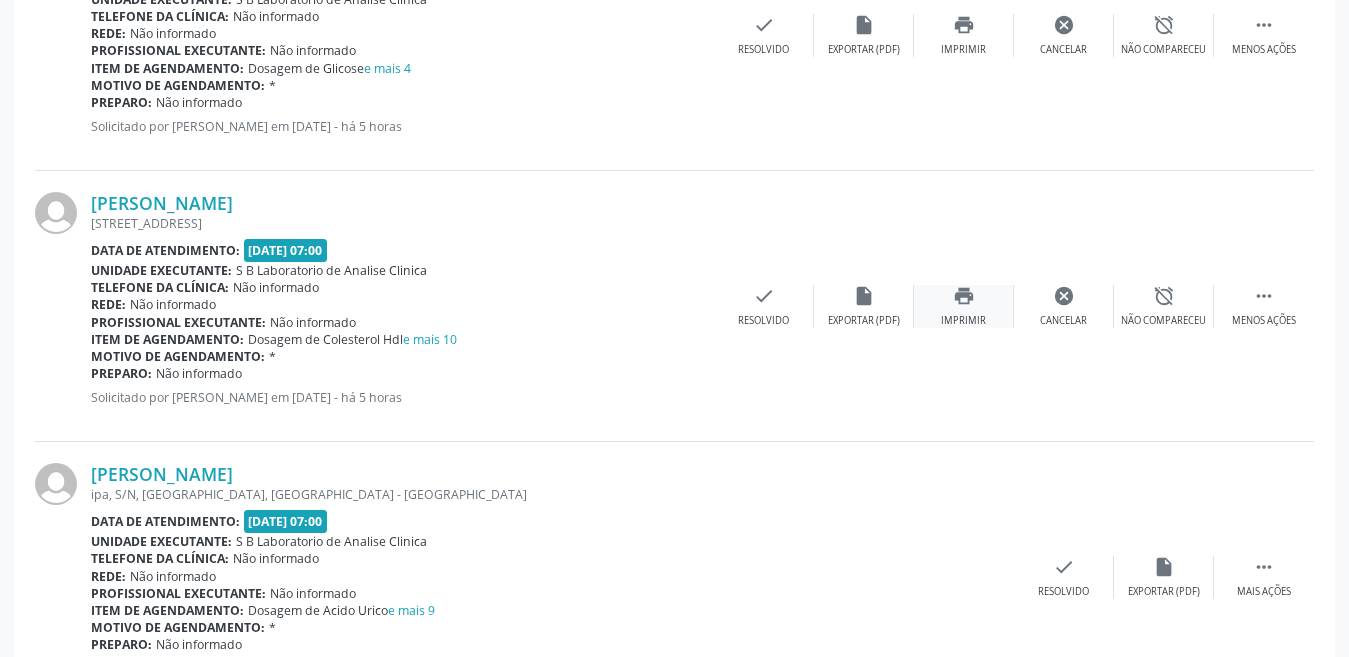 click on "print
Imprimir" at bounding box center (964, 306) 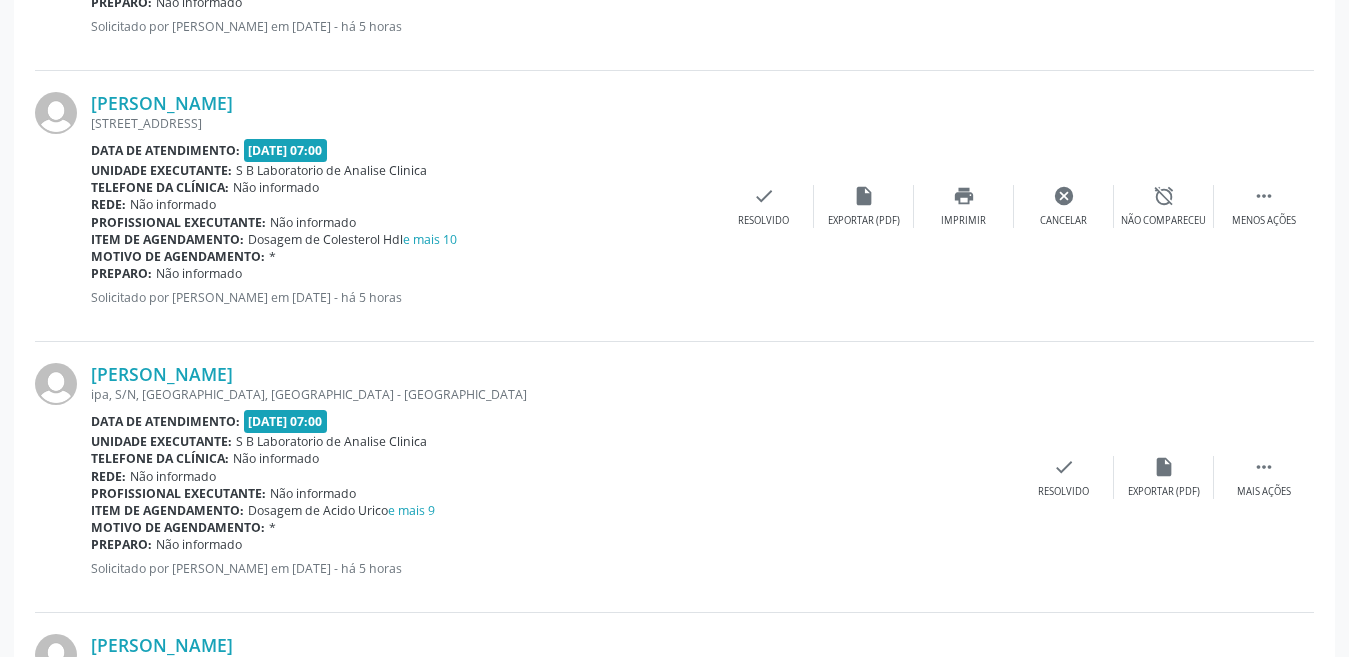 scroll, scrollTop: 900, scrollLeft: 0, axis: vertical 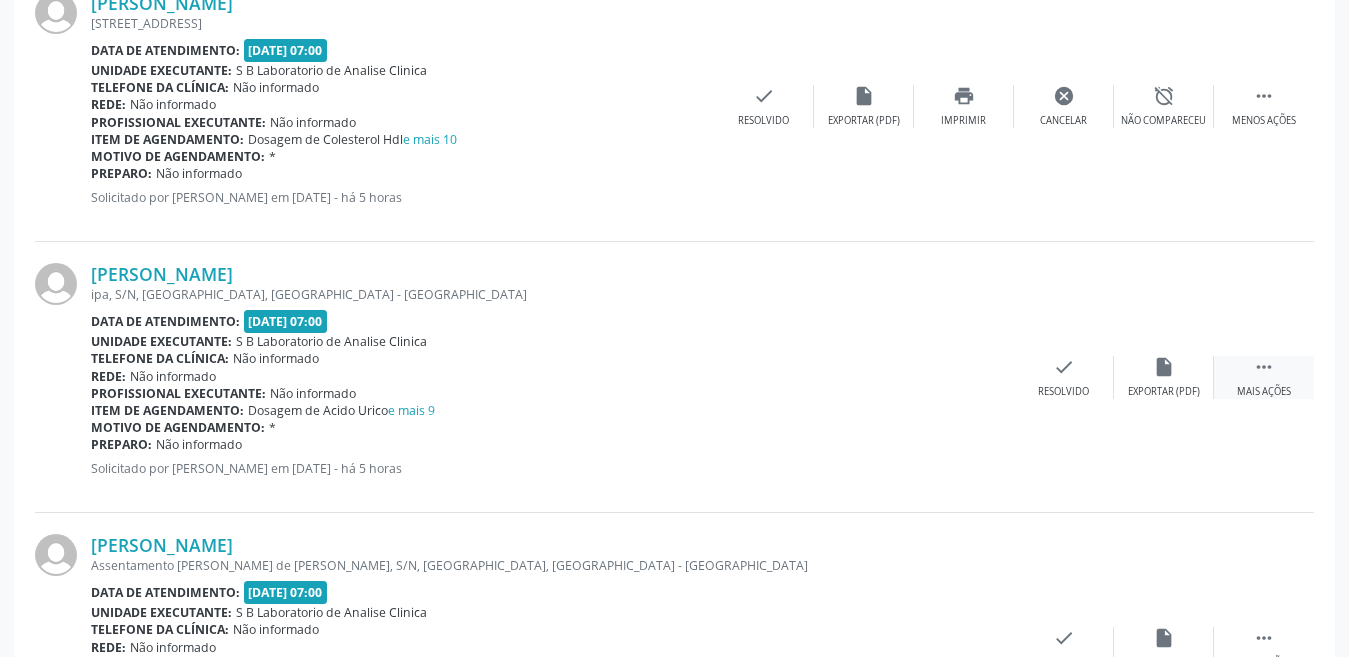 click on "
Mais ações" at bounding box center (1264, 377) 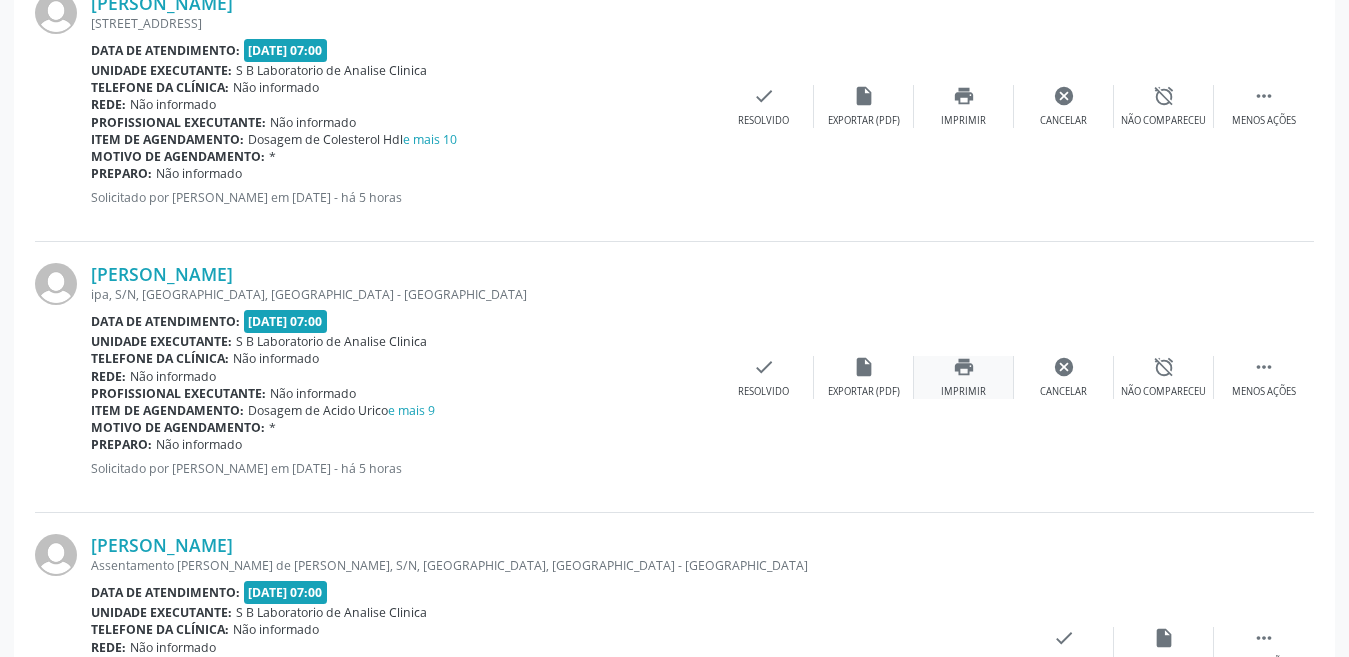 click on "print
Imprimir" at bounding box center [964, 377] 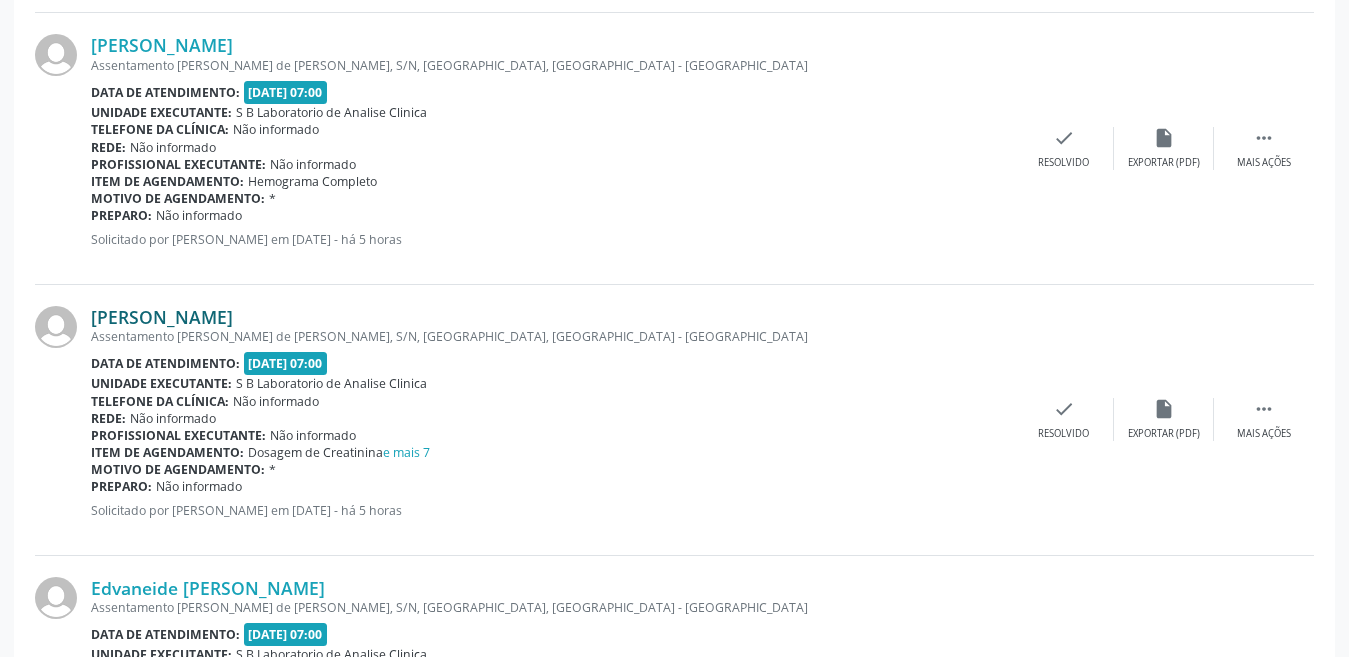 scroll, scrollTop: 1500, scrollLeft: 0, axis: vertical 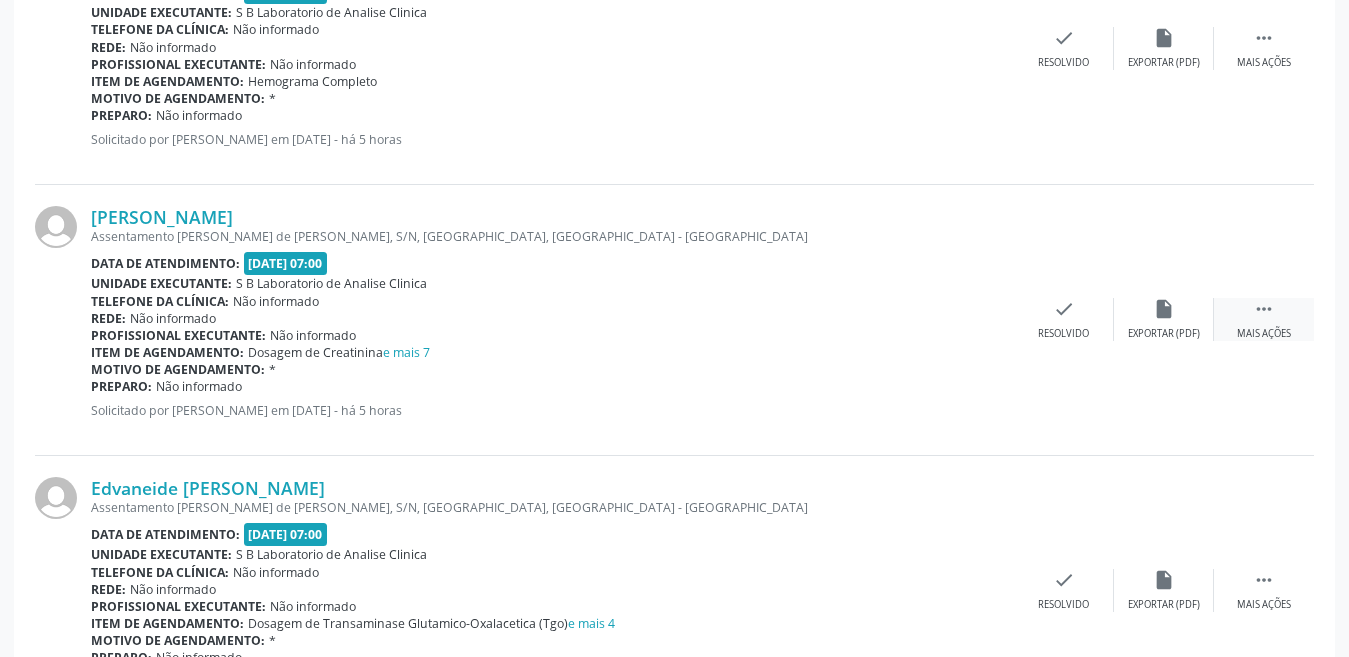click on "
Mais ações" at bounding box center (1264, 319) 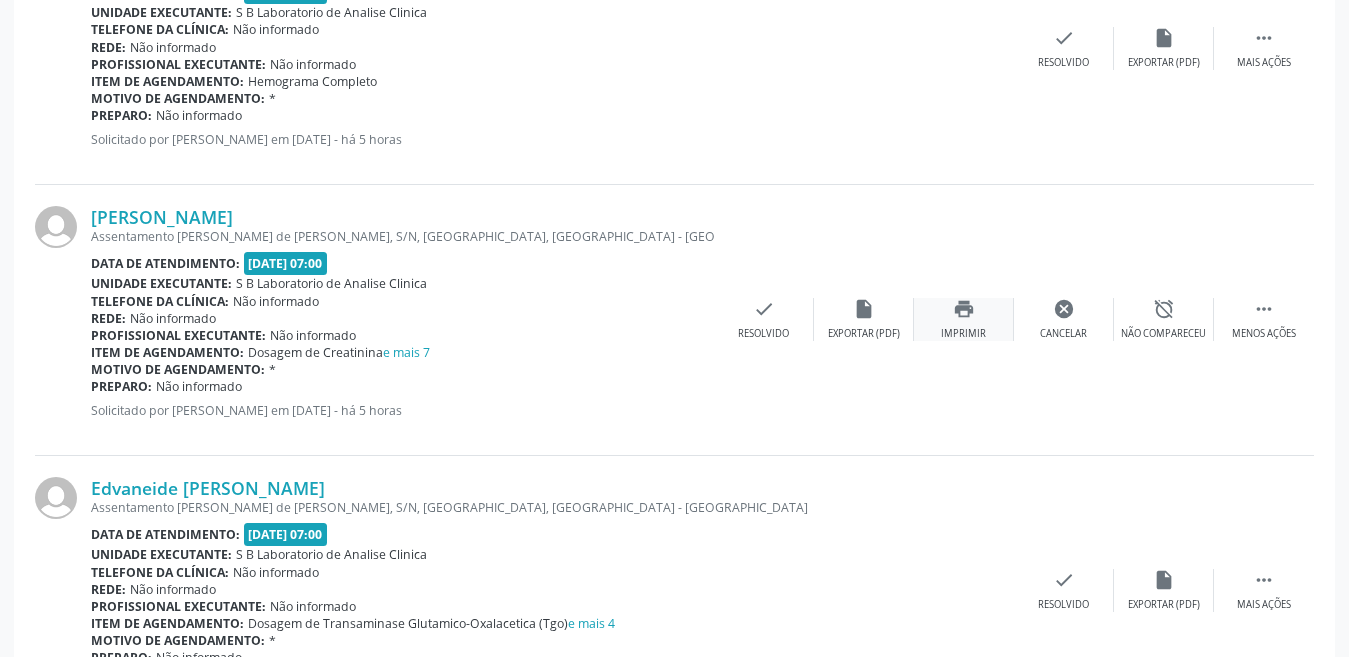 click on "Imprimir" at bounding box center (963, 334) 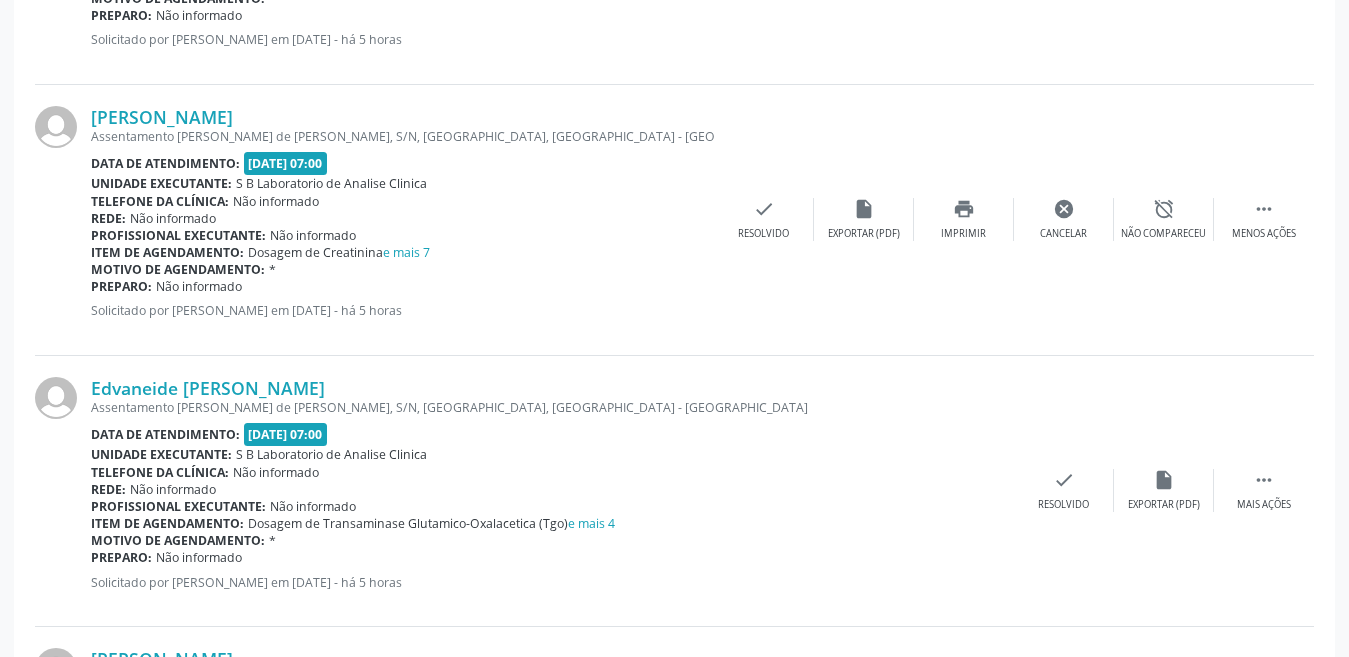 scroll, scrollTop: 1700, scrollLeft: 0, axis: vertical 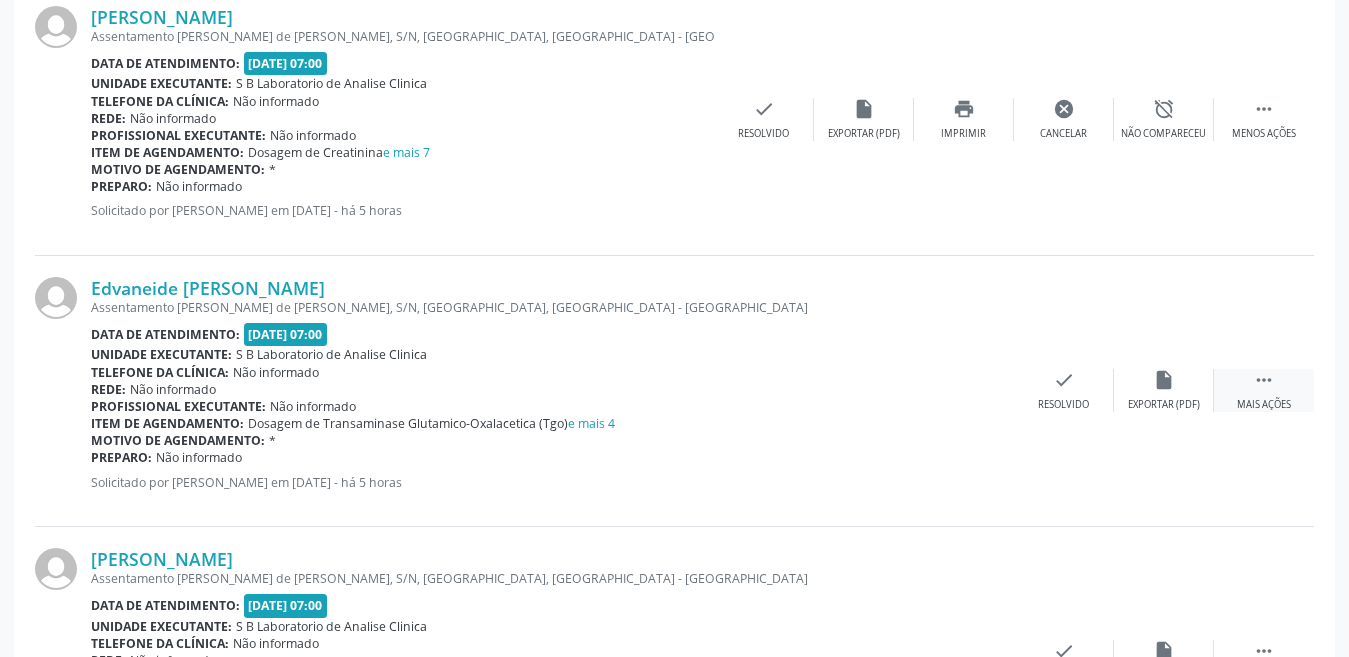 click on "Mais ações" at bounding box center [1264, 405] 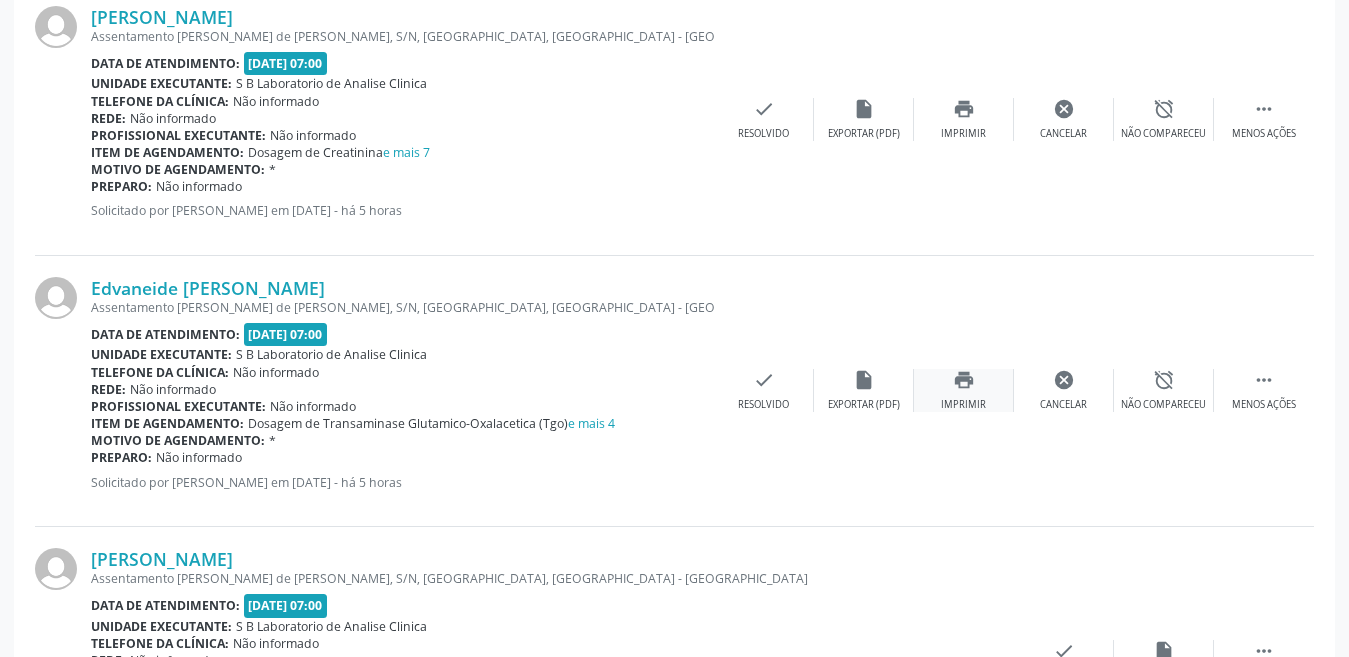 click on "Imprimir" at bounding box center [963, 405] 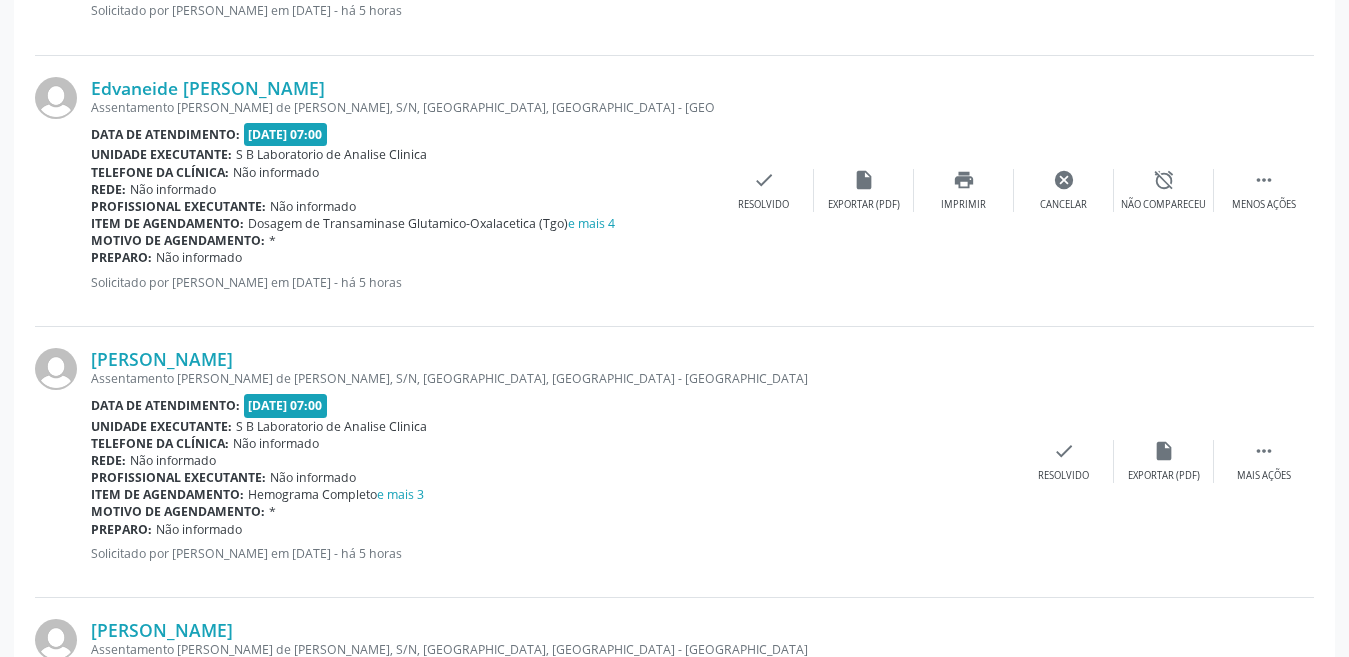 scroll, scrollTop: 2000, scrollLeft: 0, axis: vertical 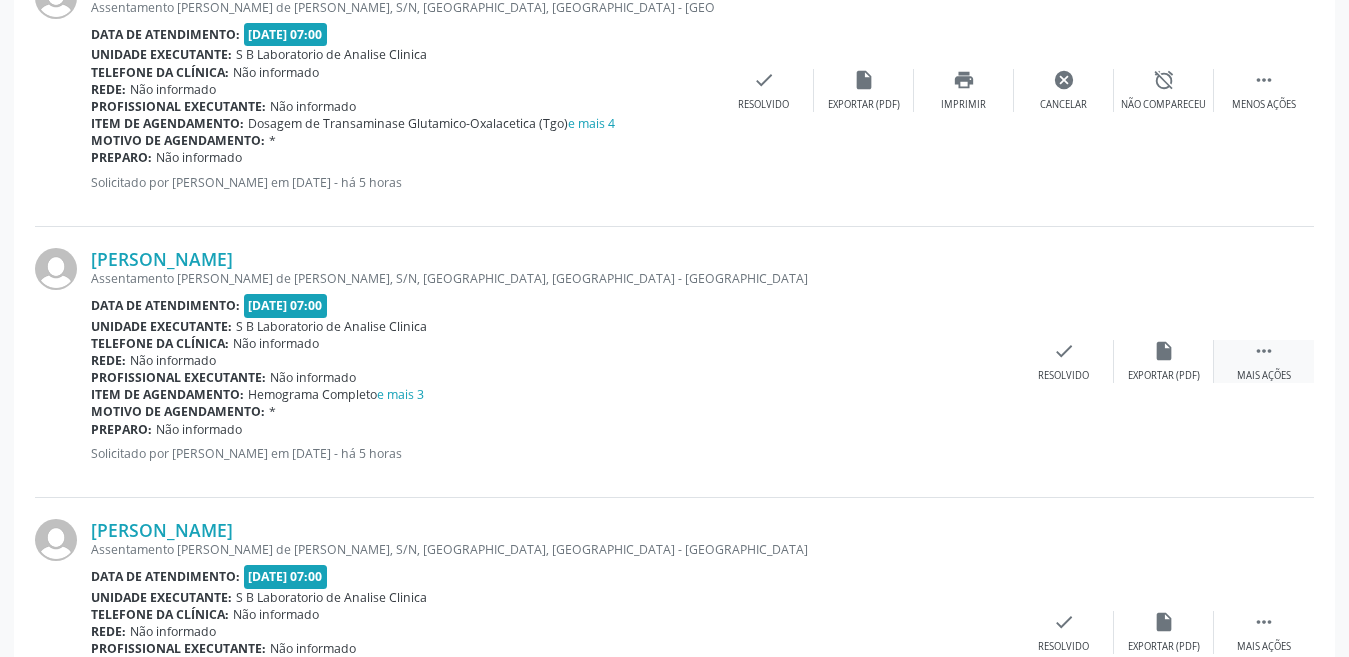 click on "
Mais ações" at bounding box center (1264, 361) 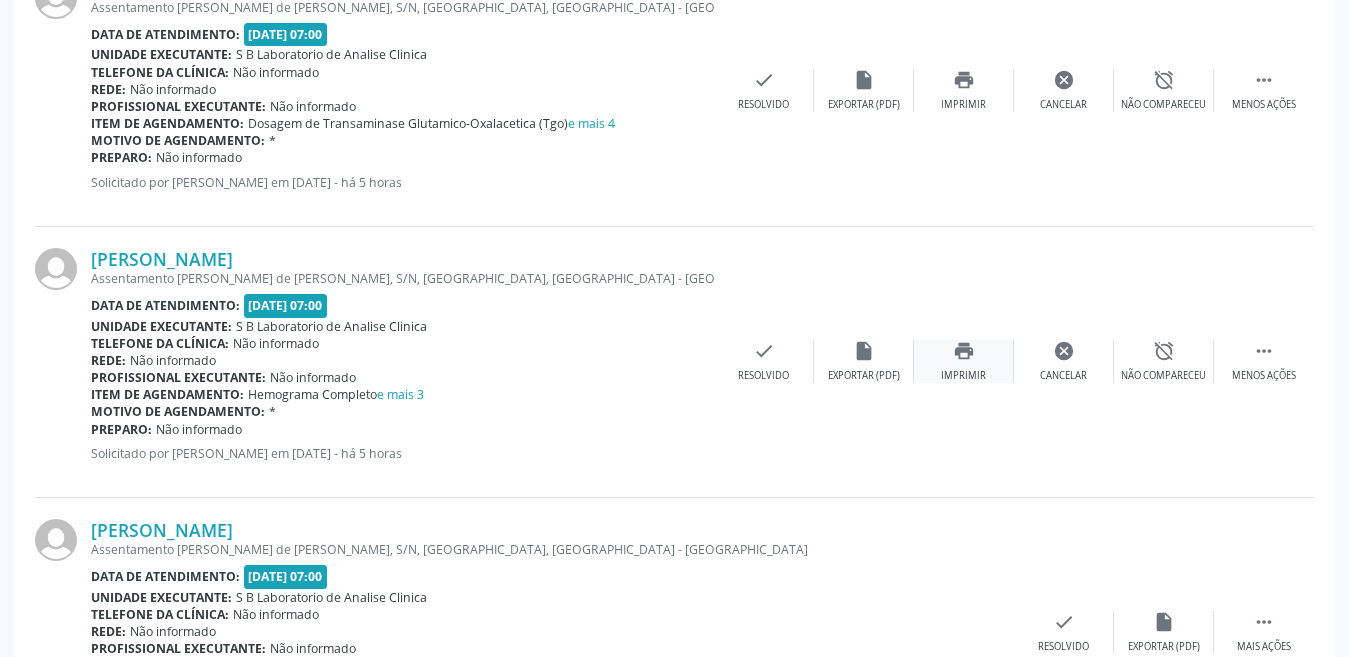 click on "Imprimir" at bounding box center [963, 376] 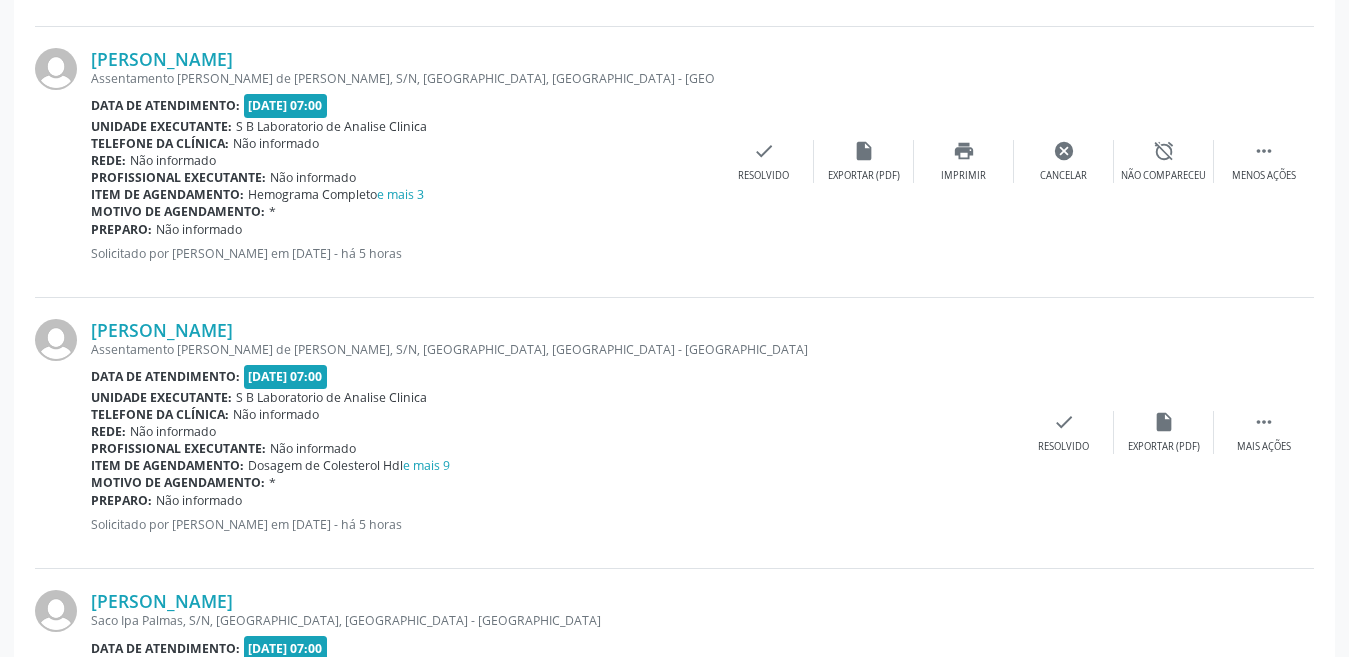 scroll, scrollTop: 2300, scrollLeft: 0, axis: vertical 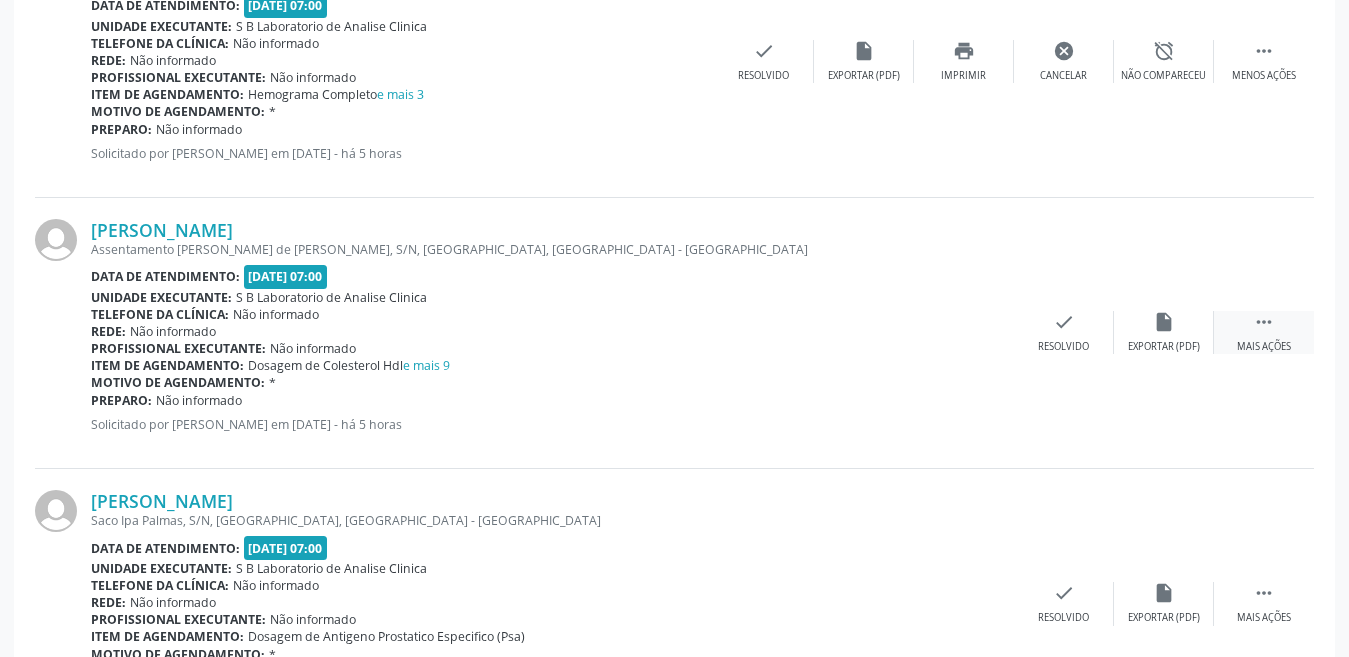 click on "
Mais ações" at bounding box center [1264, 332] 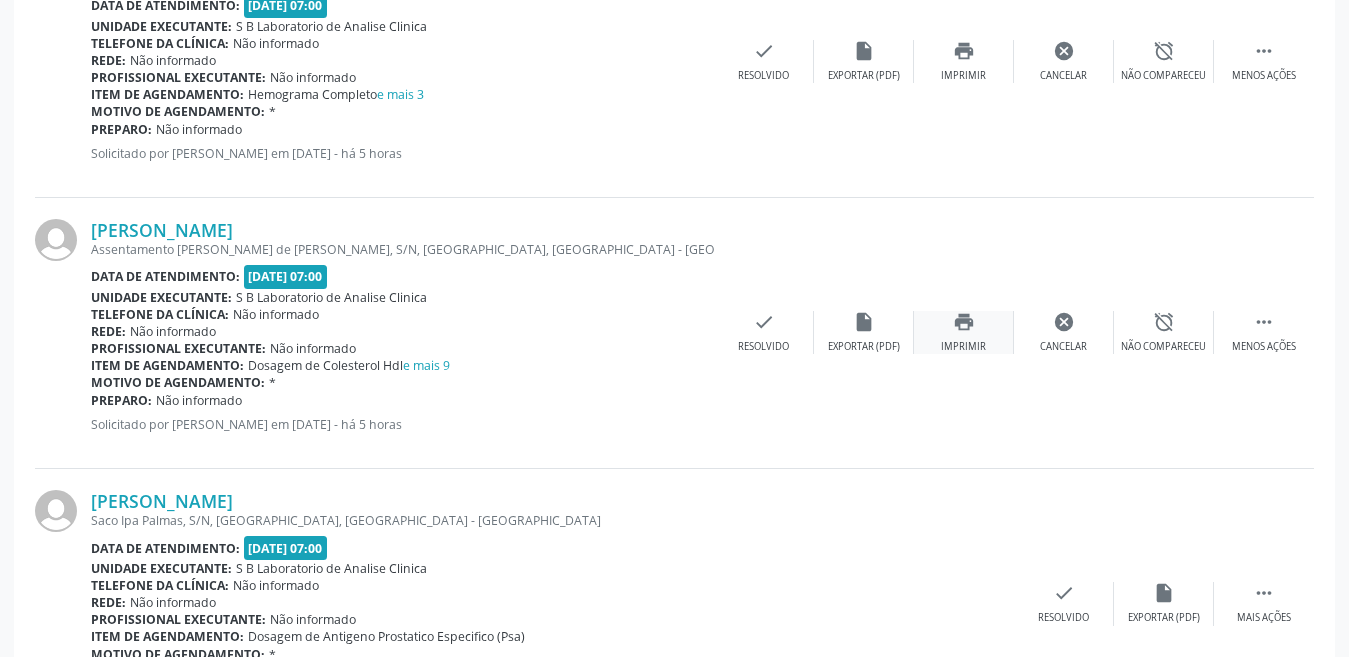 click on "Imprimir" at bounding box center [963, 347] 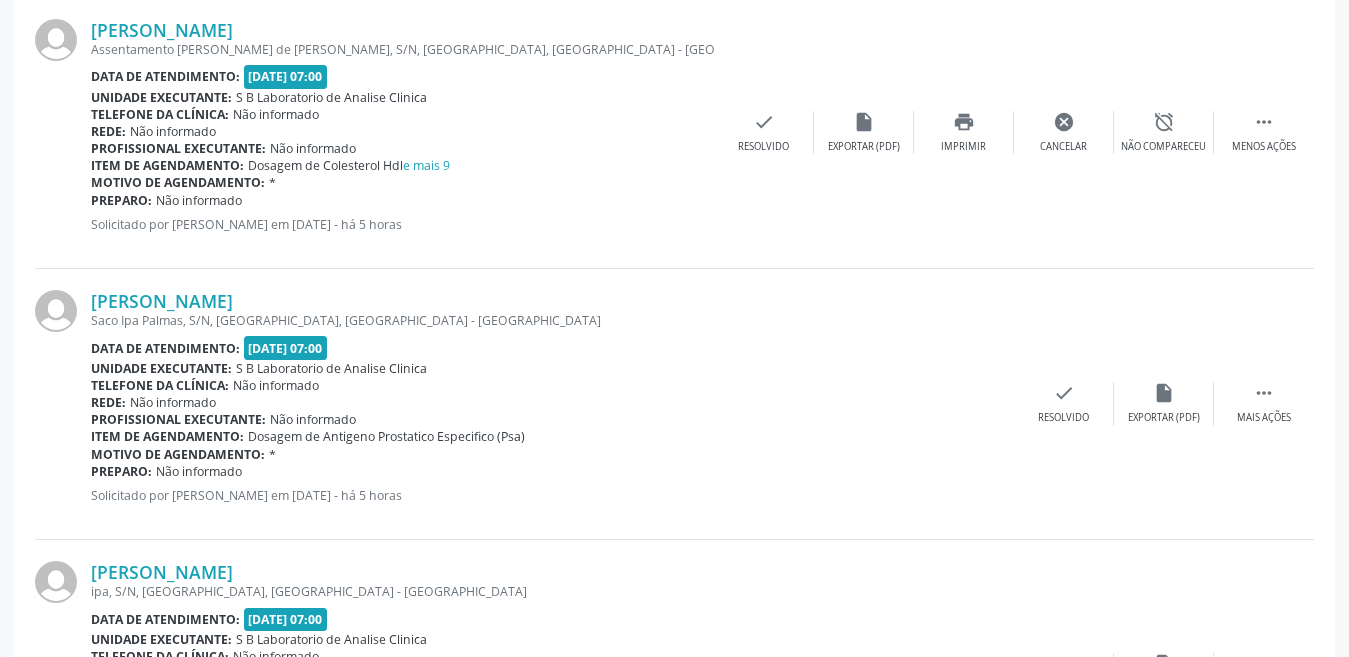 scroll, scrollTop: 2600, scrollLeft: 0, axis: vertical 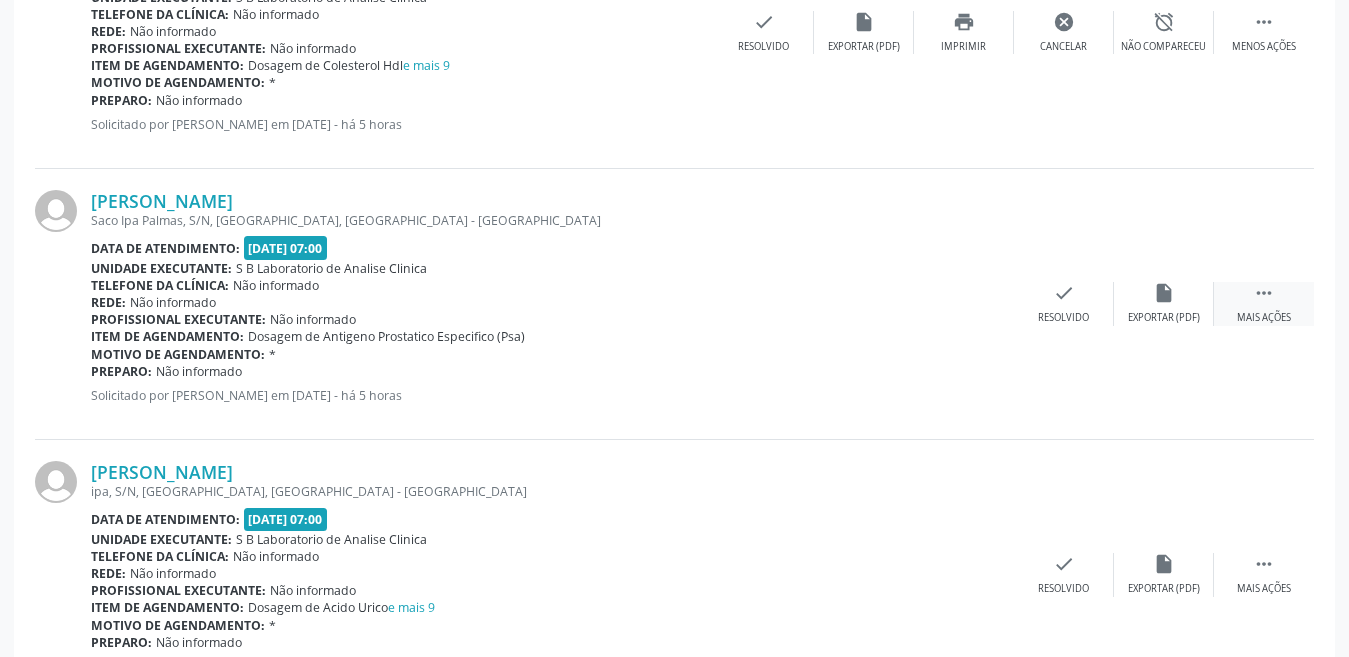 click on "Mais ações" at bounding box center [1264, 318] 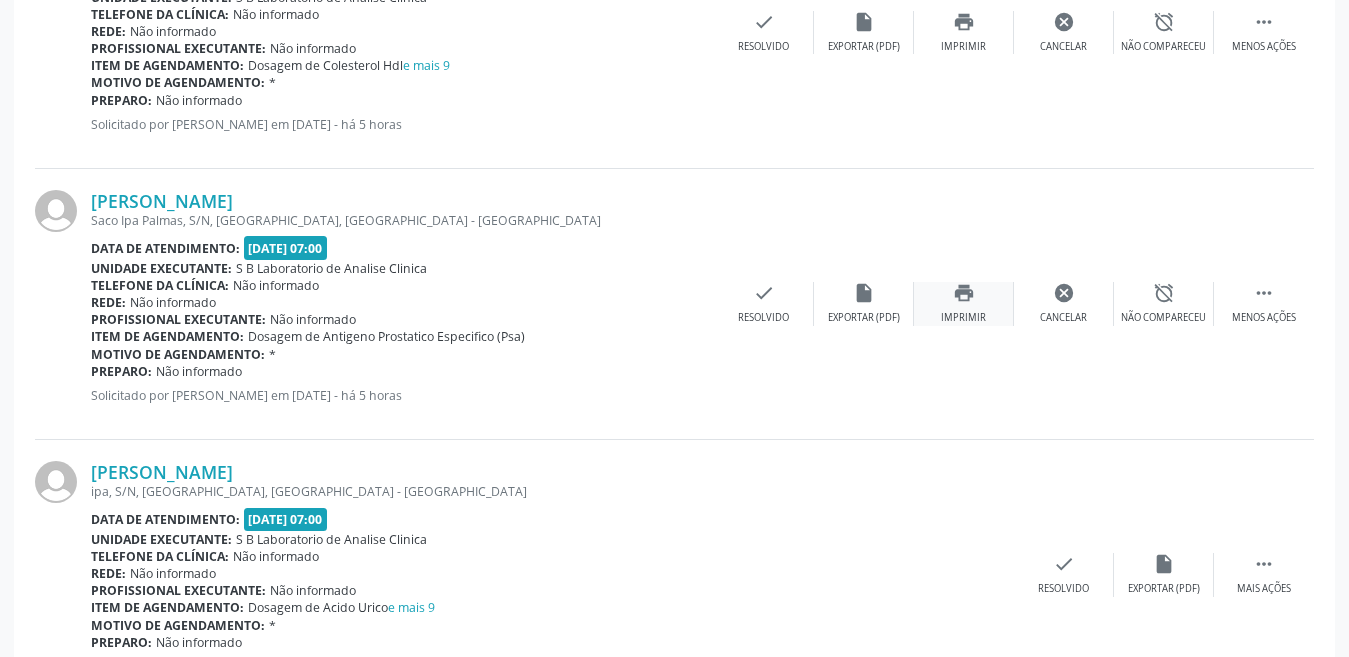 click on "print
Imprimir" at bounding box center (964, 303) 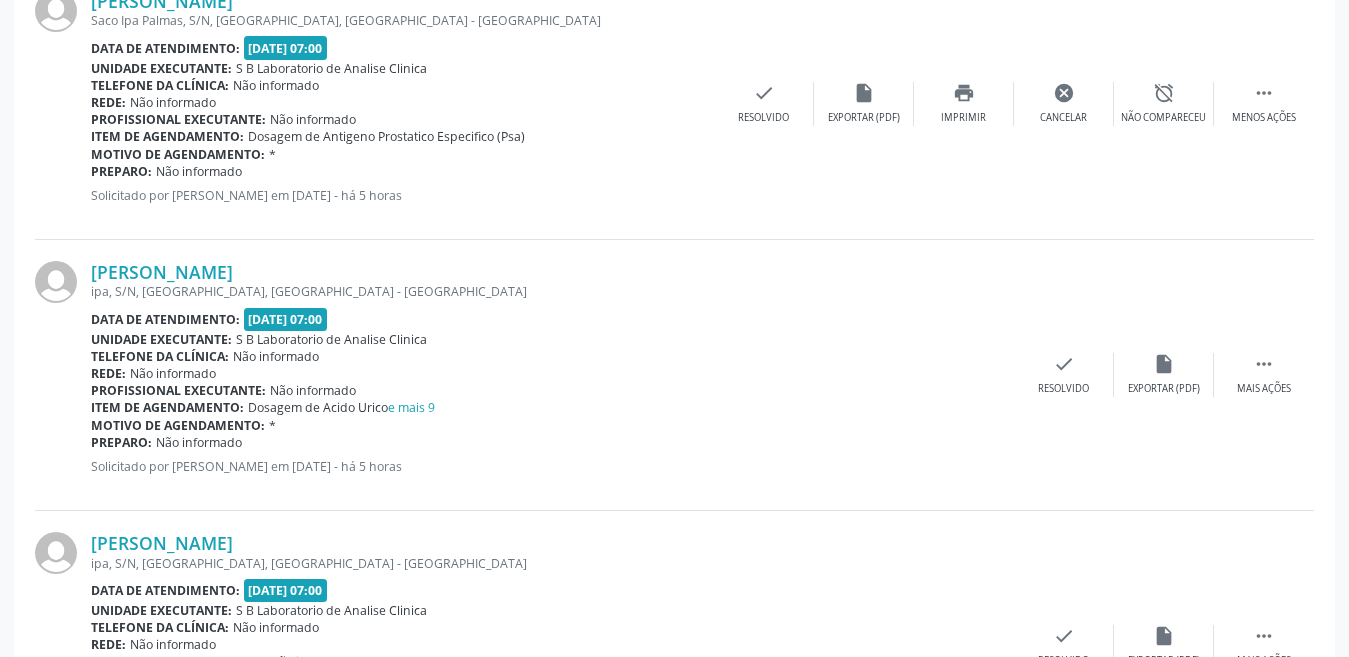 scroll, scrollTop: 2900, scrollLeft: 0, axis: vertical 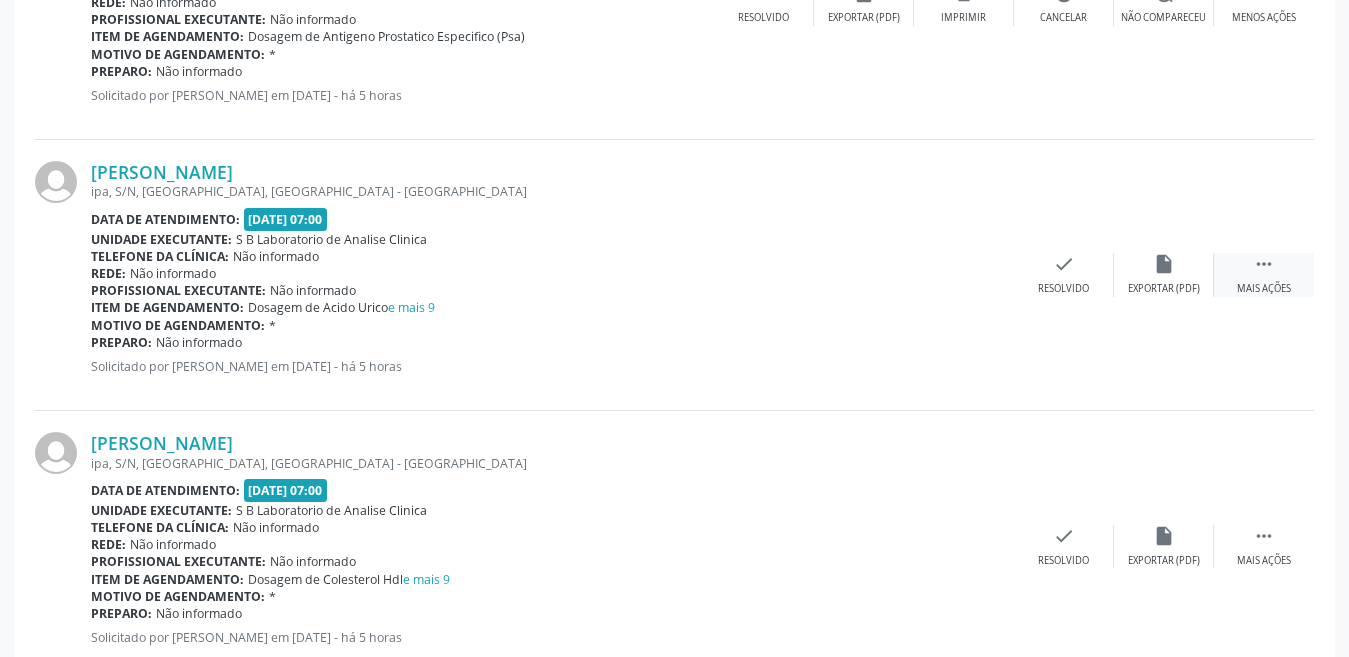 click on "
Mais ações" at bounding box center [1264, 274] 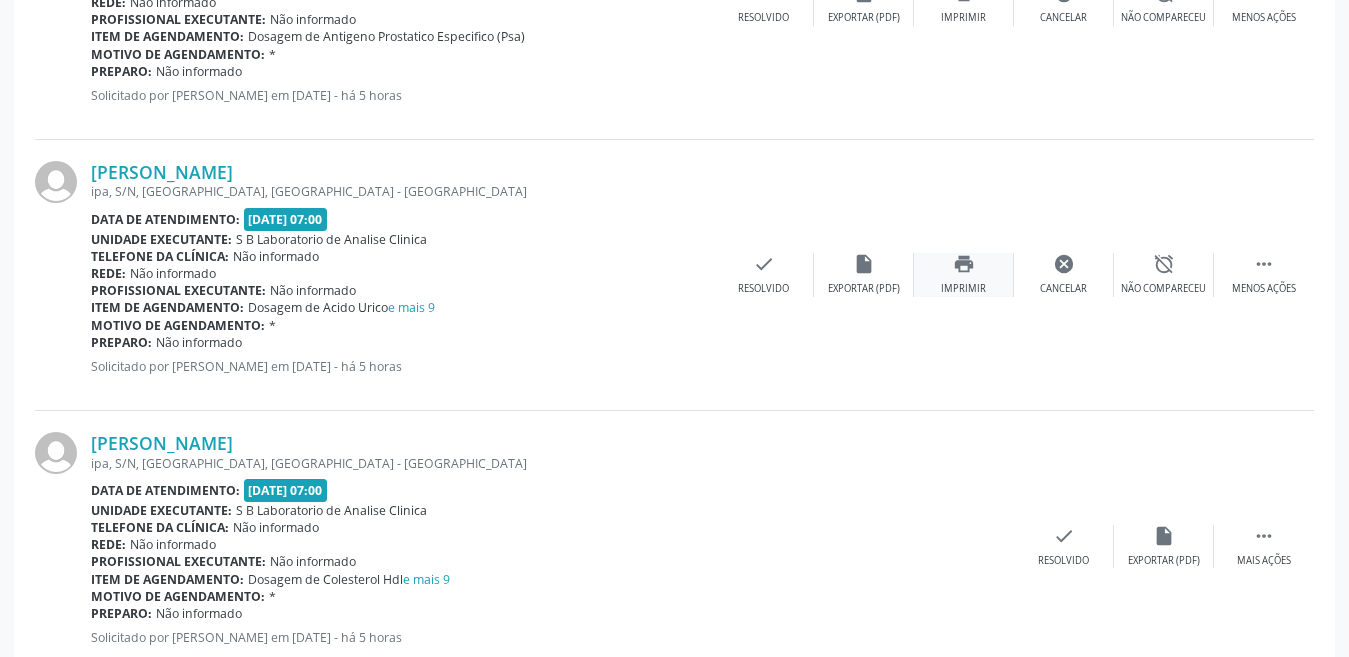 click on "Imprimir" at bounding box center (963, 289) 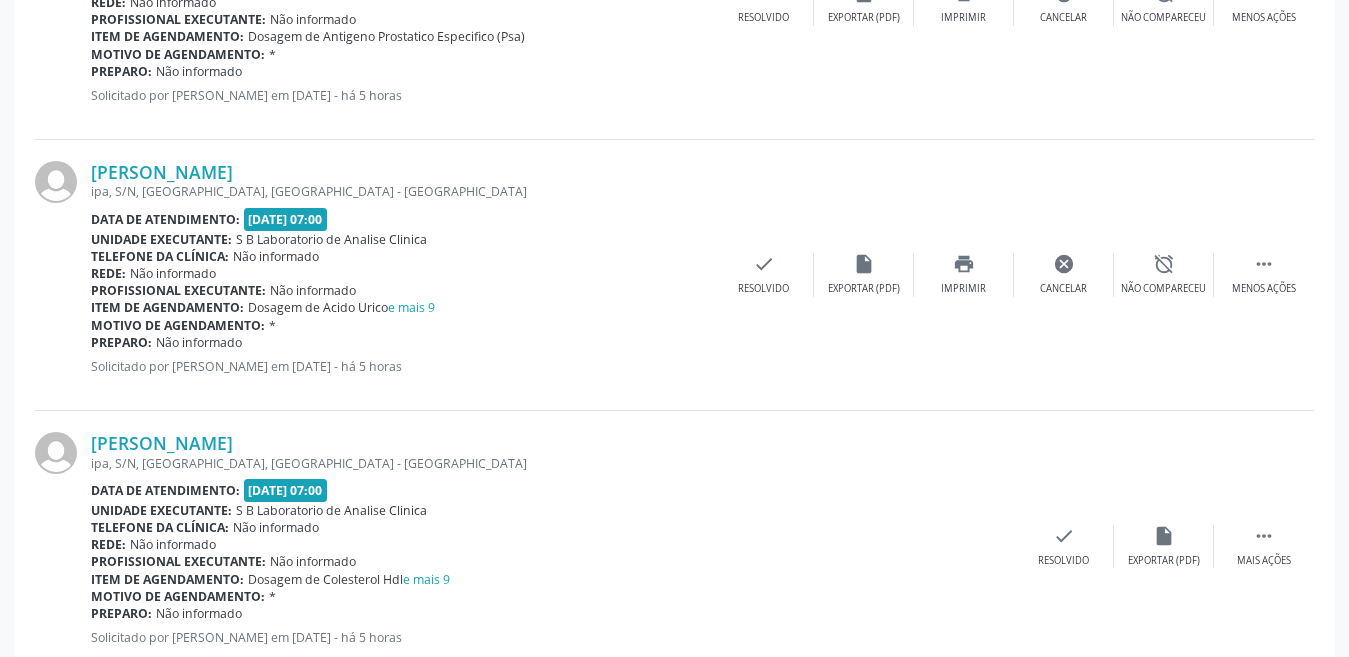 scroll, scrollTop: 2957, scrollLeft: 0, axis: vertical 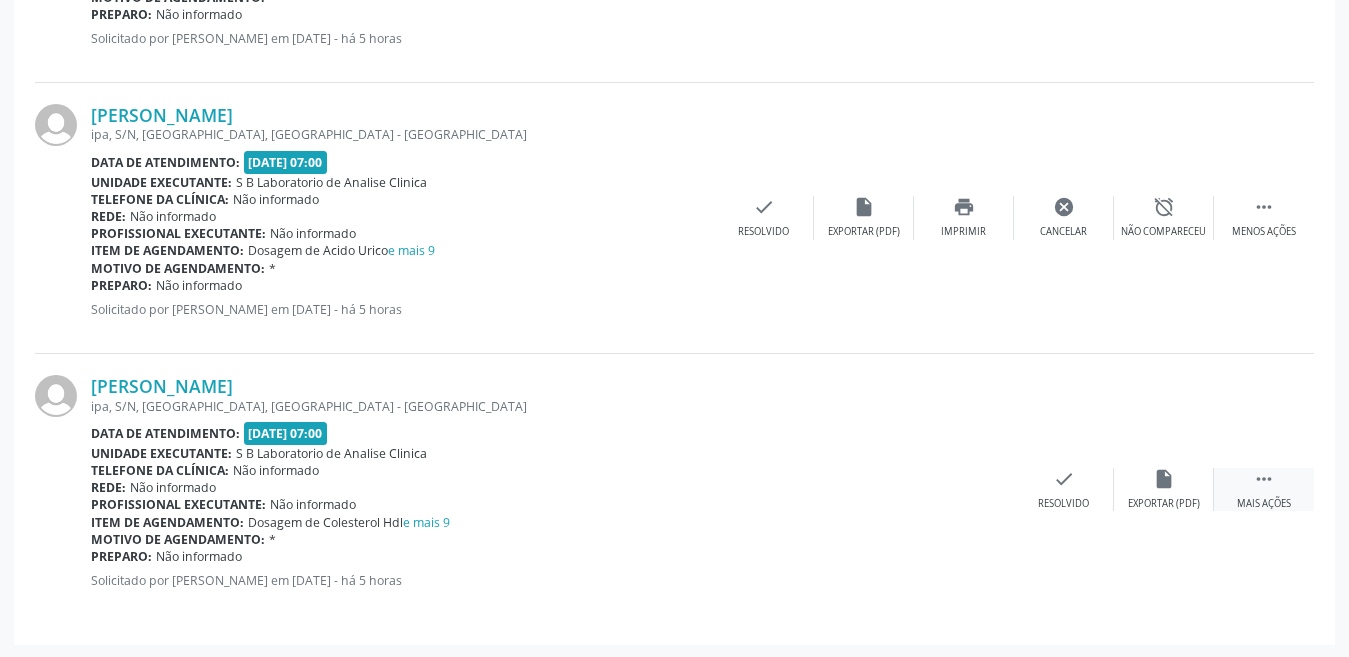click on "" at bounding box center (1264, 479) 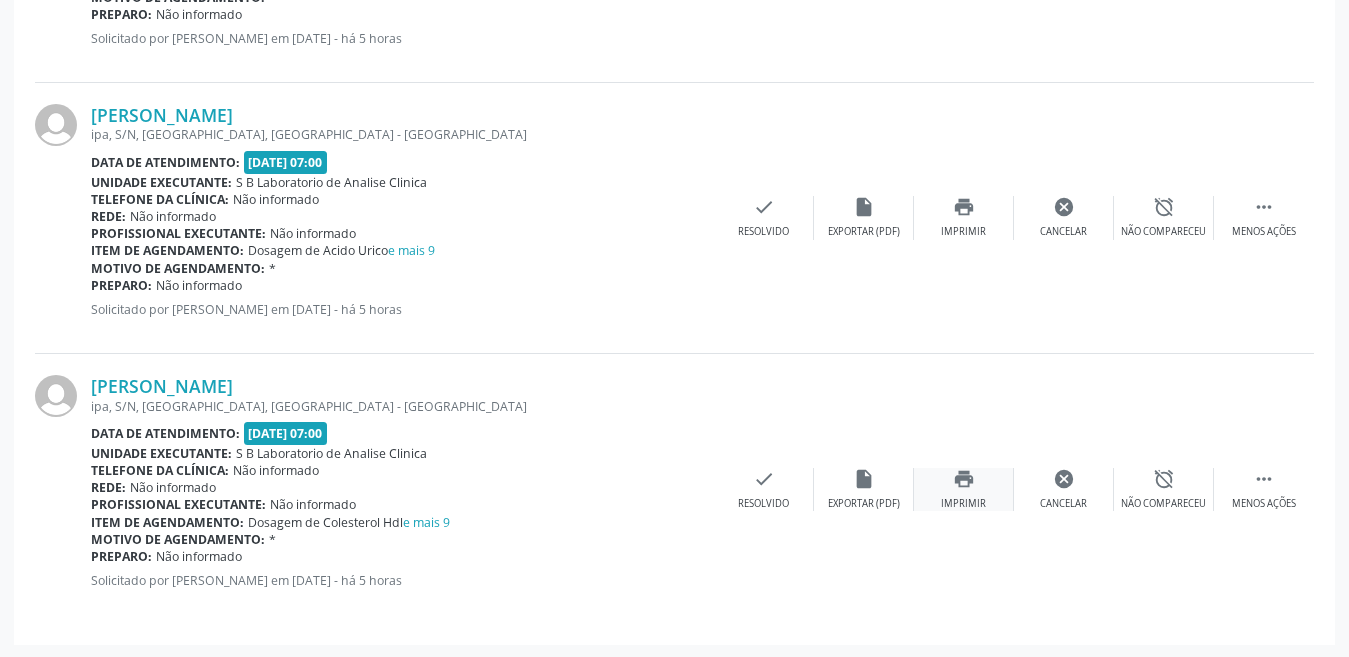 click on "print
Imprimir" at bounding box center [964, 489] 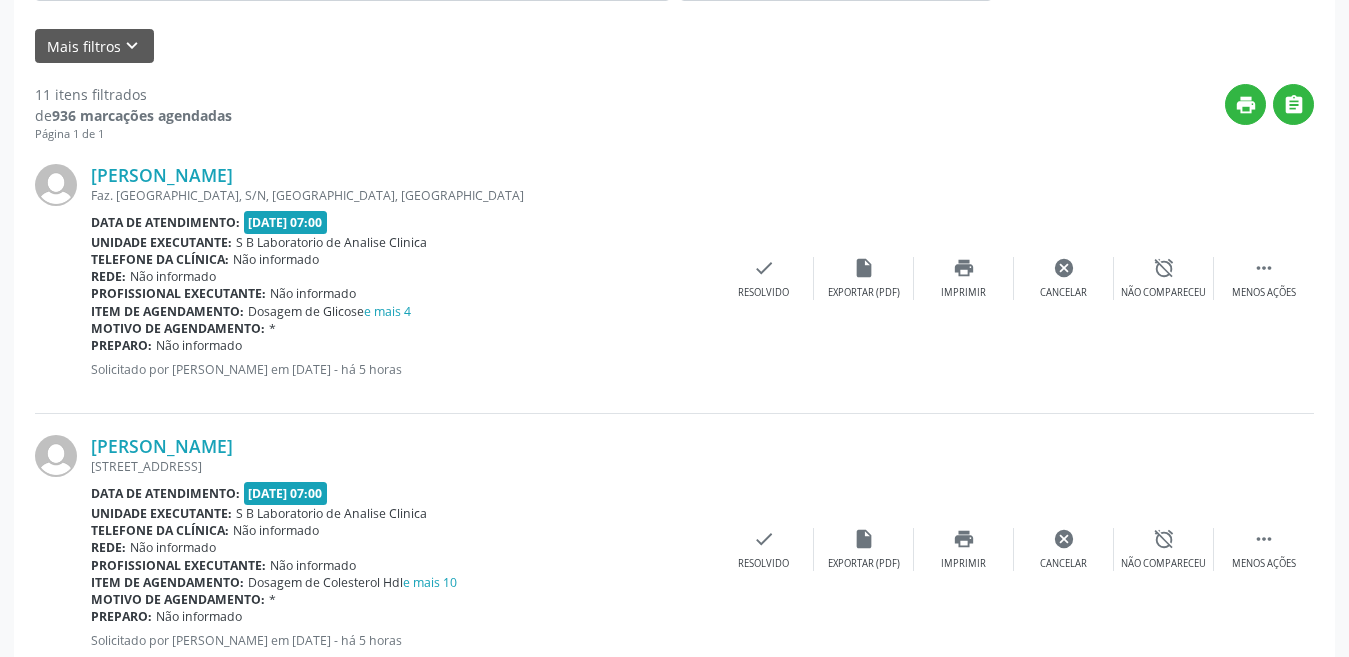 scroll, scrollTop: 0, scrollLeft: 0, axis: both 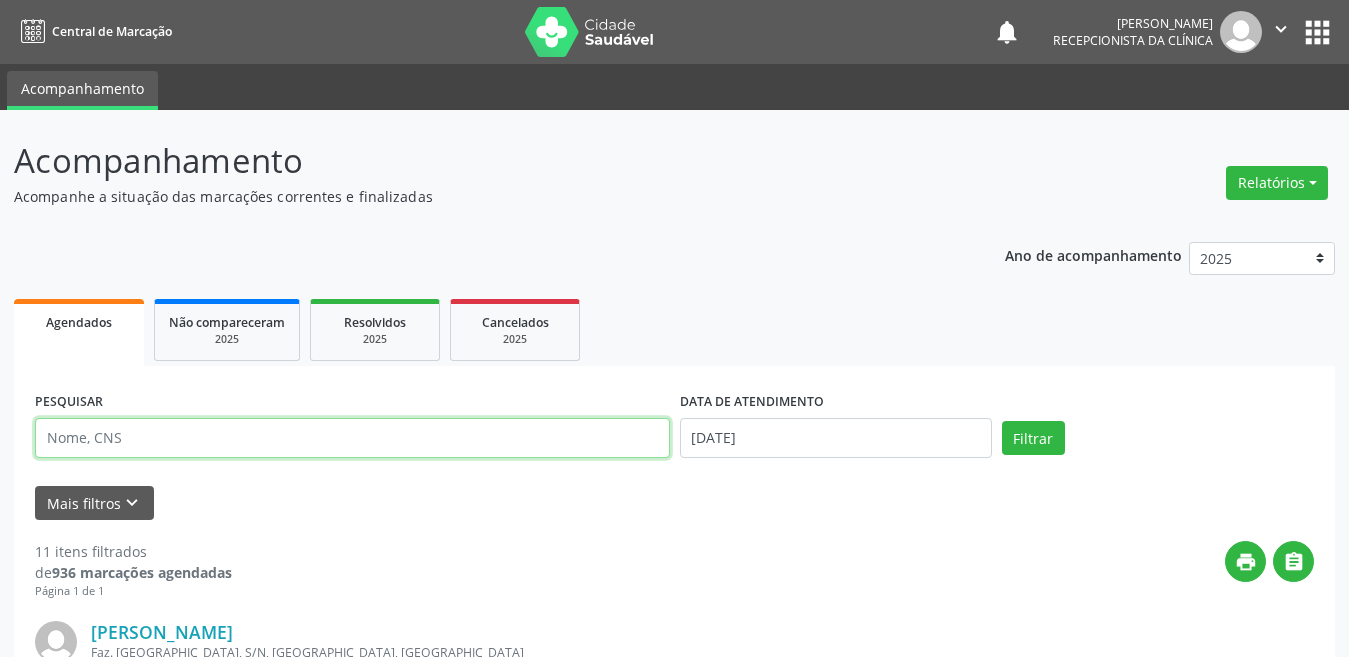 click at bounding box center [352, 438] 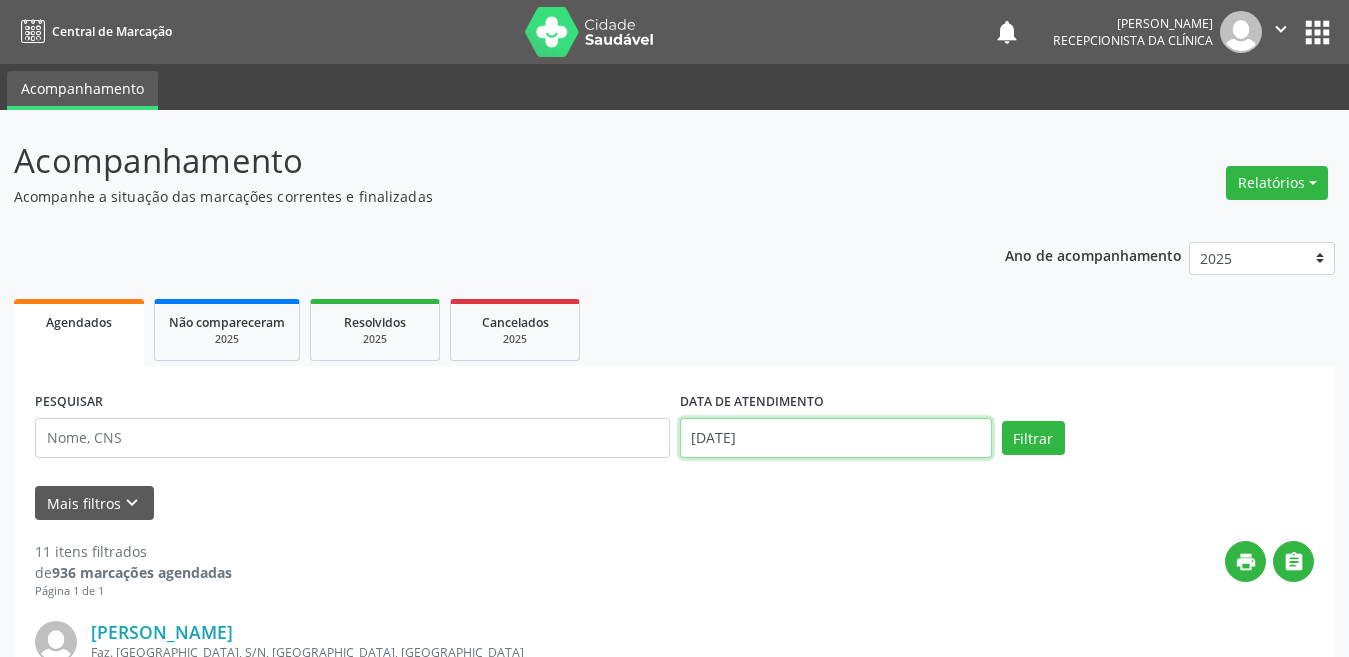 click on "[DATE]" at bounding box center (836, 438) 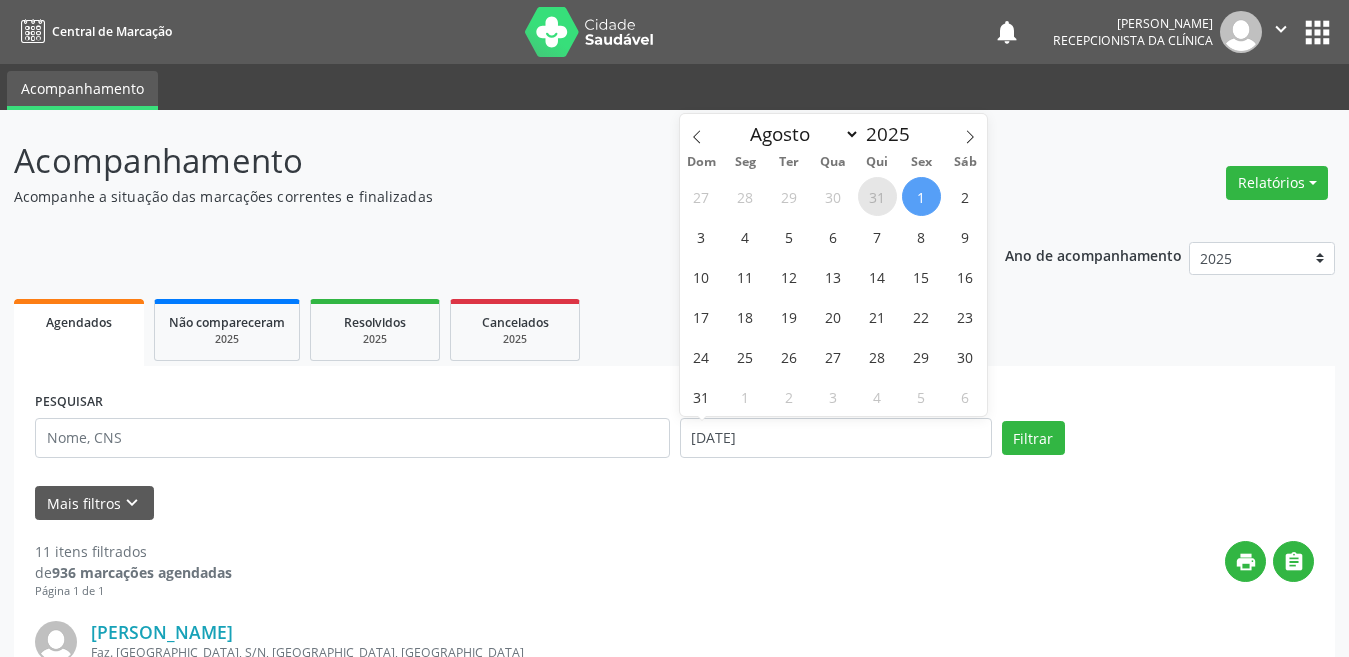 click on "31" at bounding box center [877, 196] 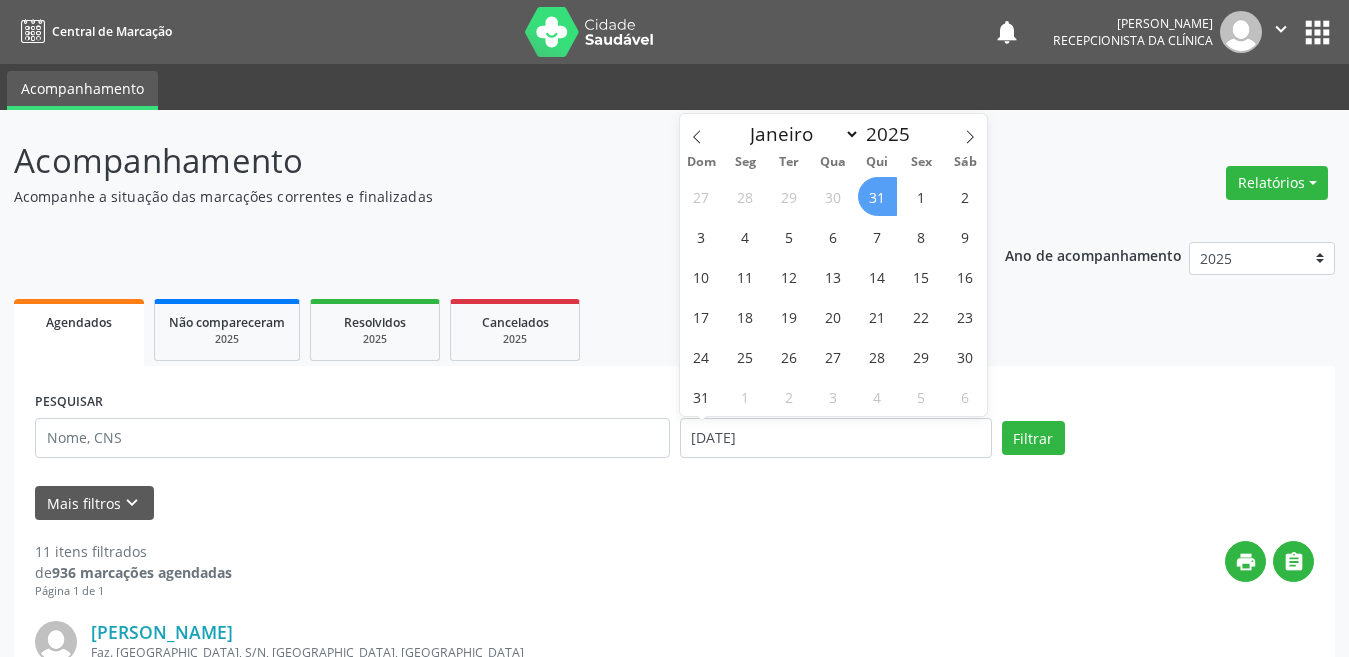 click on "31" at bounding box center [877, 196] 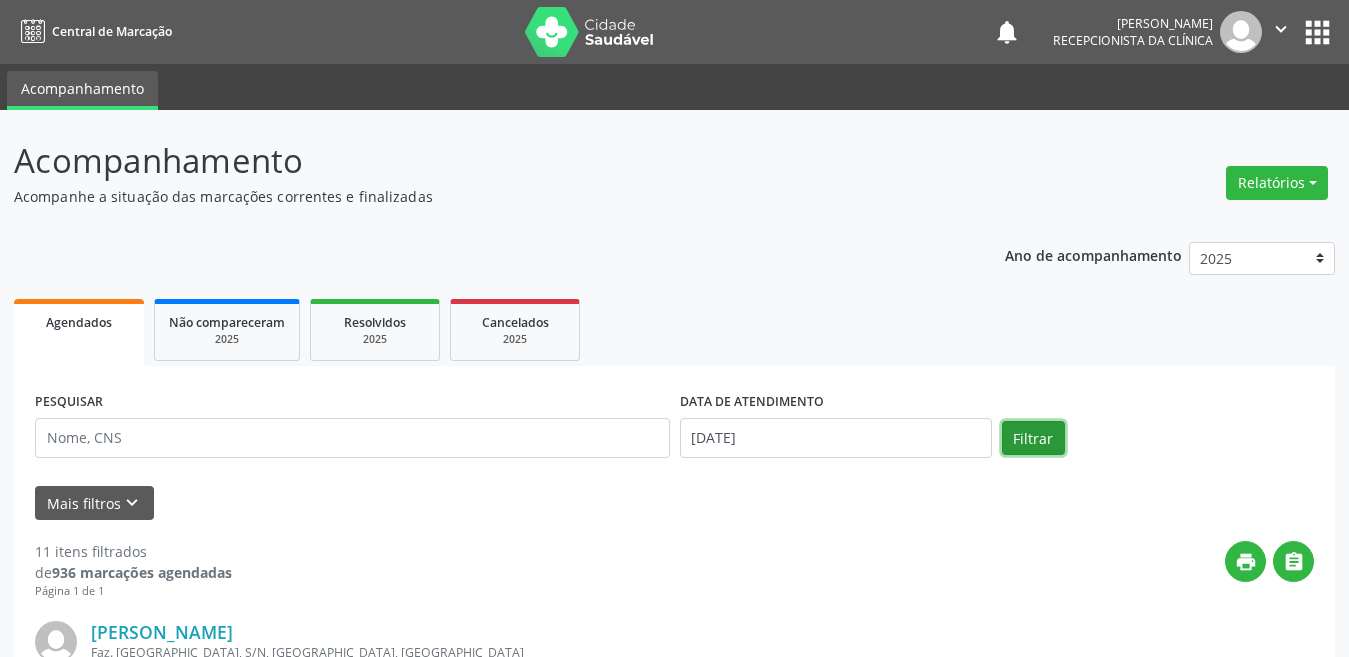 click on "Filtrar" at bounding box center [1033, 438] 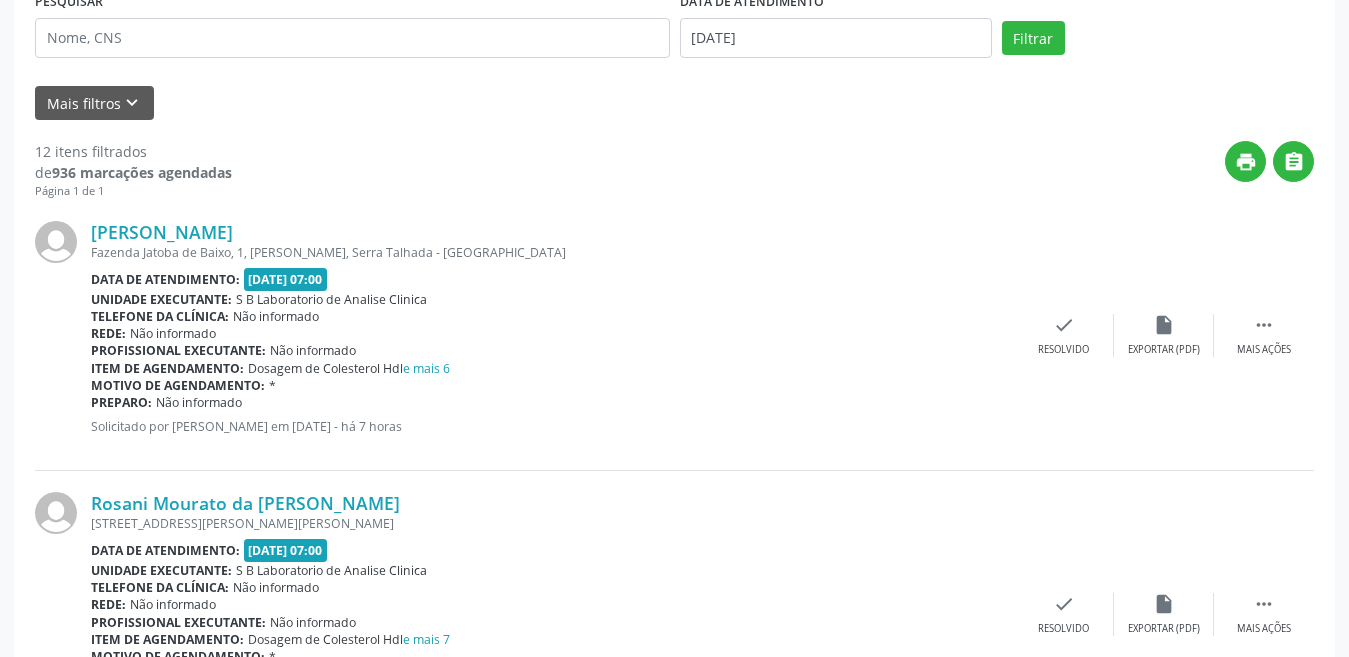 scroll, scrollTop: 0, scrollLeft: 0, axis: both 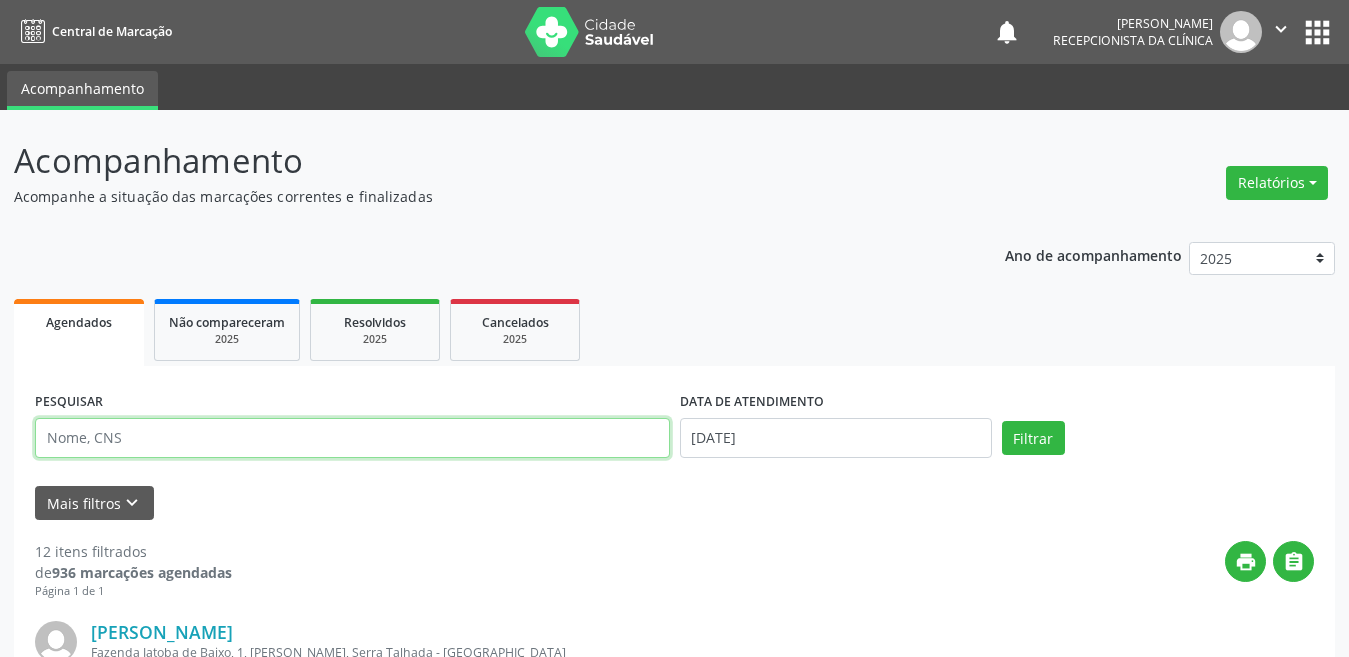 click at bounding box center (352, 438) 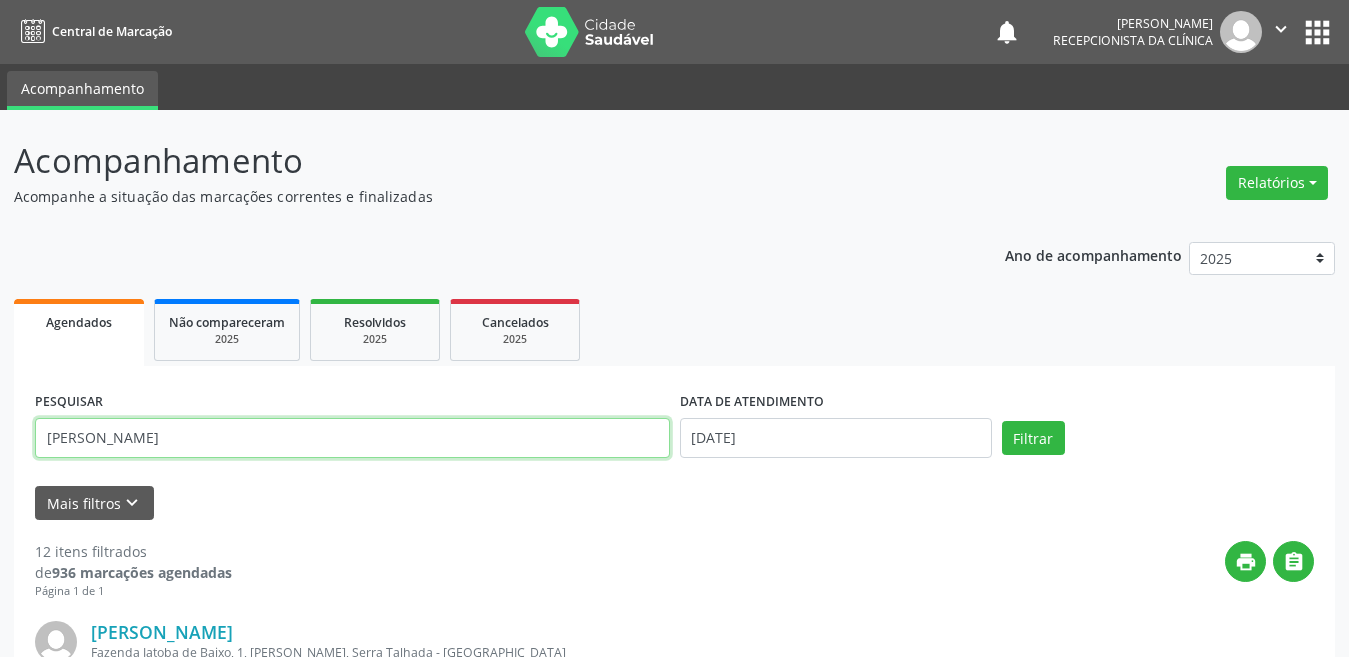 type on "[PERSON_NAME]" 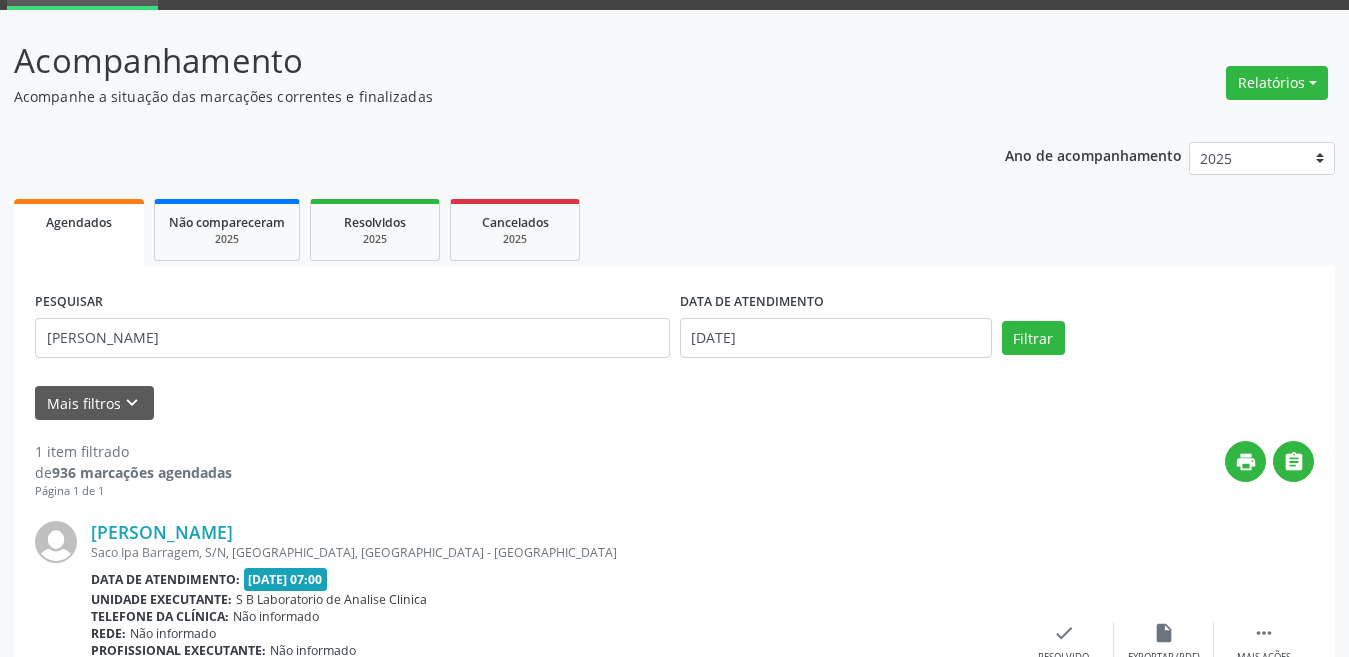 scroll, scrollTop: 265, scrollLeft: 0, axis: vertical 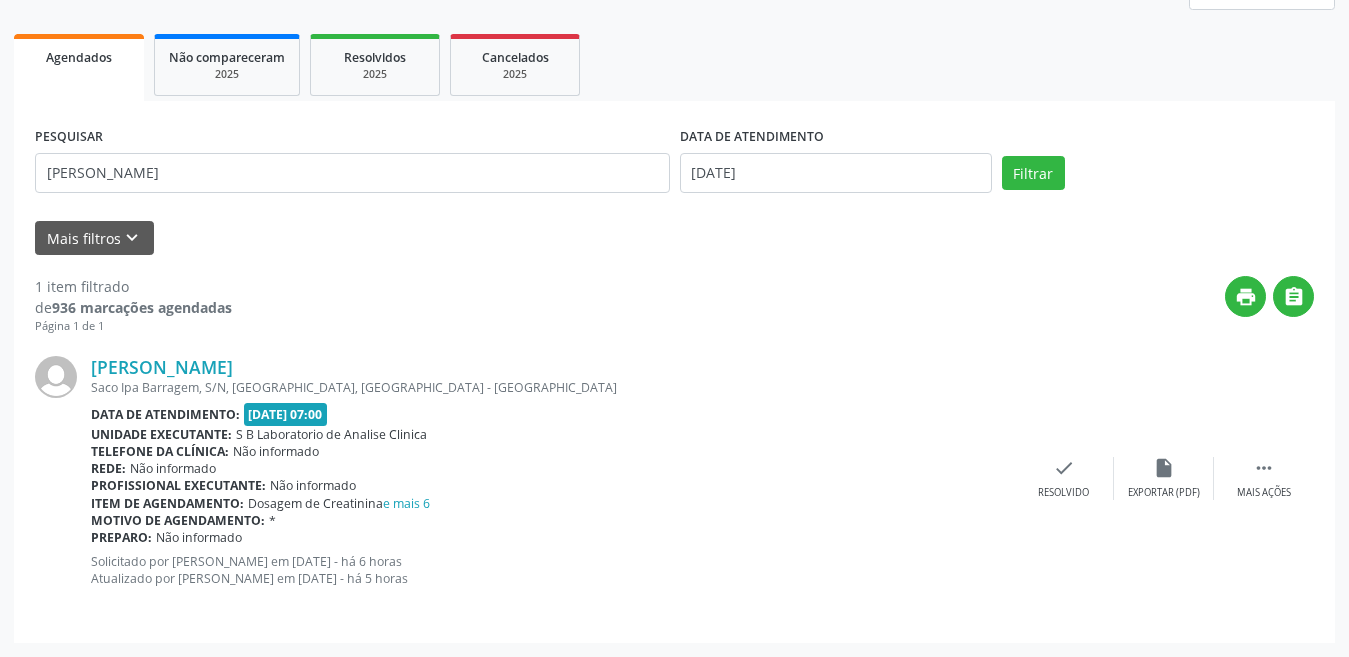 click on "[PERSON_NAME]
[GEOGRAPHIC_DATA], S/N, Zona Rural, [GEOGRAPHIC_DATA]
Data de atendimento:
[DATE] 07:00
Unidade executante:
S B Laboratorio de Analise Clinica
Telefone da clínica:
Não informado
Rede:
Não informado
Profissional executante:
Não informado
Item de agendamento:
Dosagem de Creatinina
e mais 6
Motivo de agendamento:
*
Preparo:
Não informado
Solicitado por [PERSON_NAME] em [DATE] - há 6 horas
Atualizado por [PERSON_NAME] em [DATE] - há 5 horas

Mais ações
insert_drive_file
Exportar (PDF)
check
Resolvido" at bounding box center (674, 478) 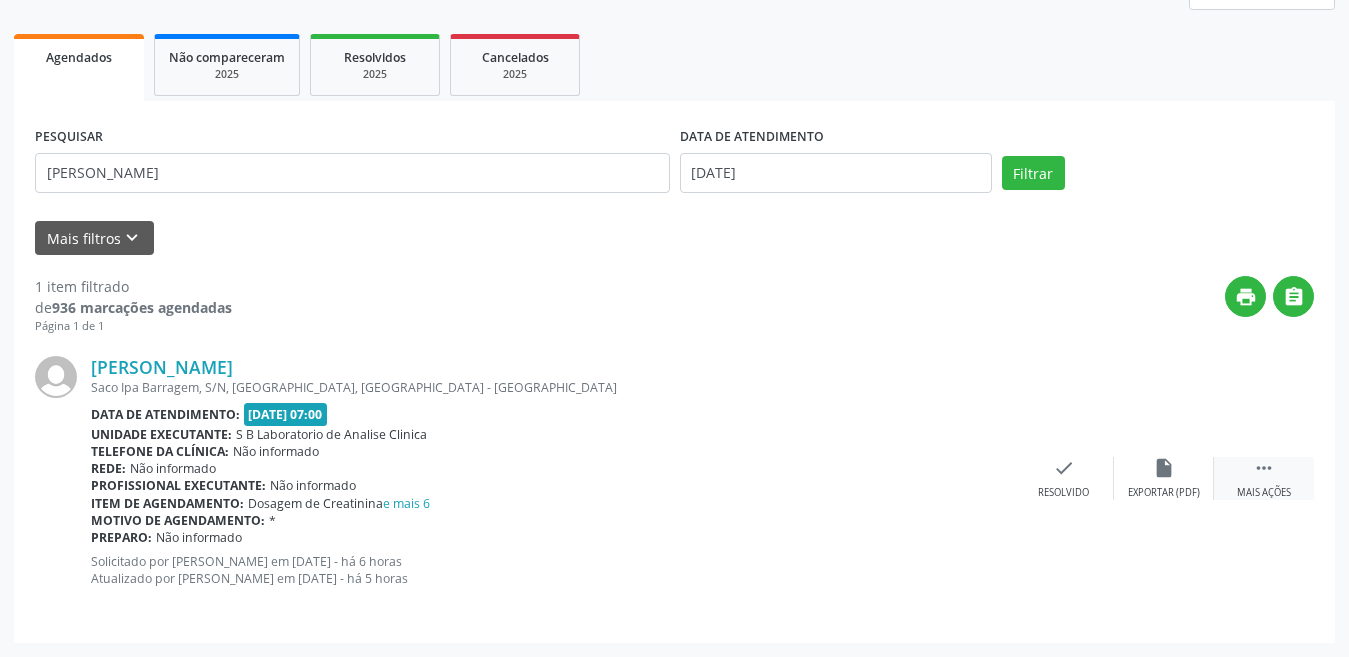 click on "Mais ações" at bounding box center (1264, 493) 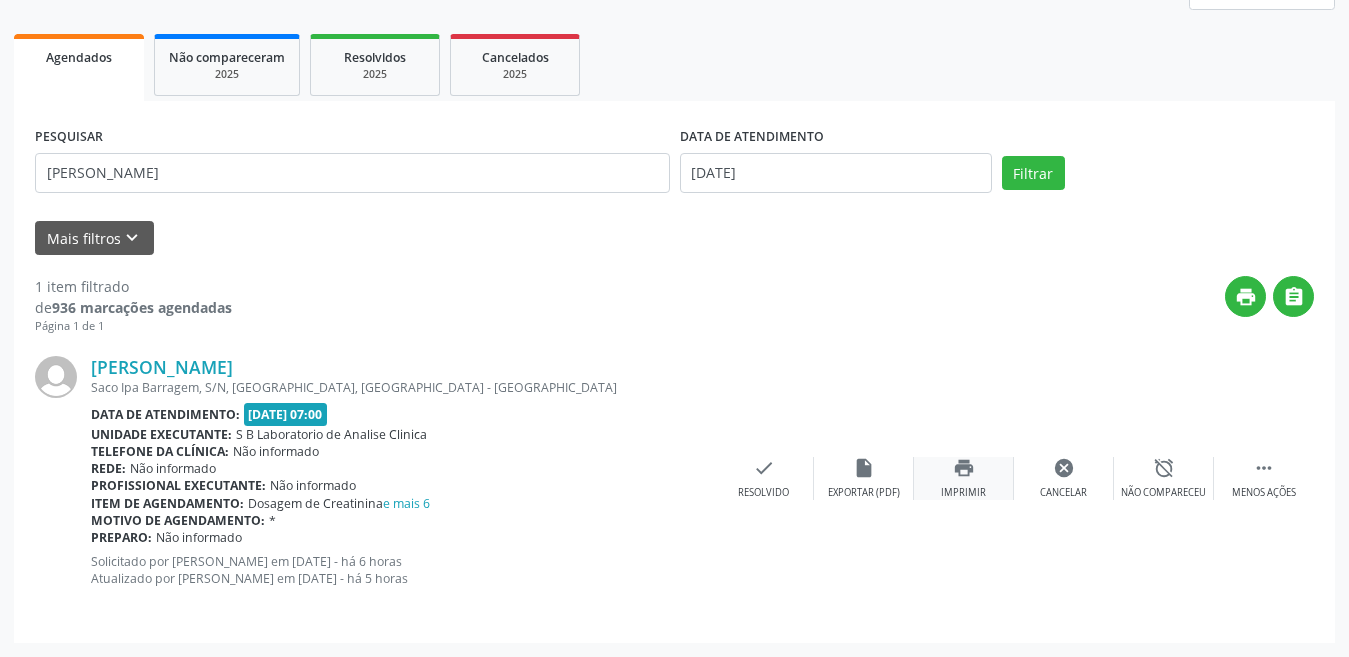 click on "print
Imprimir" at bounding box center [964, 478] 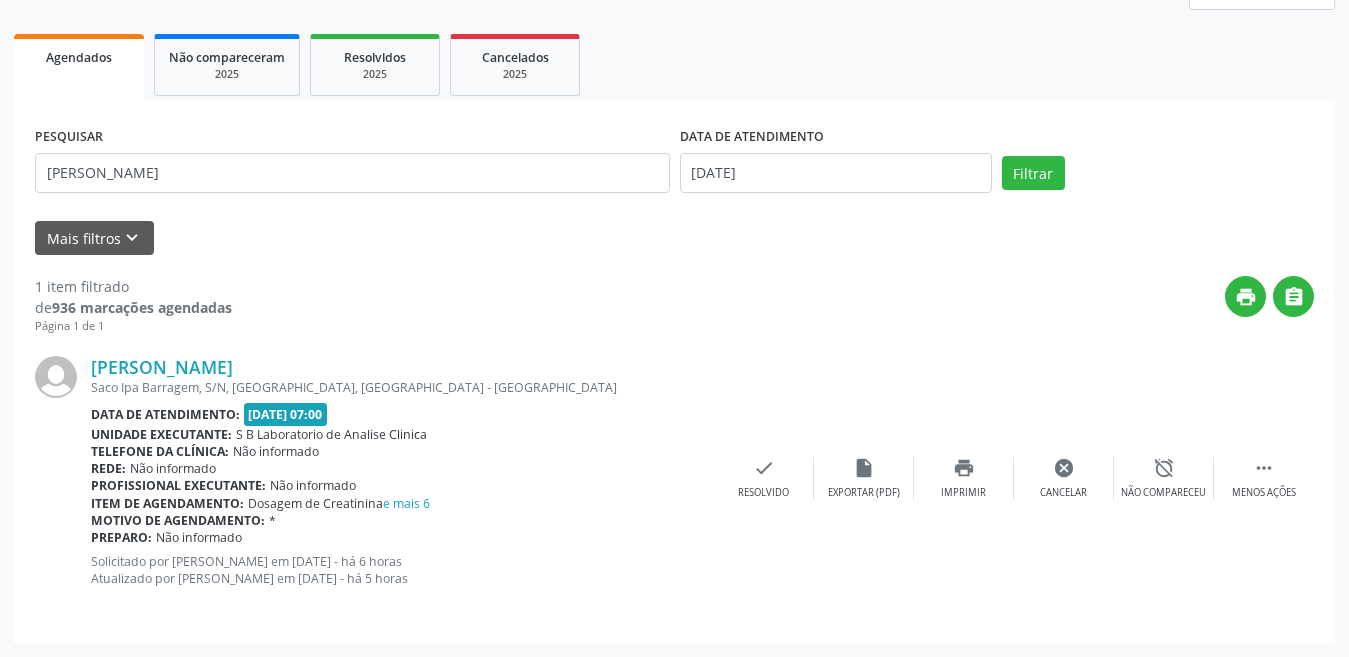 click on "Filtrar" at bounding box center [1158, 173] 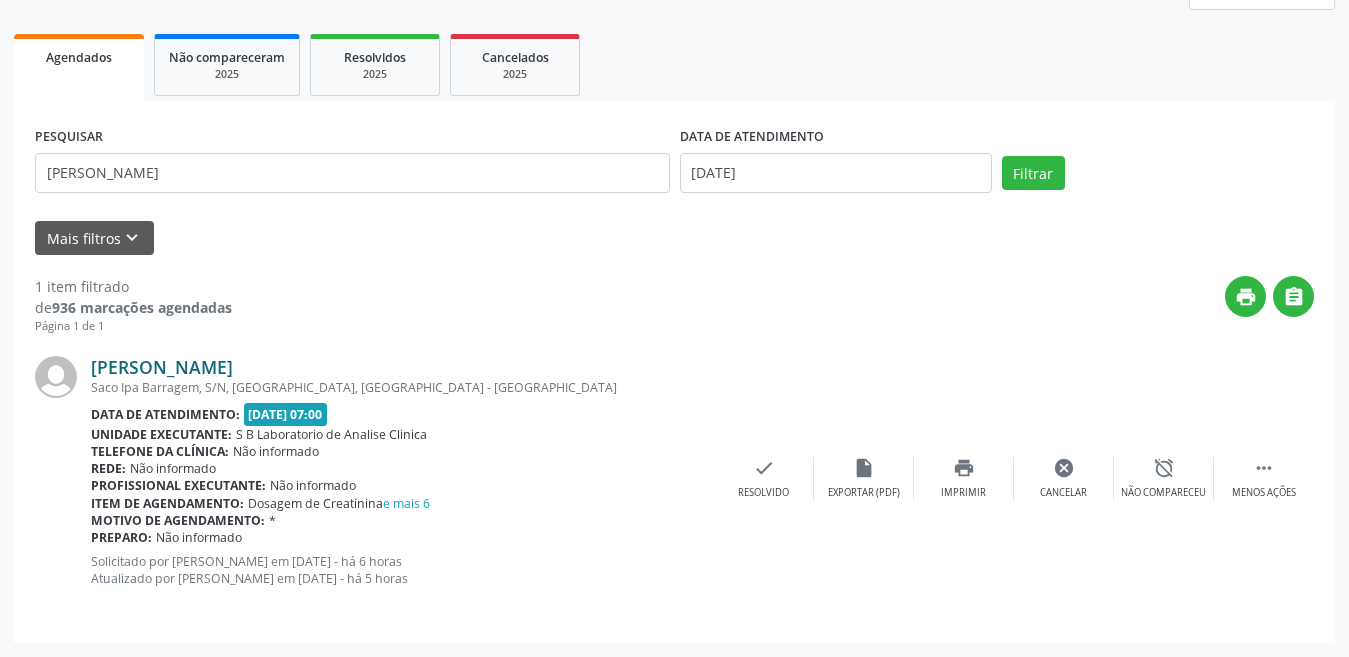 scroll, scrollTop: 0, scrollLeft: 0, axis: both 